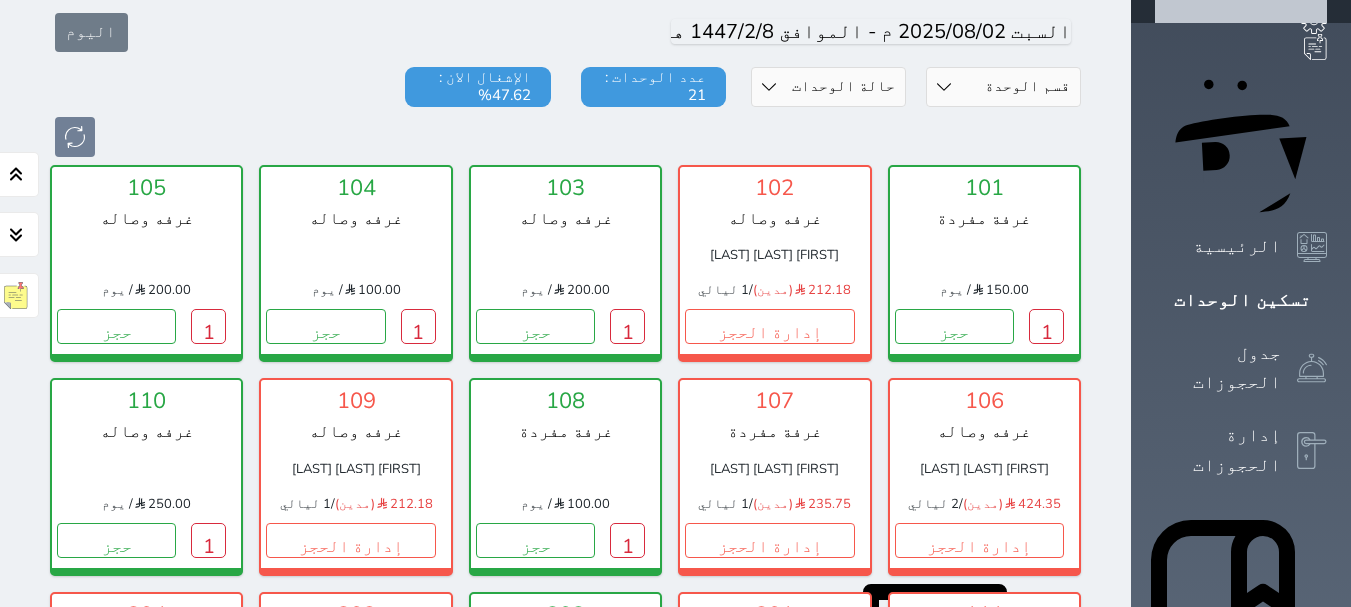 scroll, scrollTop: 78, scrollLeft: 0, axis: vertical 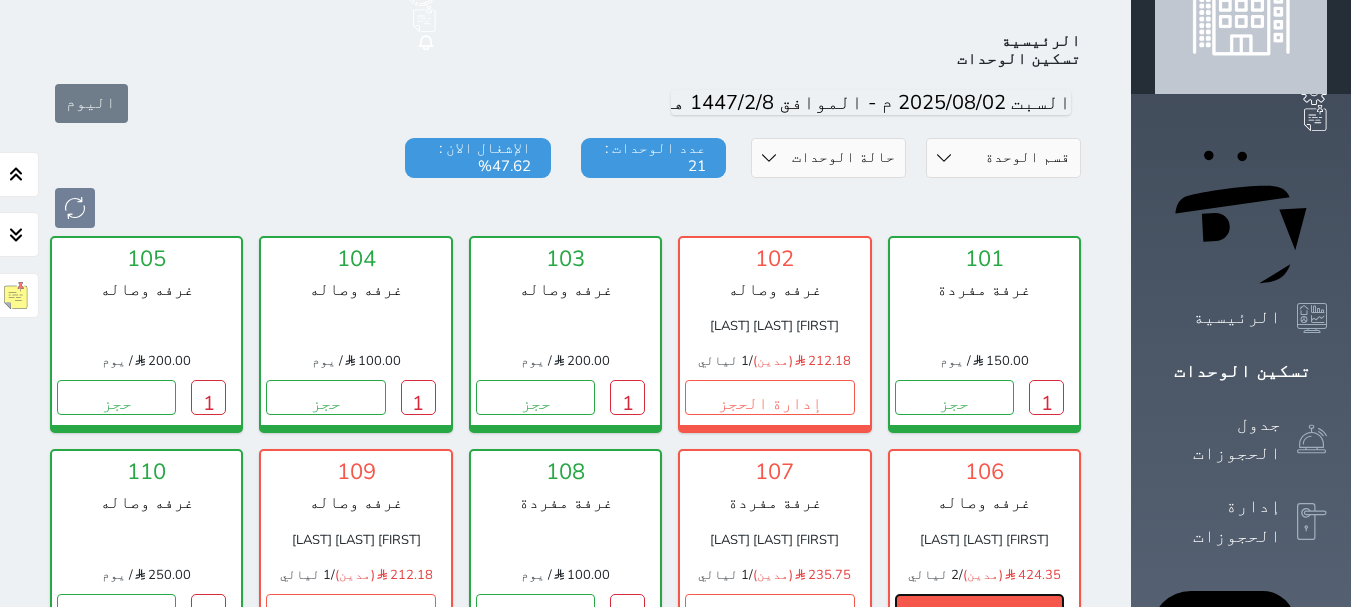 click on "إدارة الحجز" at bounding box center (979, 611) 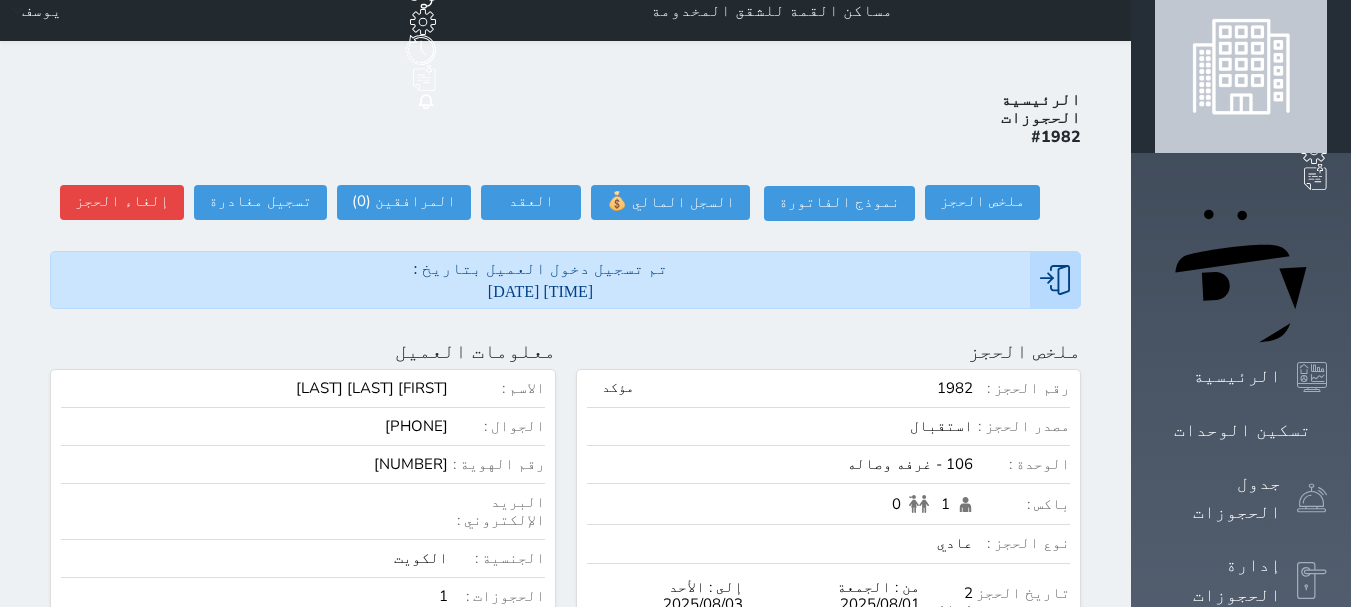 scroll, scrollTop: 0, scrollLeft: 0, axis: both 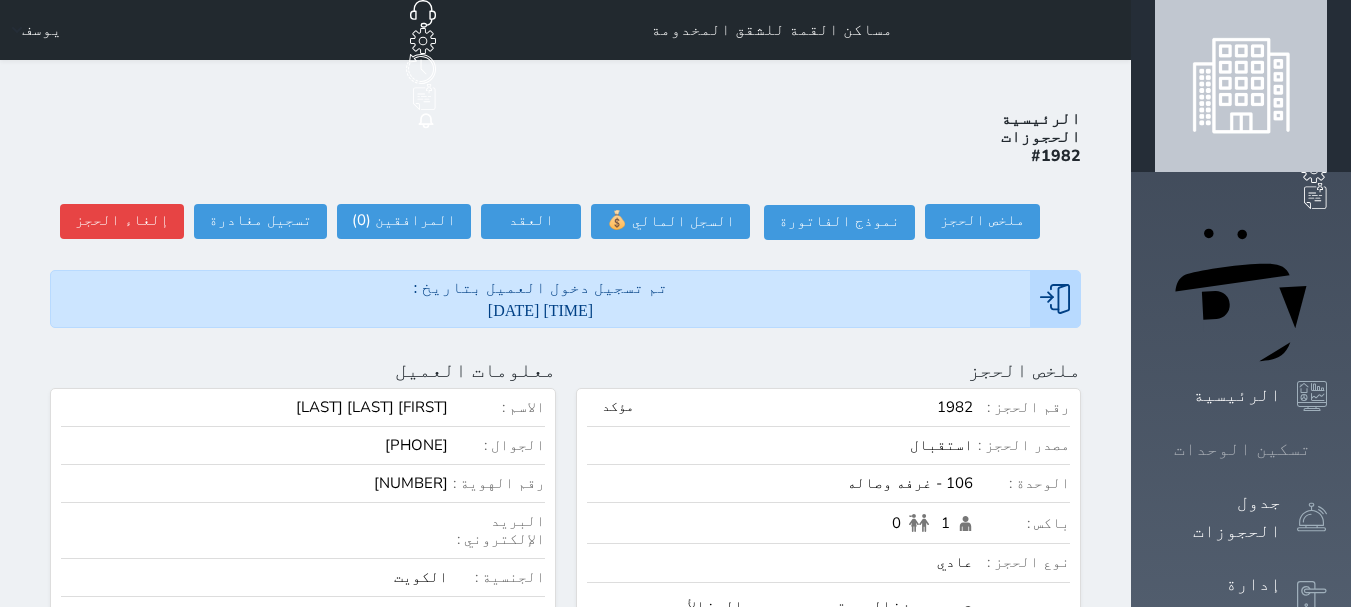 click 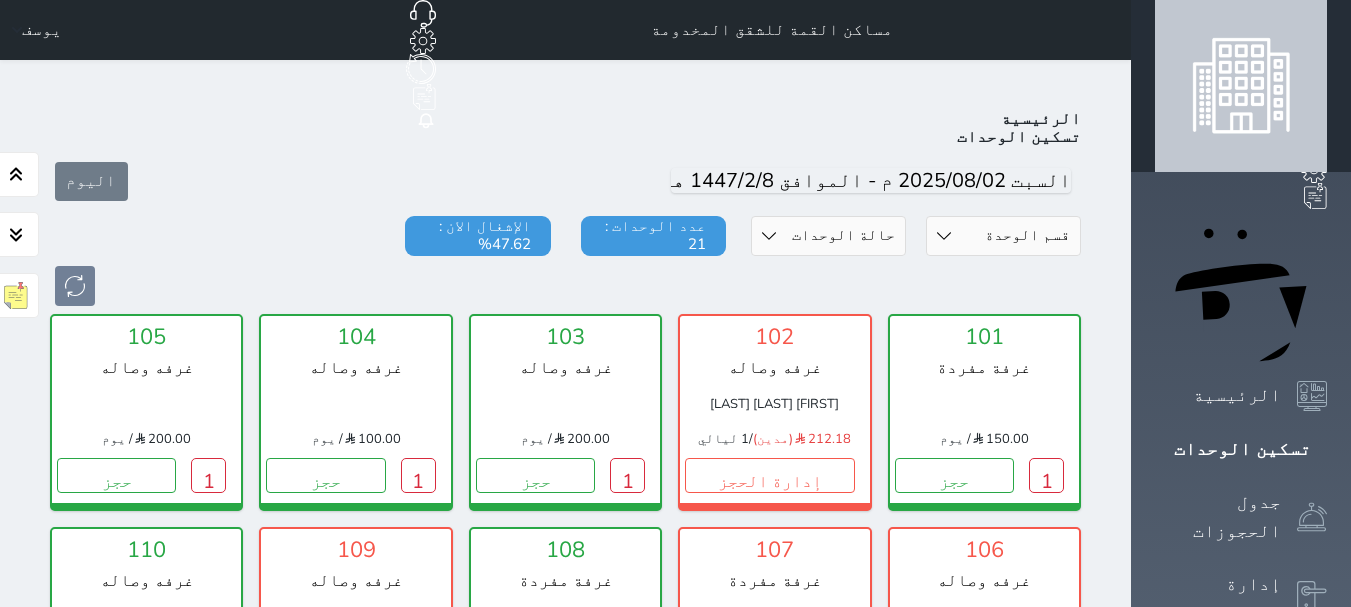 scroll, scrollTop: 78, scrollLeft: 0, axis: vertical 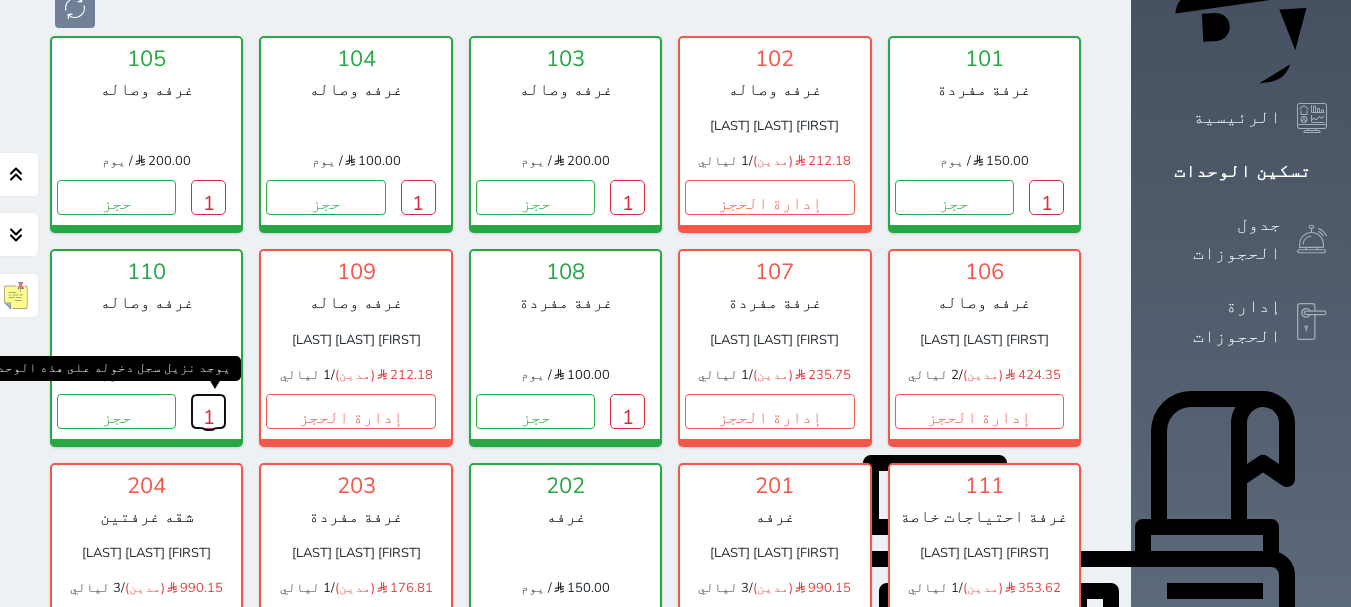 click on "1" at bounding box center (208, 411) 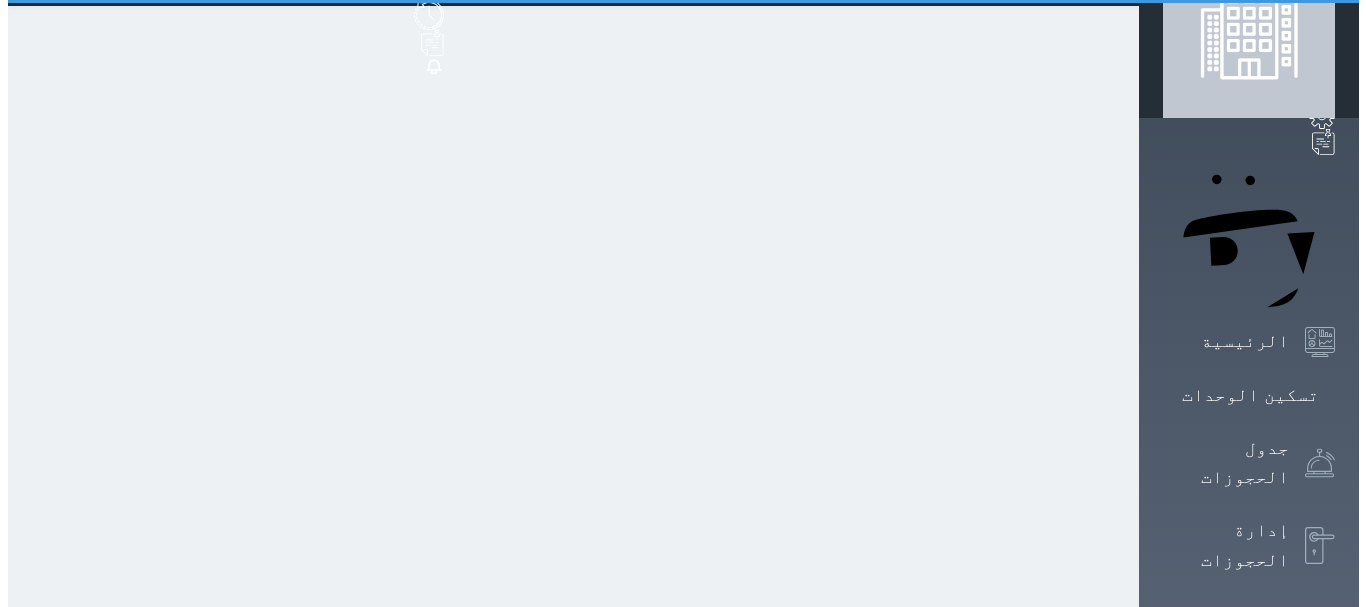scroll, scrollTop: 0, scrollLeft: 0, axis: both 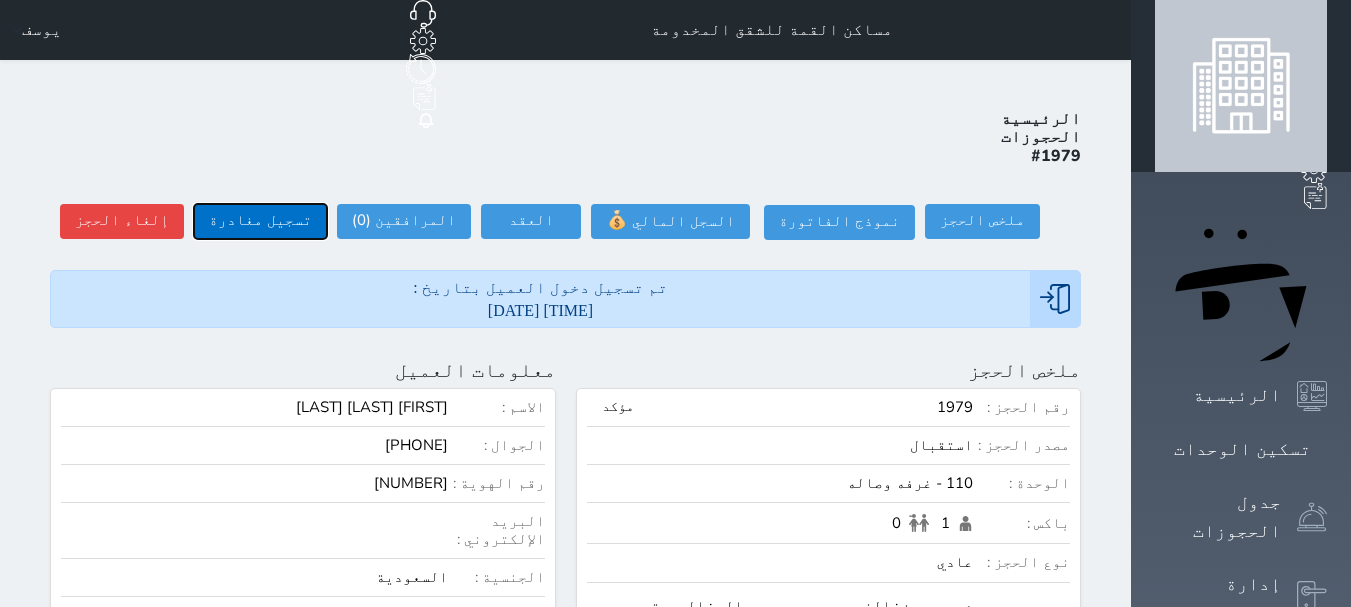 click on "تسجيل مغادرة" at bounding box center [260, 221] 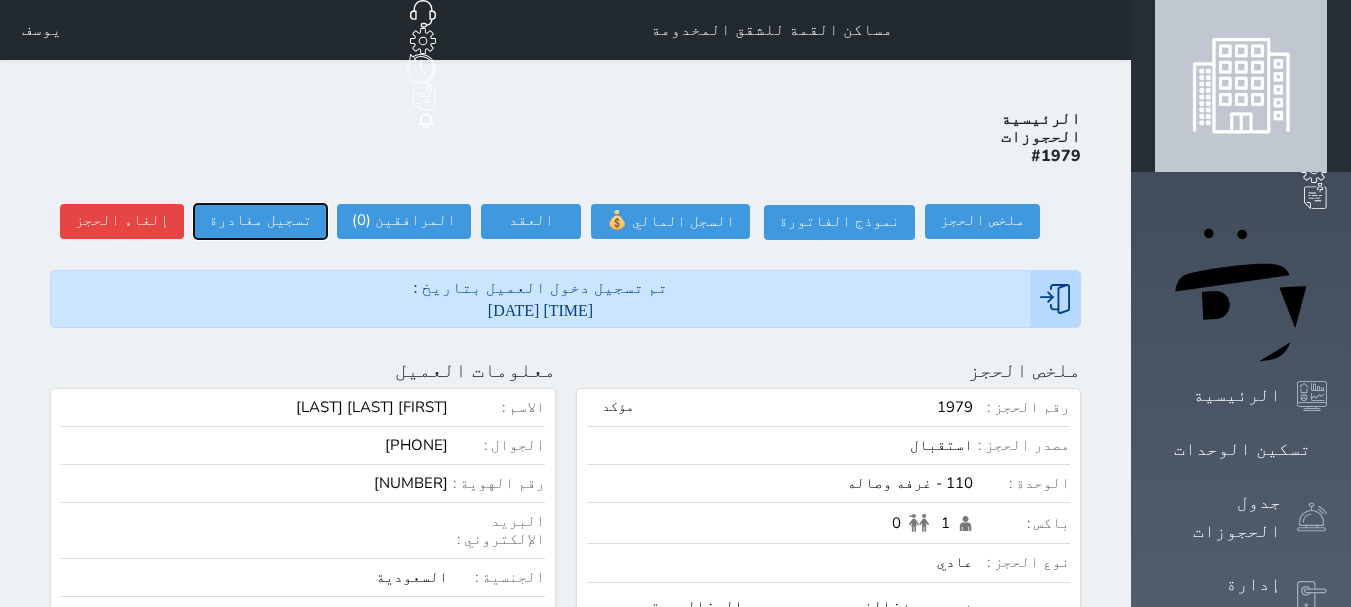 select 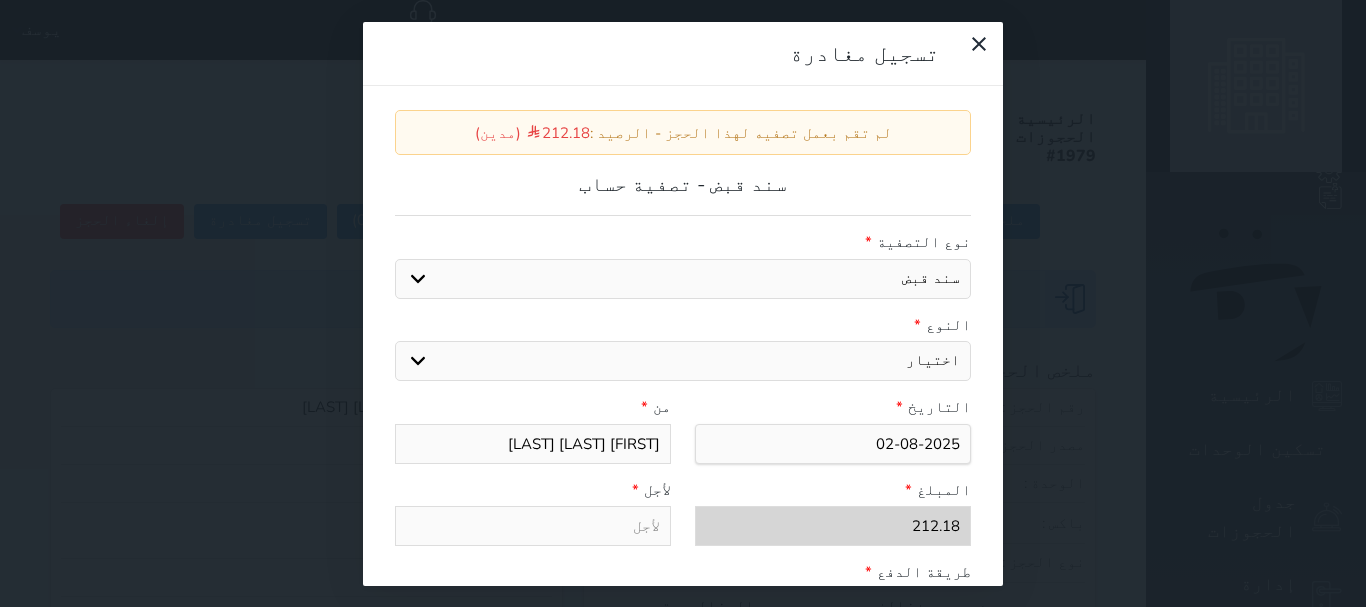 click on "اختيار   مقبوضات عامة
قيمة إيجار
فواتير
عربون
لا ينطبق
آخر
مغسلة
واي فاي - الإنترنت
مواقف السيارات
طعام
الأغذية والمشروبات
مشروبات
المشروبات الباردة
المشروبات الساخنة
الإفطار
غداء
عشاء
مخبز و كعك
حمام سباحة
الصالة الرياضية
سبا و خدمات الجمال
اختيار وإسقاط (خدمات النقل)
ميني بار
كابل - تلفزيون
سرير إضافي
تصفيف الشعر
التسوق" at bounding box center [683, 361] 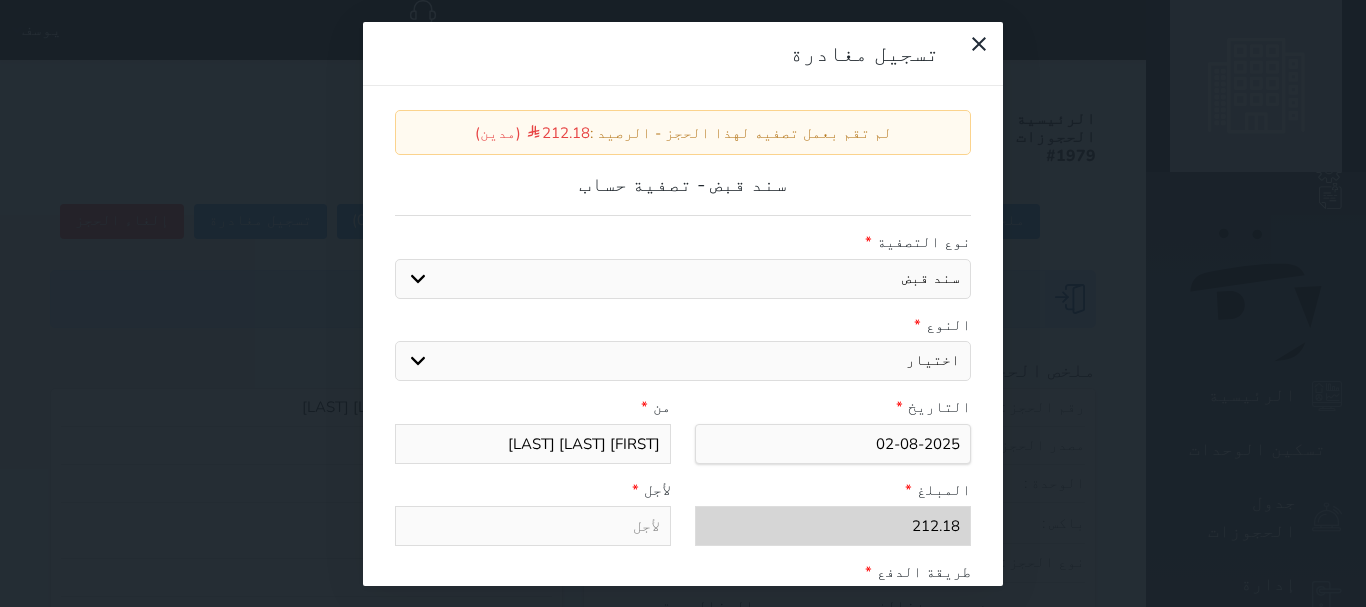 click on "اختيار   مقبوضات عامة
قيمة إيجار
فواتير
عربون
لا ينطبق
آخر
مغسلة
واي فاي - الإنترنت
مواقف السيارات
طعام
الأغذية والمشروبات
مشروبات
المشروبات الباردة
المشروبات الساخنة
الإفطار
غداء
عشاء
مخبز و كعك
حمام سباحة
الصالة الرياضية
سبا و خدمات الجمال
اختيار وإسقاط (خدمات النقل)
ميني بار
كابل - تلفزيون
سرير إضافي
تصفيف الشعر
التسوق" at bounding box center (683, 361) 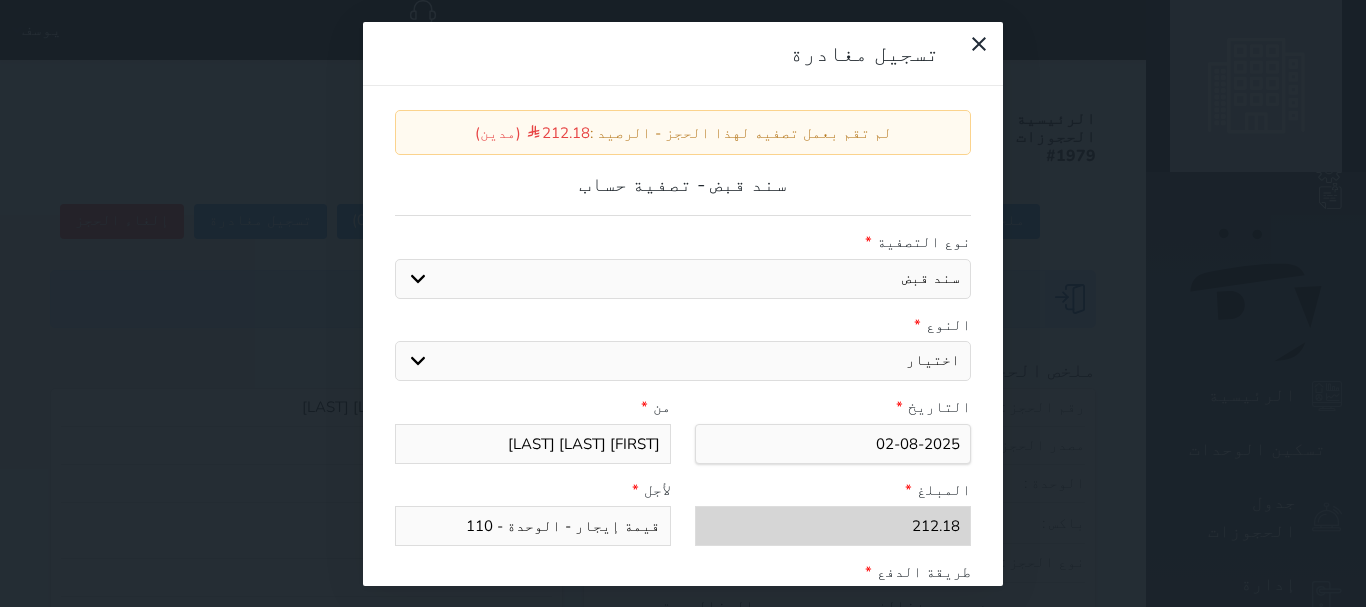 scroll, scrollTop: 200, scrollLeft: 0, axis: vertical 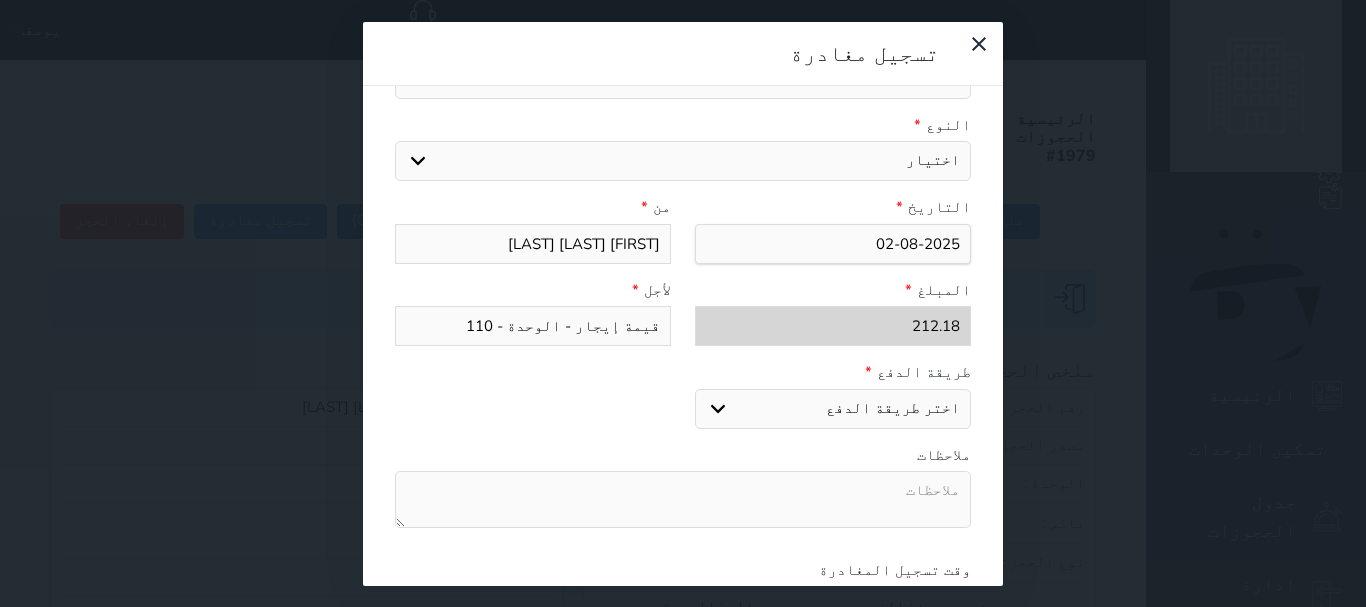 click on "اختر طريقة الدفع   دفع نقدى   تحويل بنكى   مدى   بطاقة ائتمان" at bounding box center (833, 409) 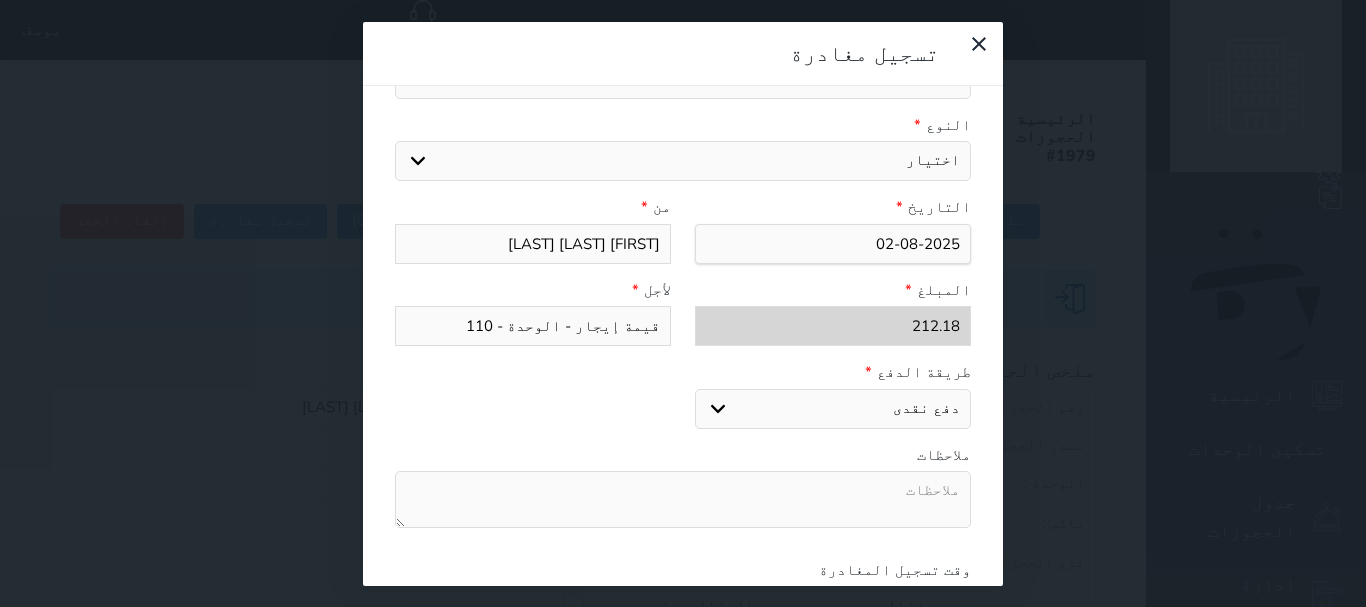 click on "اختر طريقة الدفع   دفع نقدى   تحويل بنكى   مدى   بطاقة ائتمان" at bounding box center (833, 409) 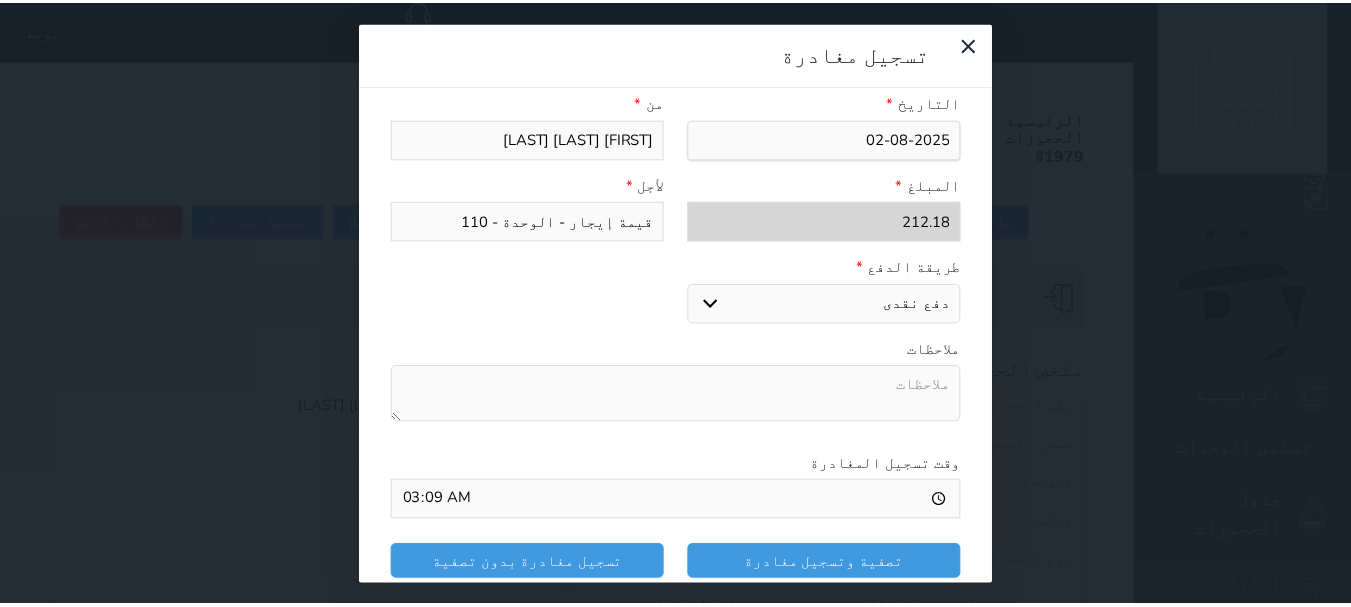 scroll, scrollTop: 309, scrollLeft: 0, axis: vertical 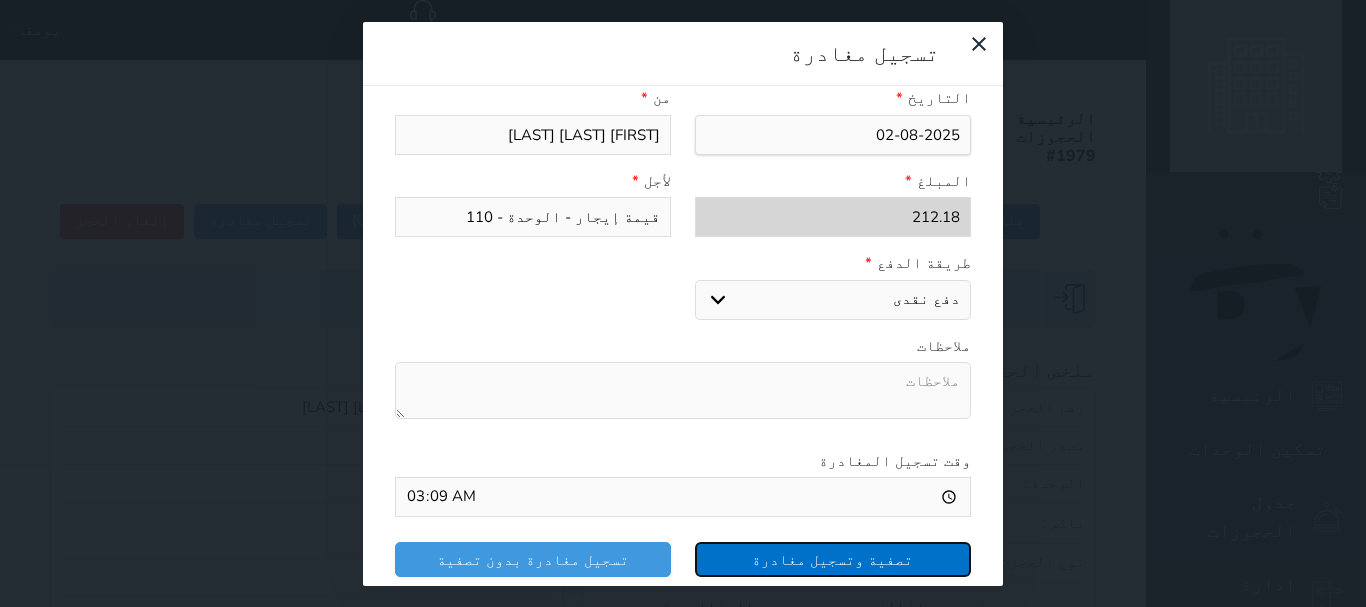 click on "تصفية وتسجيل مغادرة" at bounding box center [833, 559] 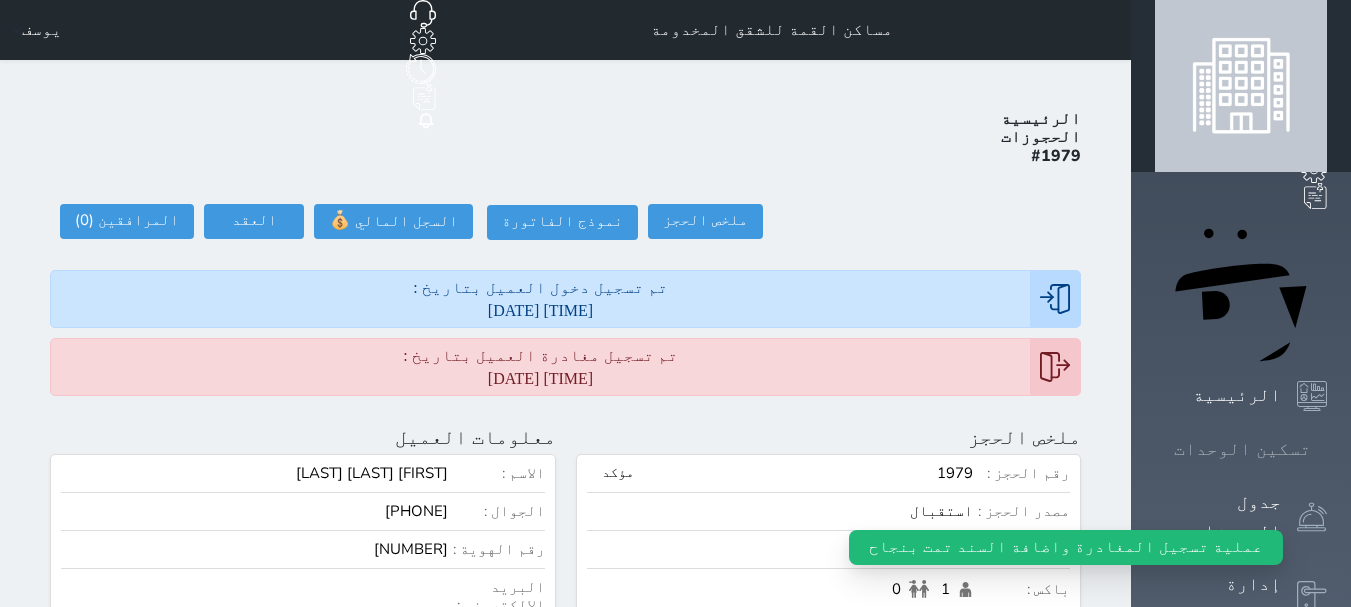 click 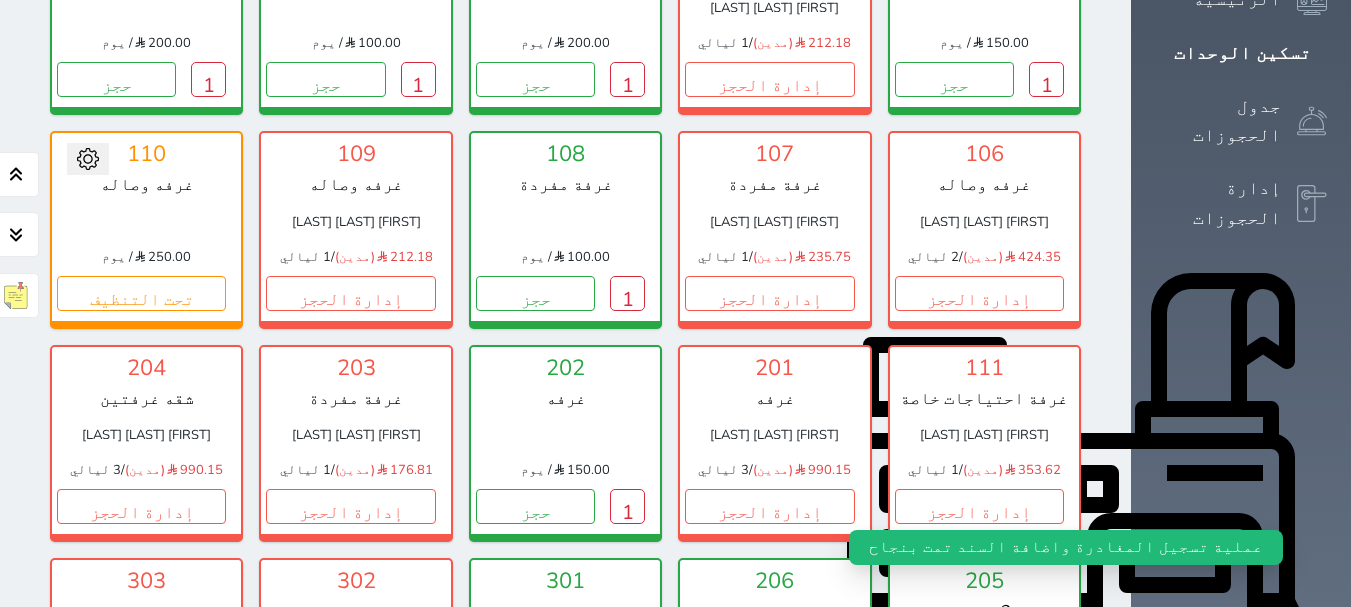 scroll, scrollTop: 408, scrollLeft: 0, axis: vertical 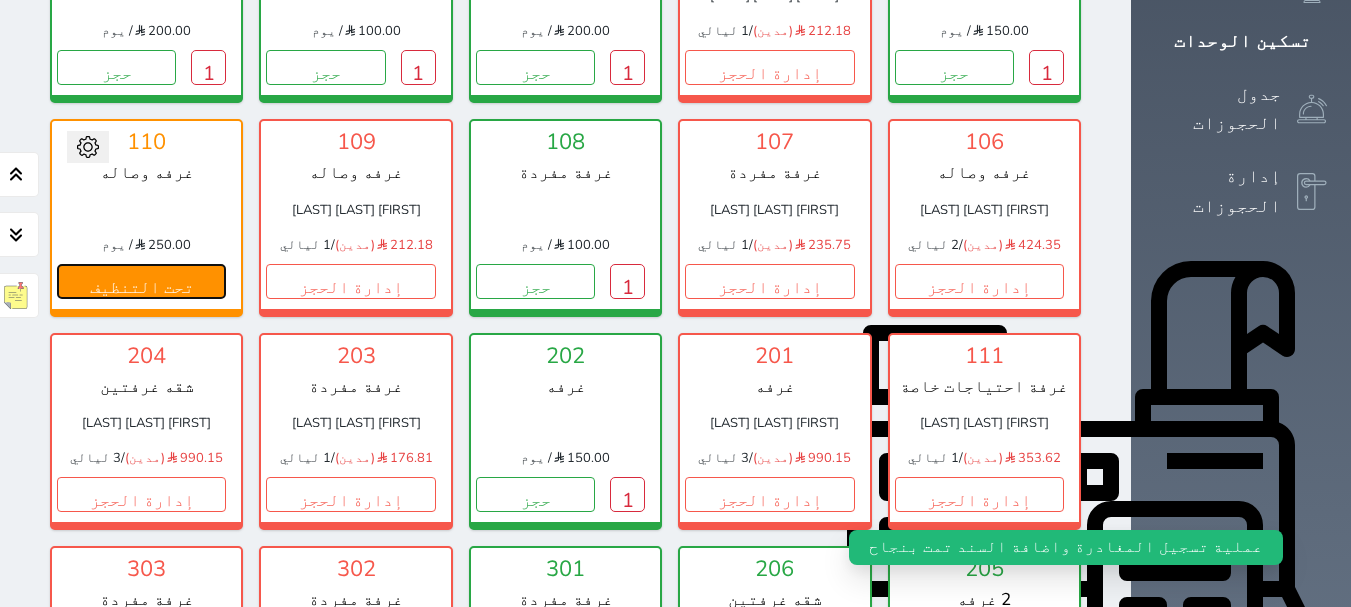 click on "تحت التنظيف" at bounding box center [141, 281] 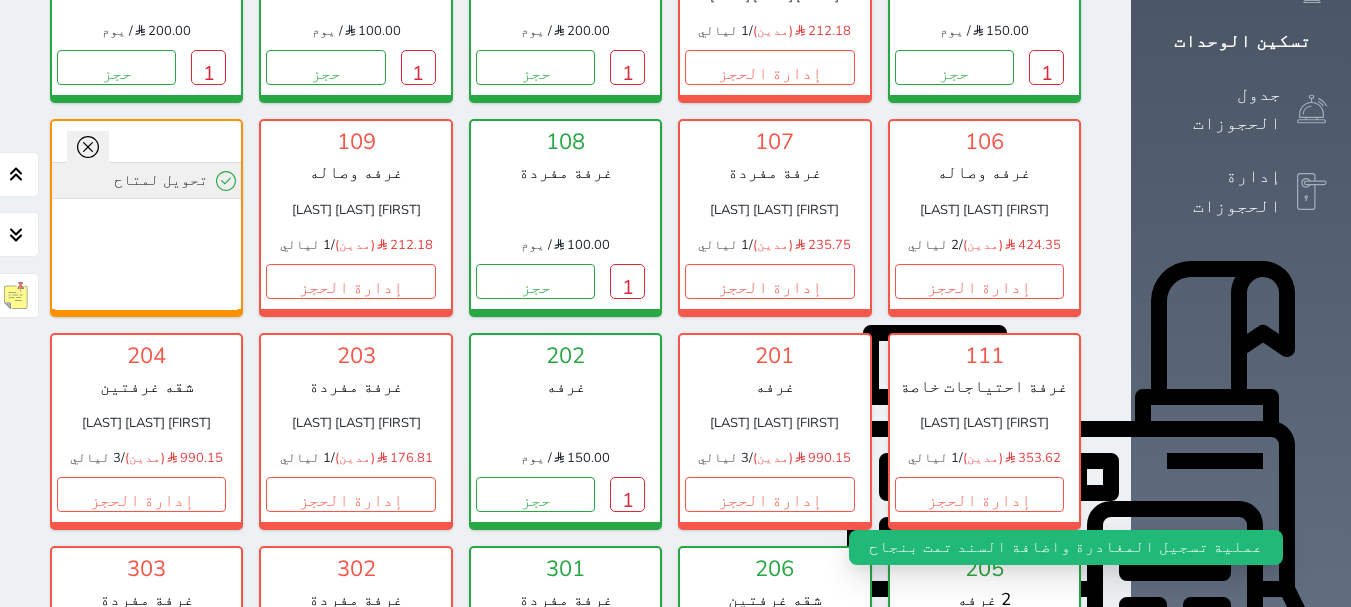 click on "تحويل لمتاح" at bounding box center (146, 180) 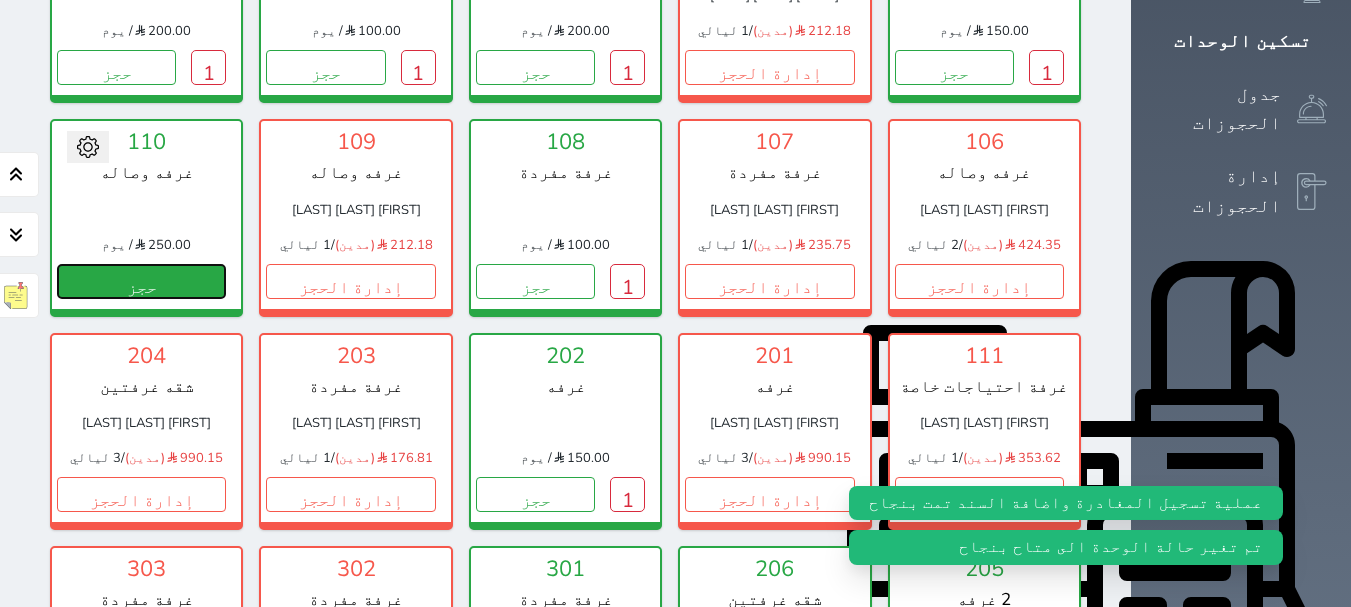 click on "حجز" at bounding box center [141, 281] 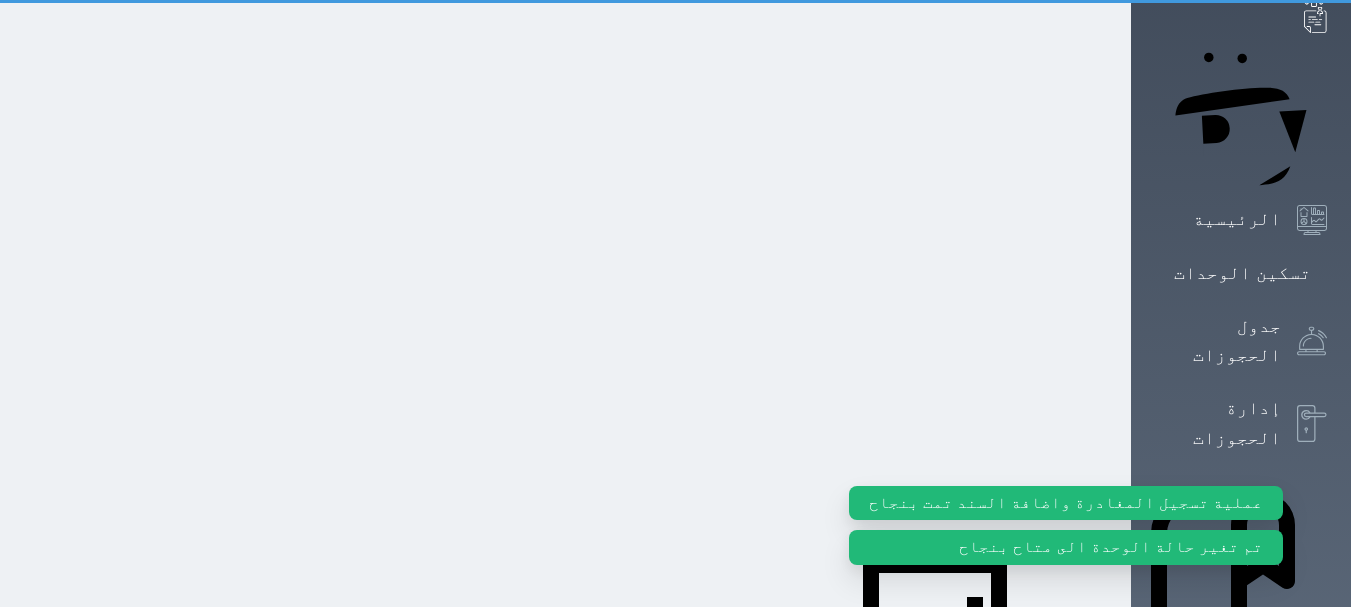 scroll, scrollTop: 0, scrollLeft: 0, axis: both 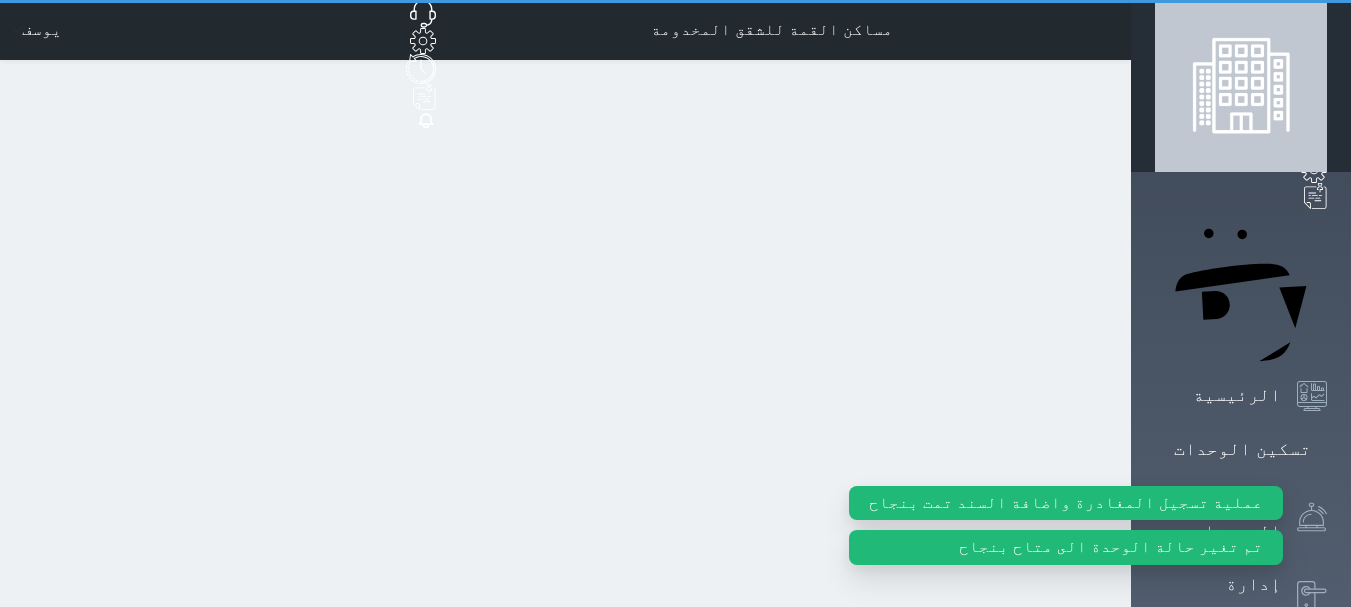select on "1" 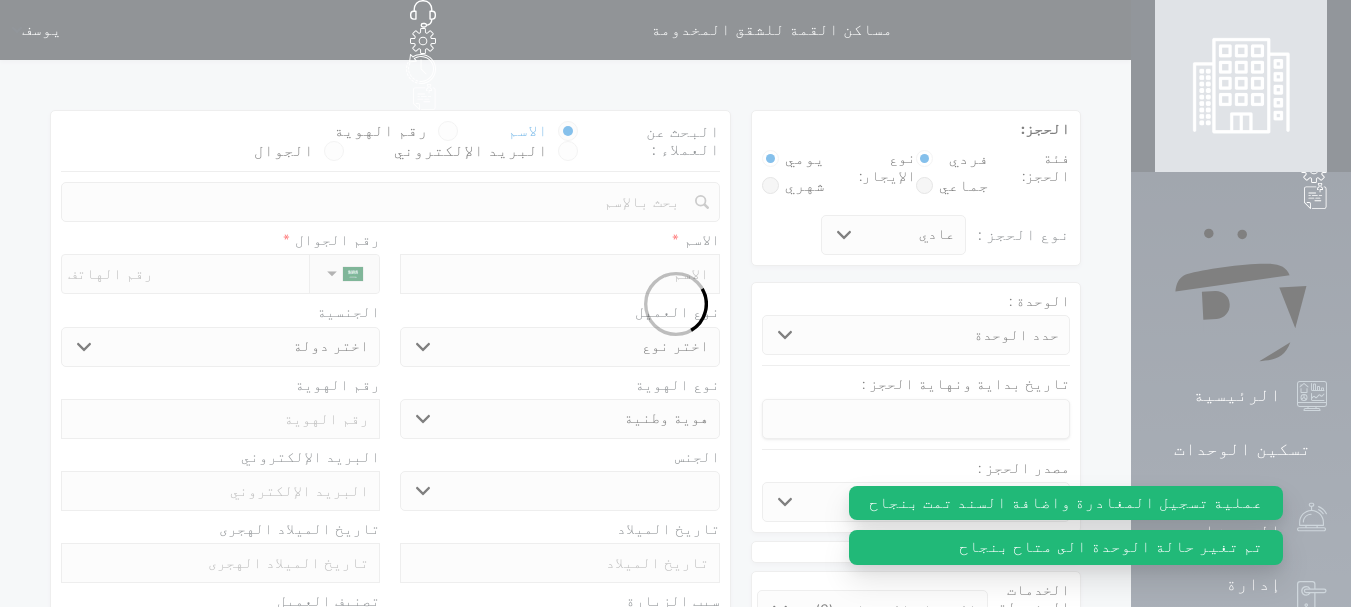 select 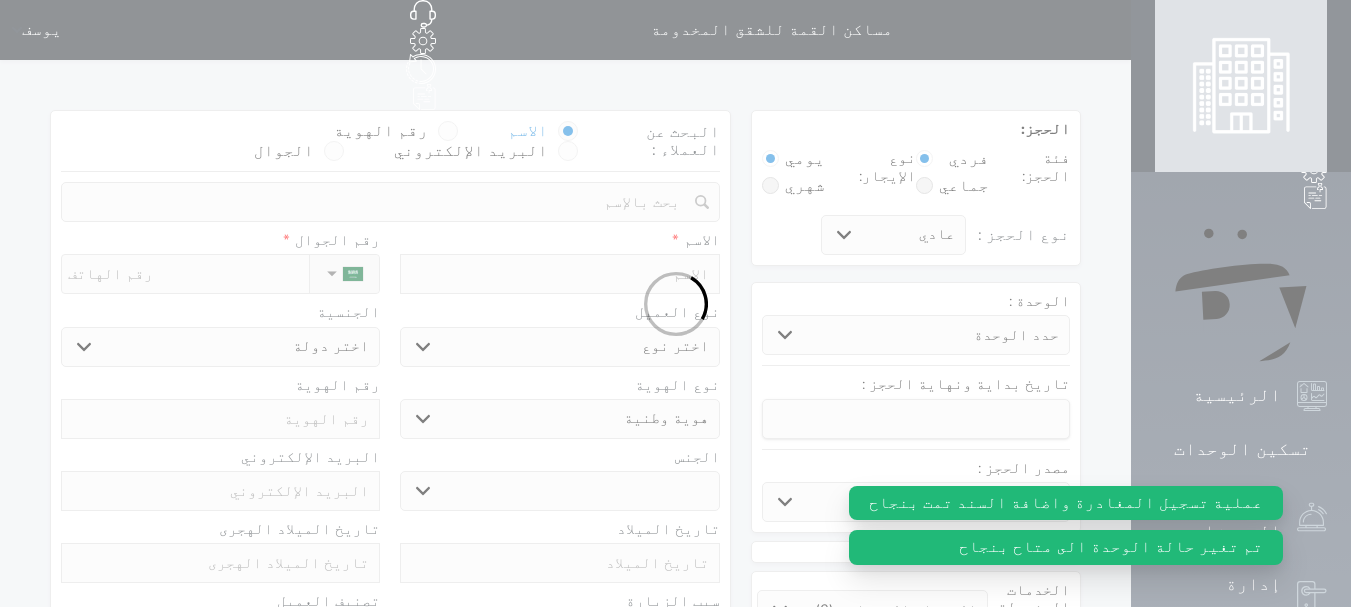 select 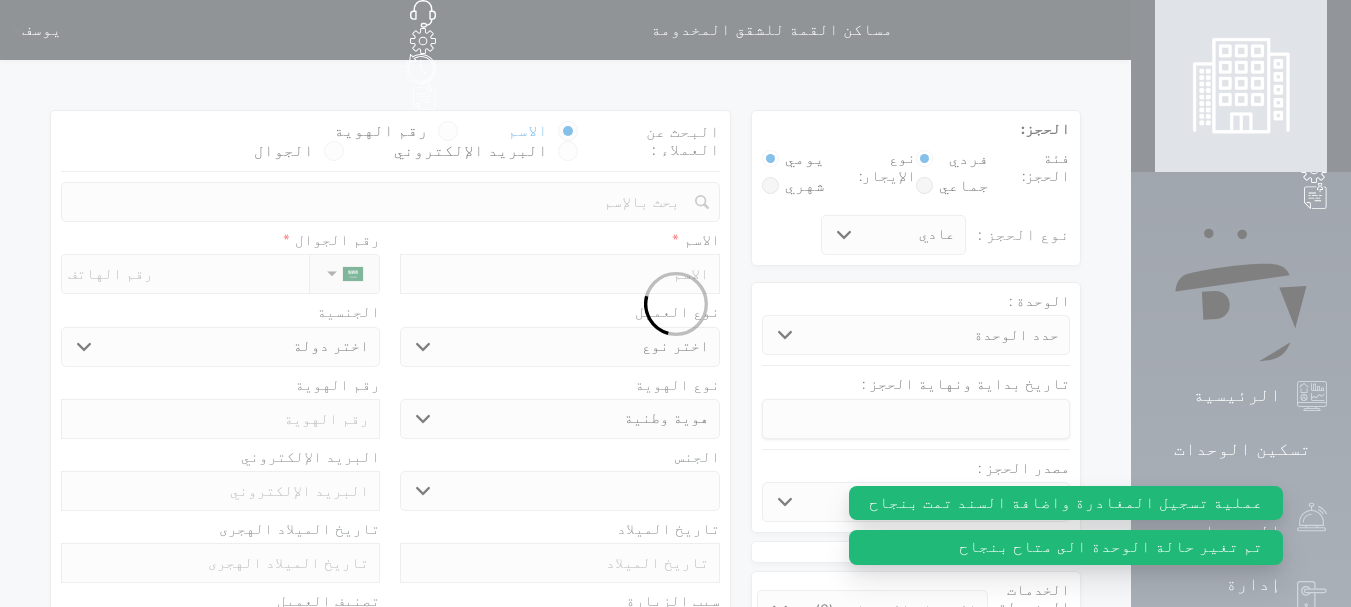 select 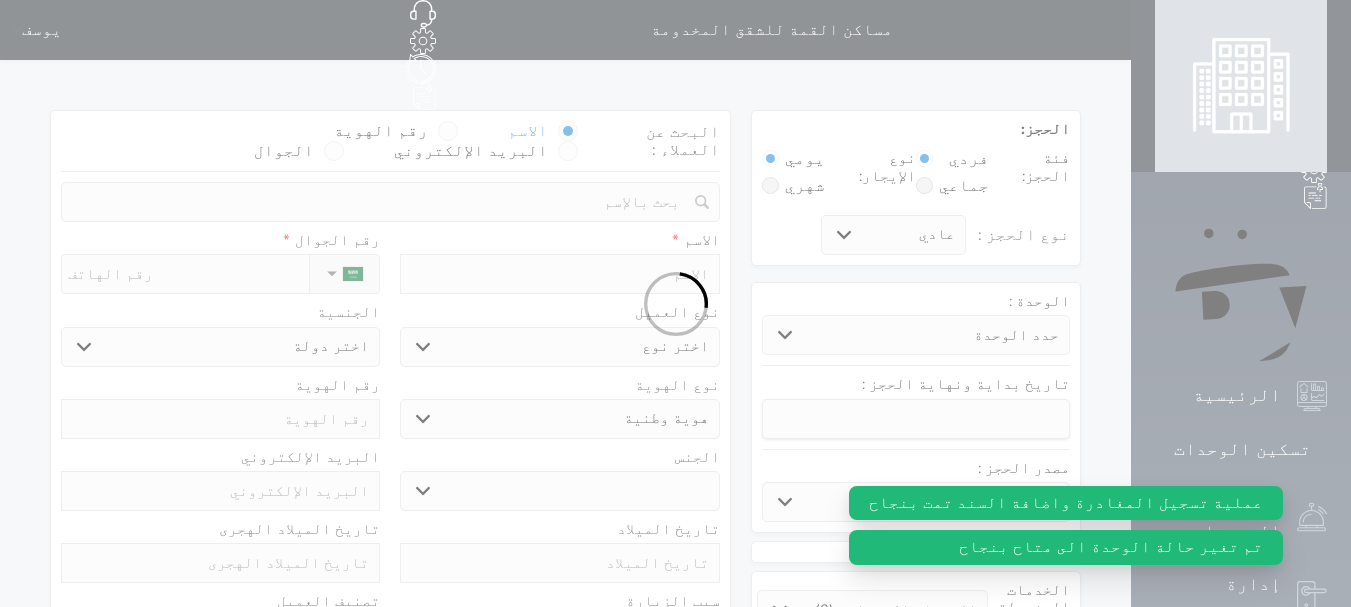 select 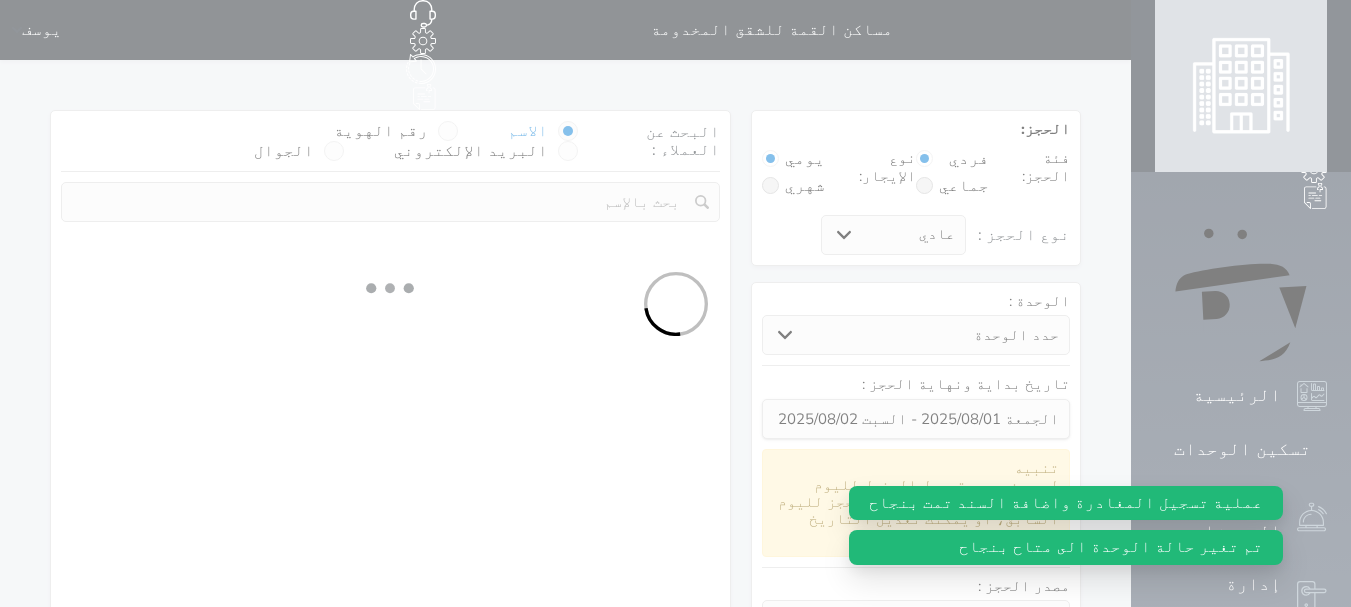 select 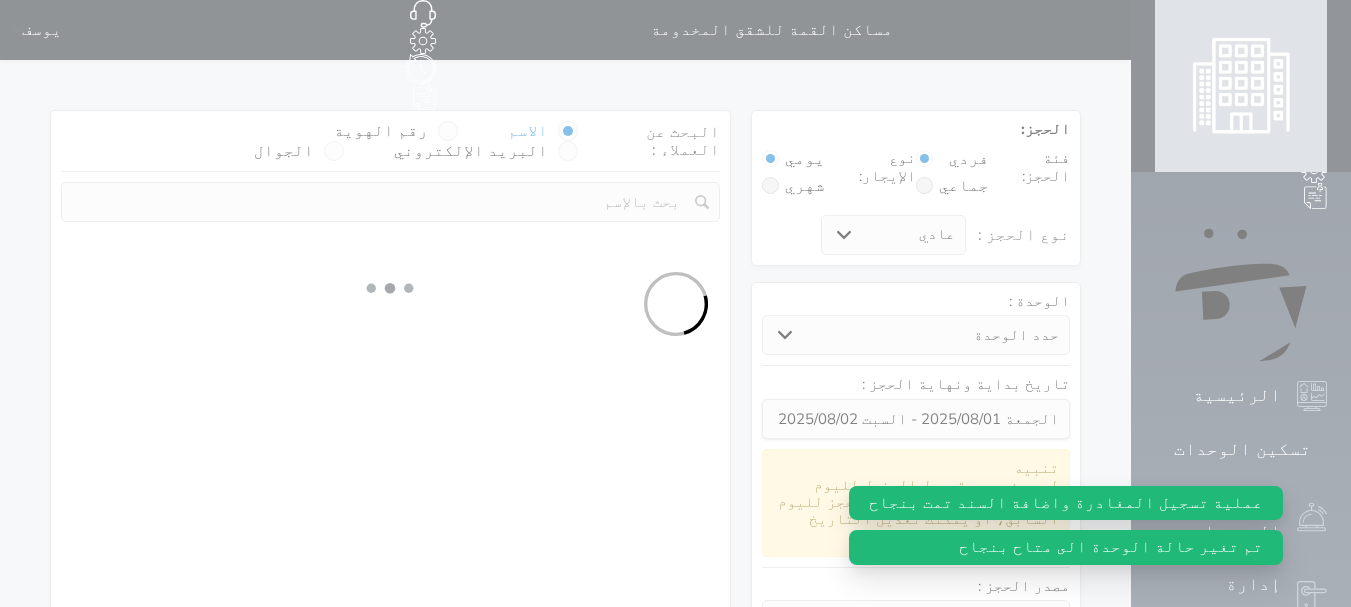 select on "1" 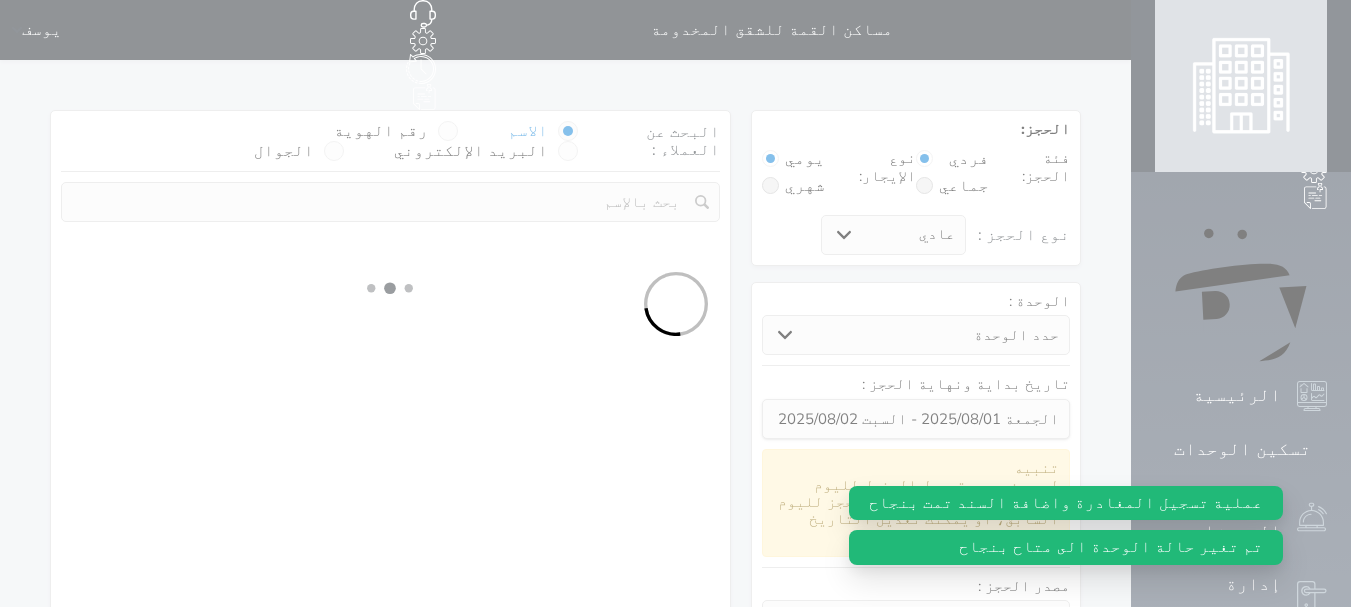 select on "113" 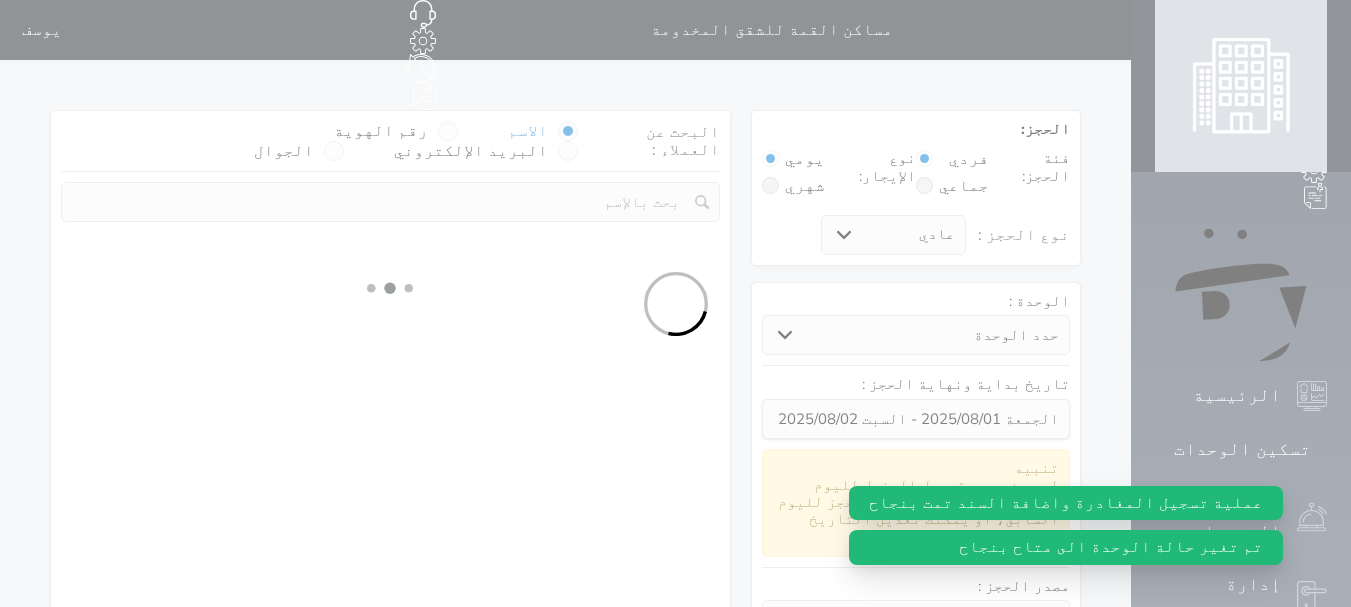 select on "1" 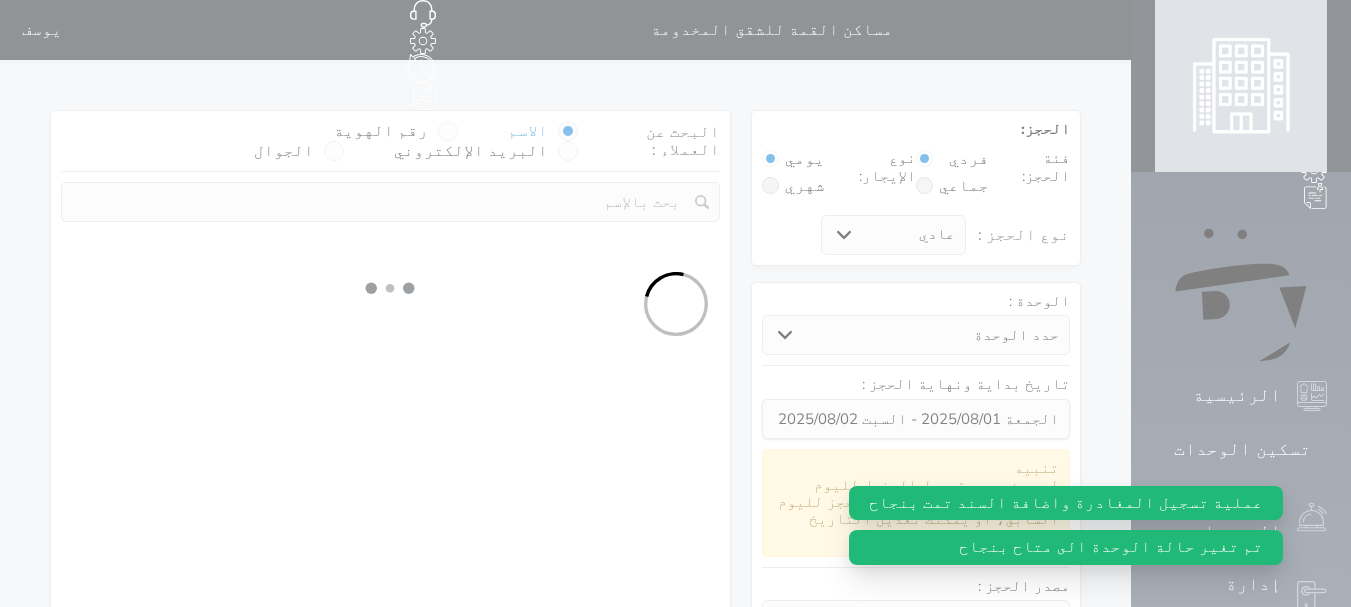 select 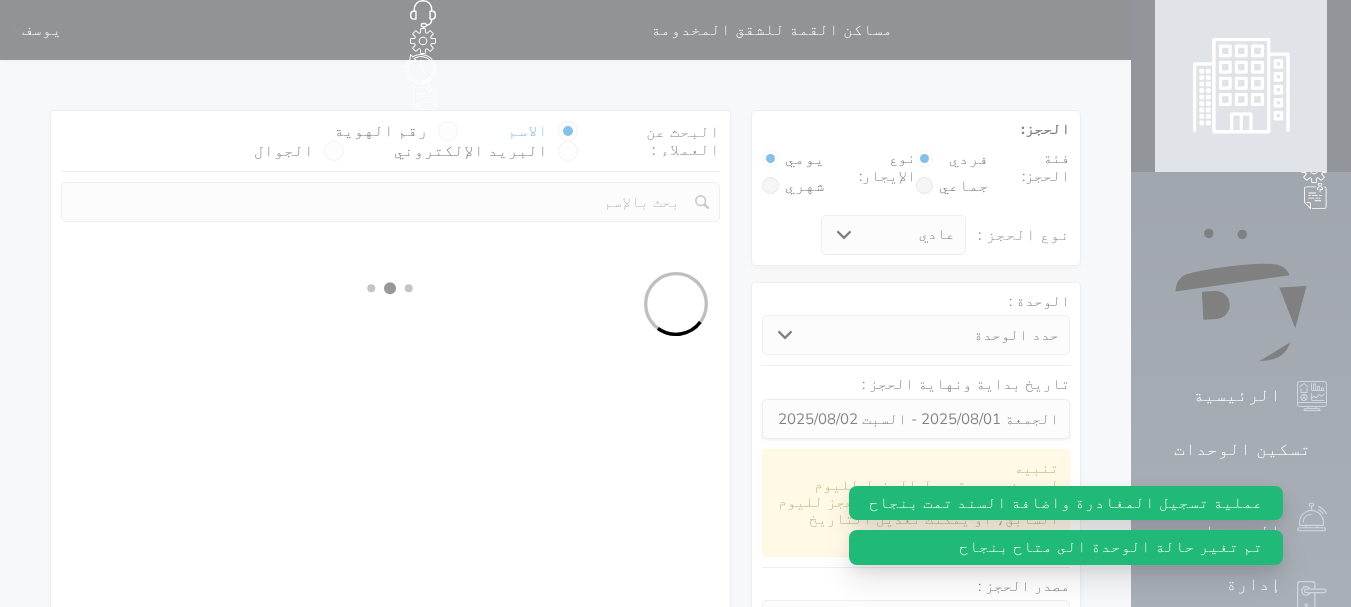 select on "7" 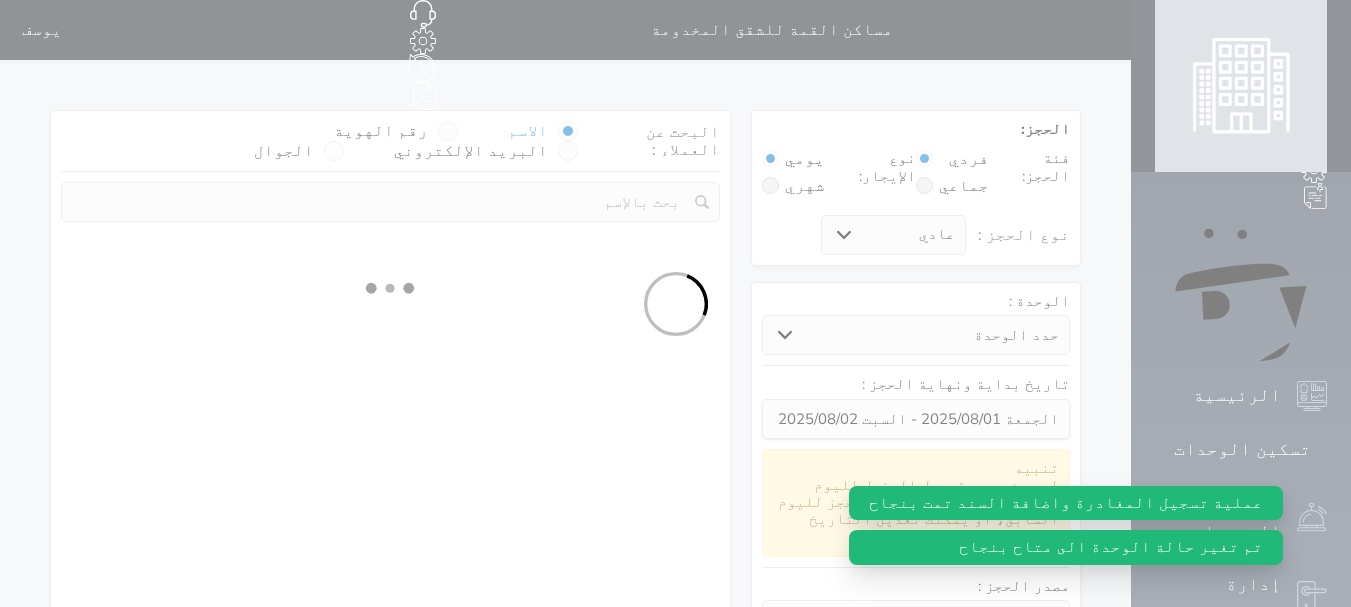 select 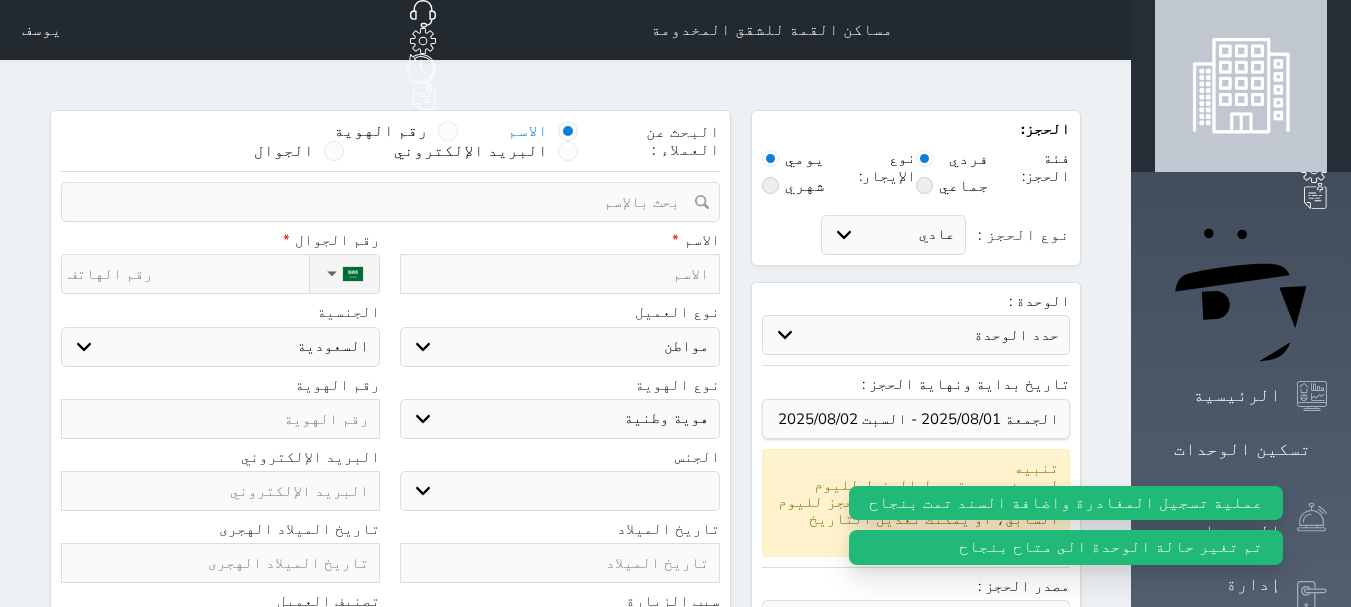 select 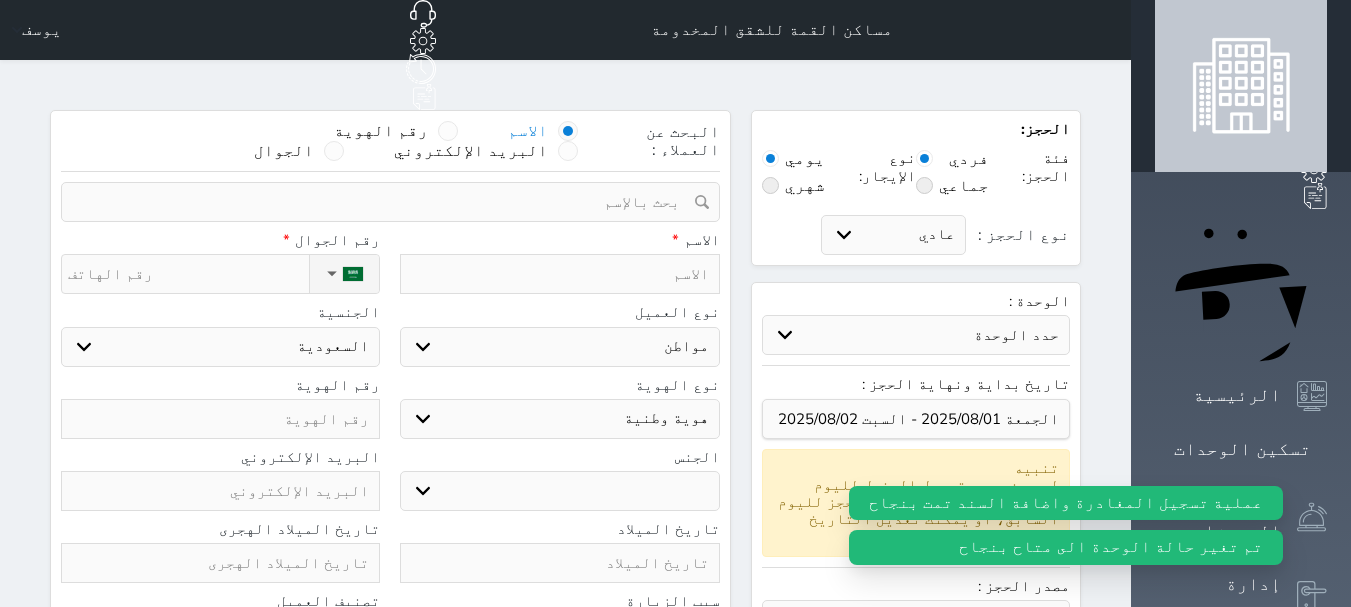 select 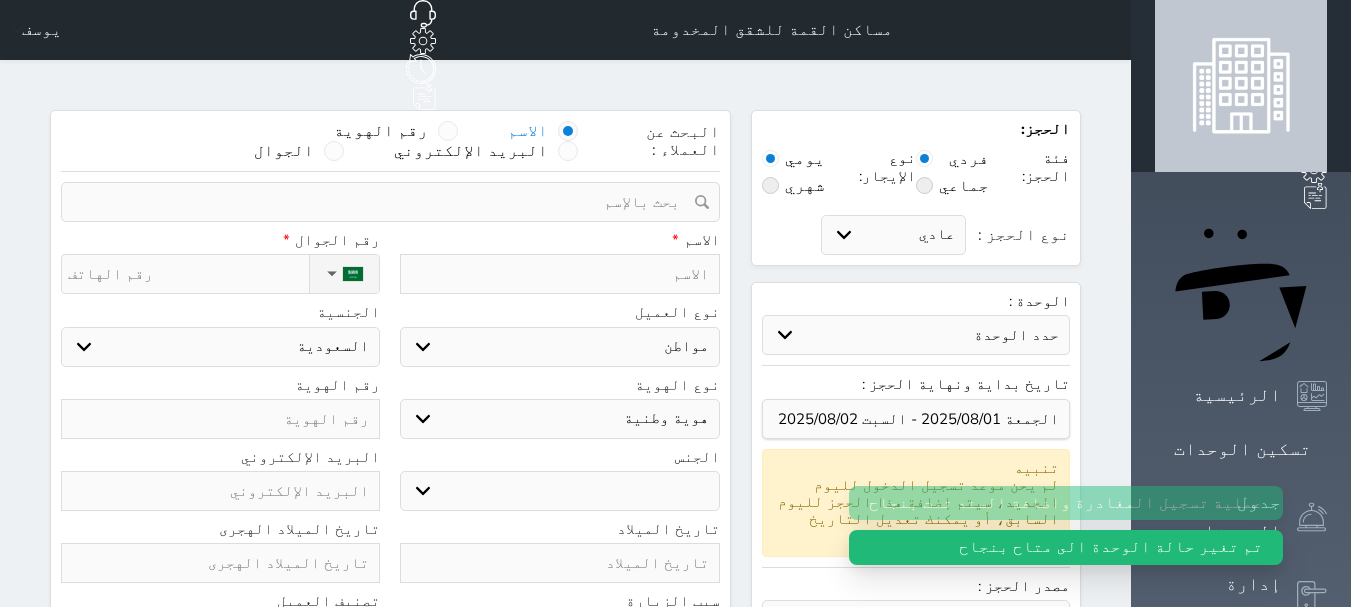 select 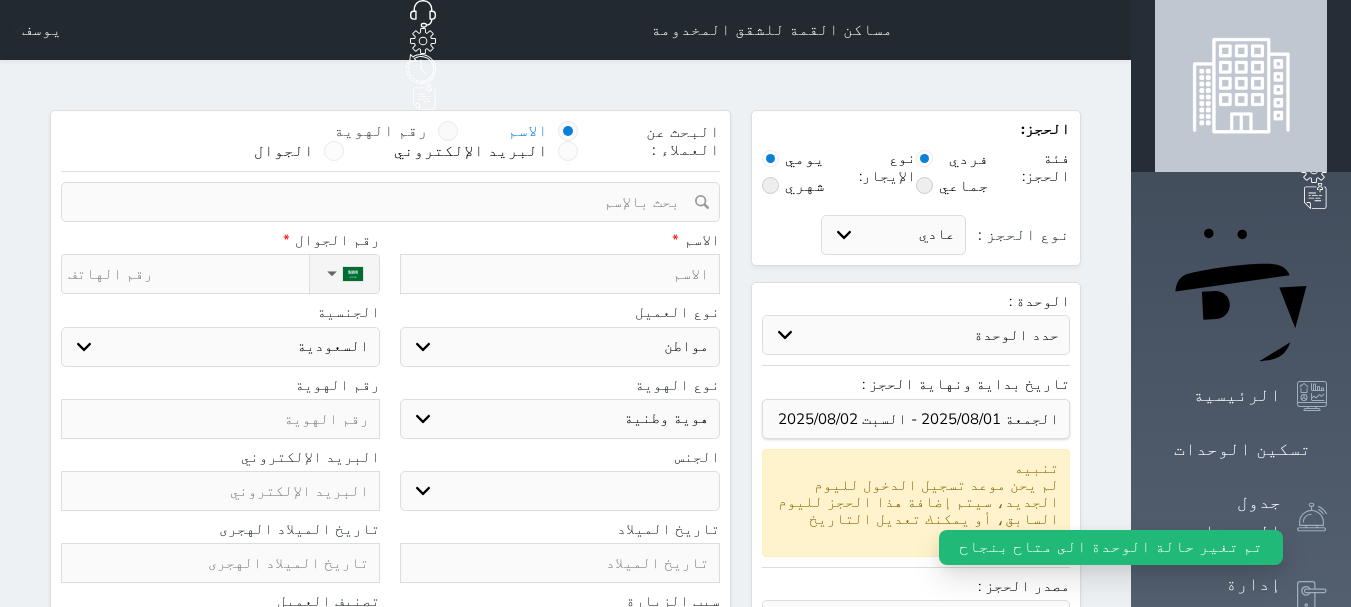 click at bounding box center (448, 131) 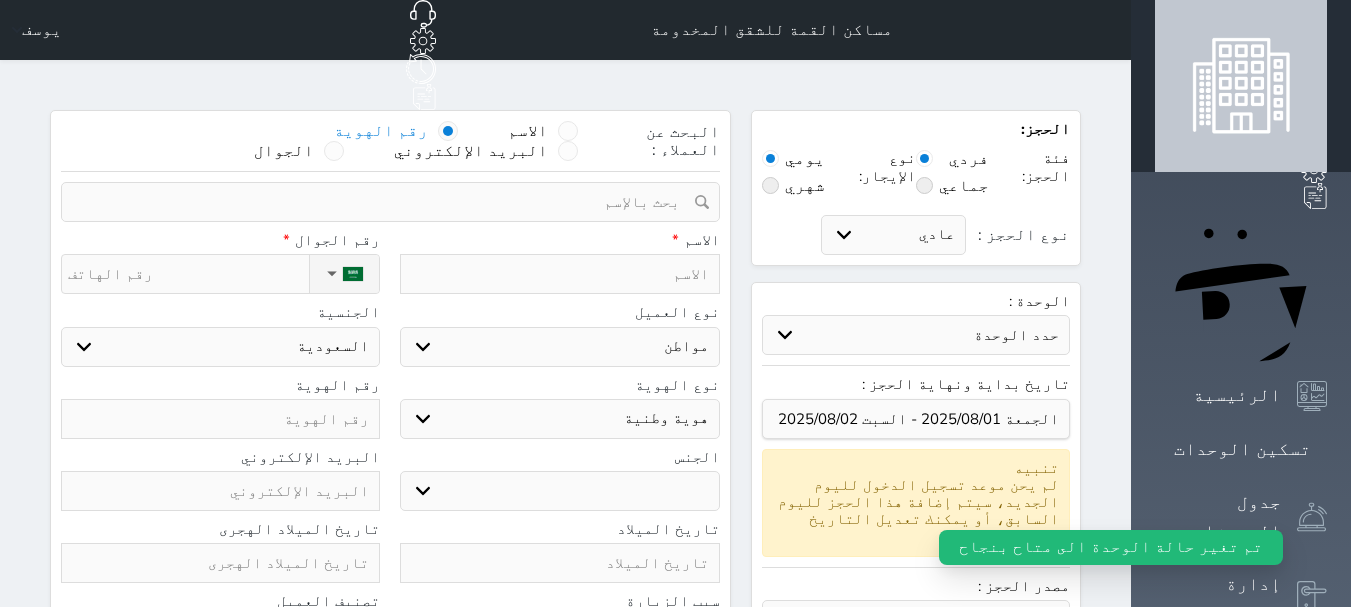 select 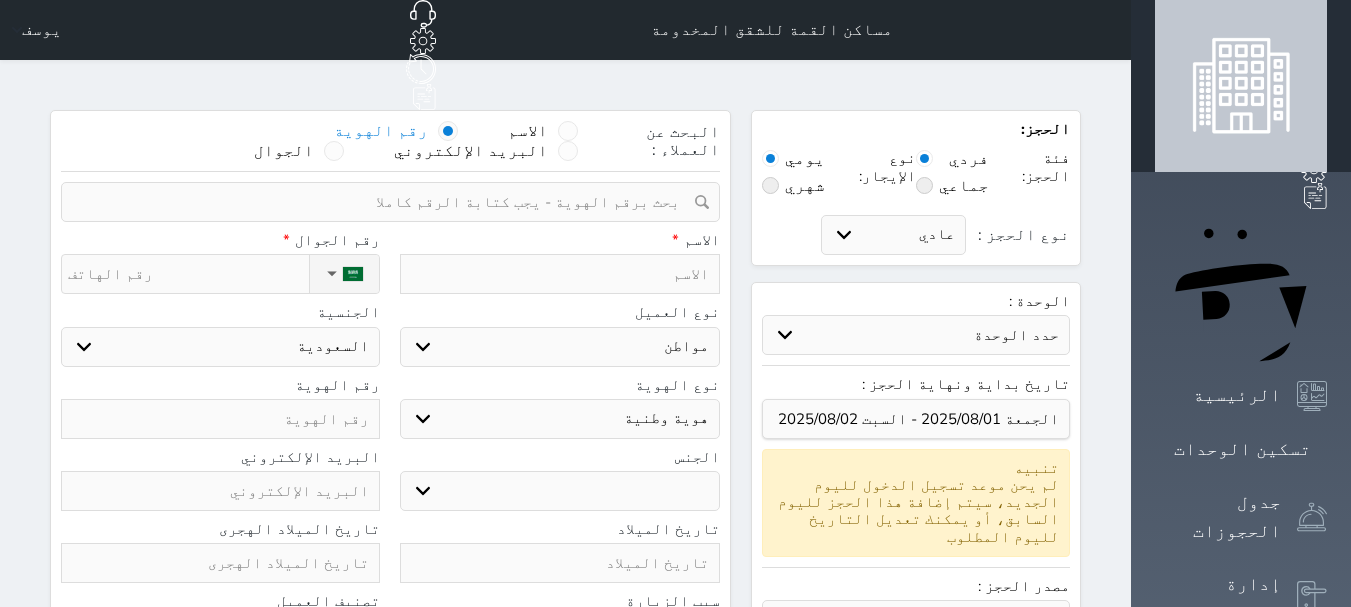 click at bounding box center (383, 202) 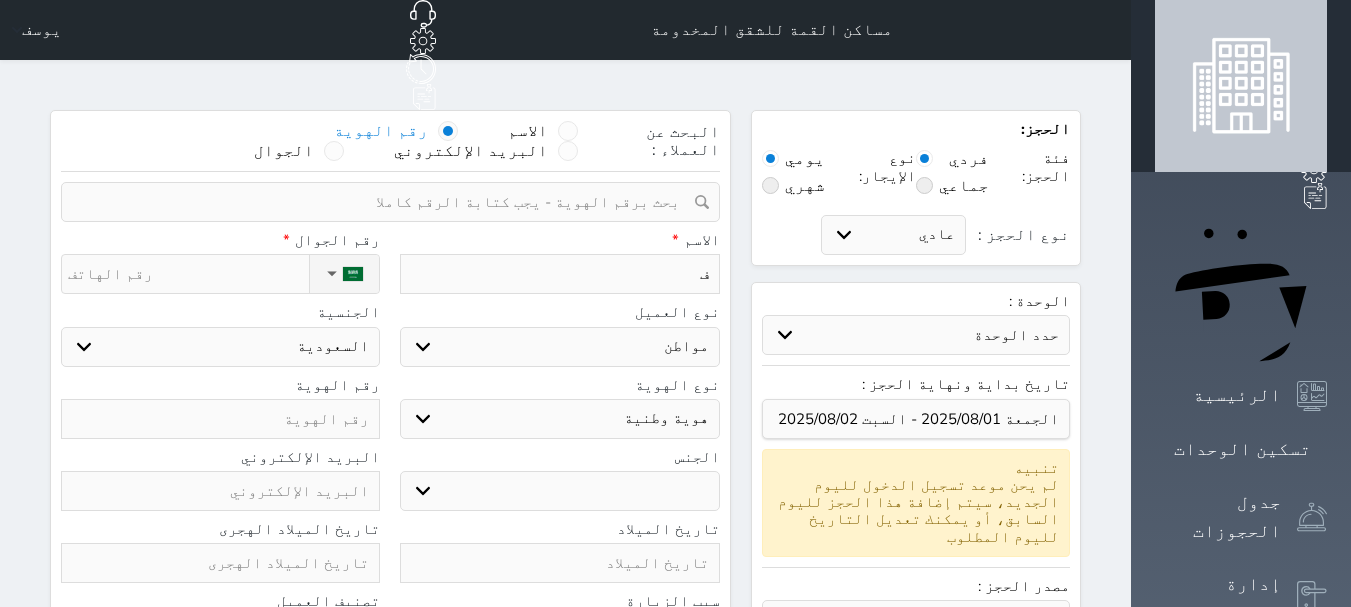 type on "فل" 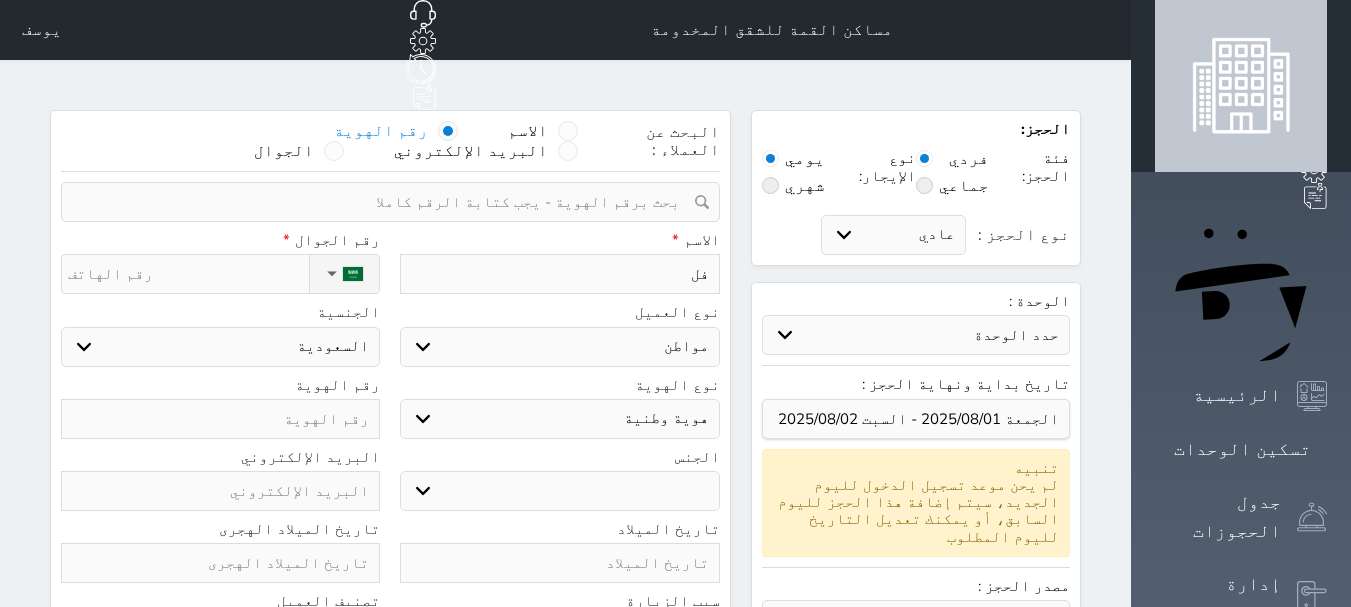 type on "فلا" 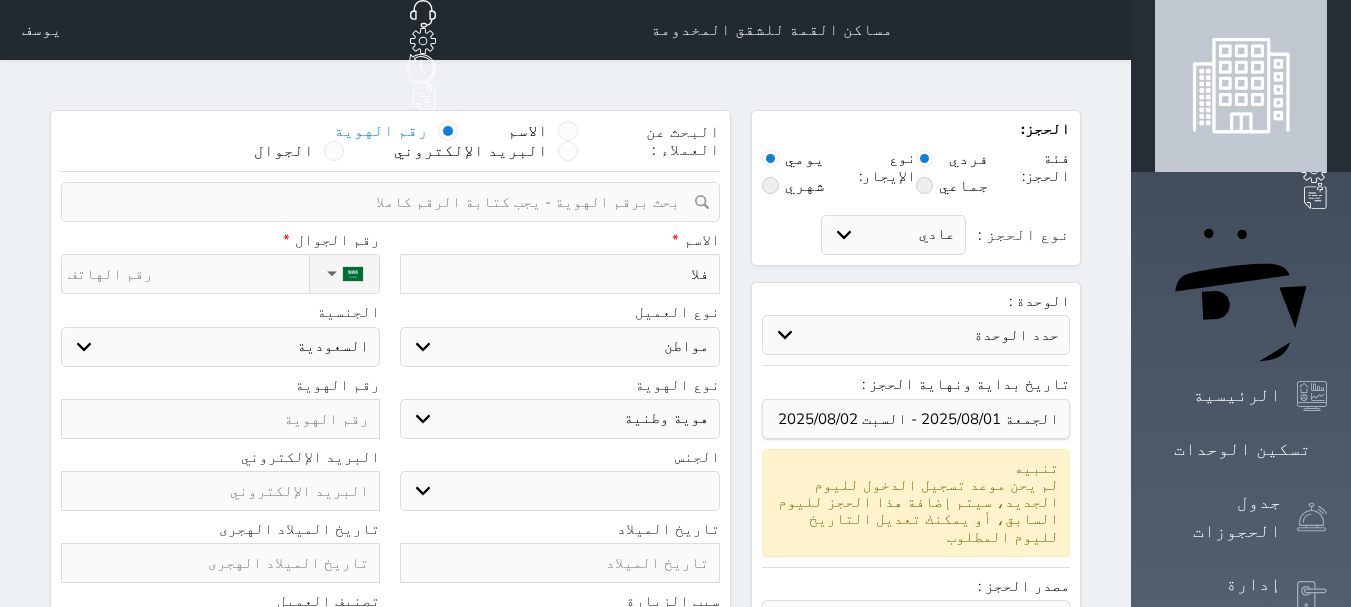 select 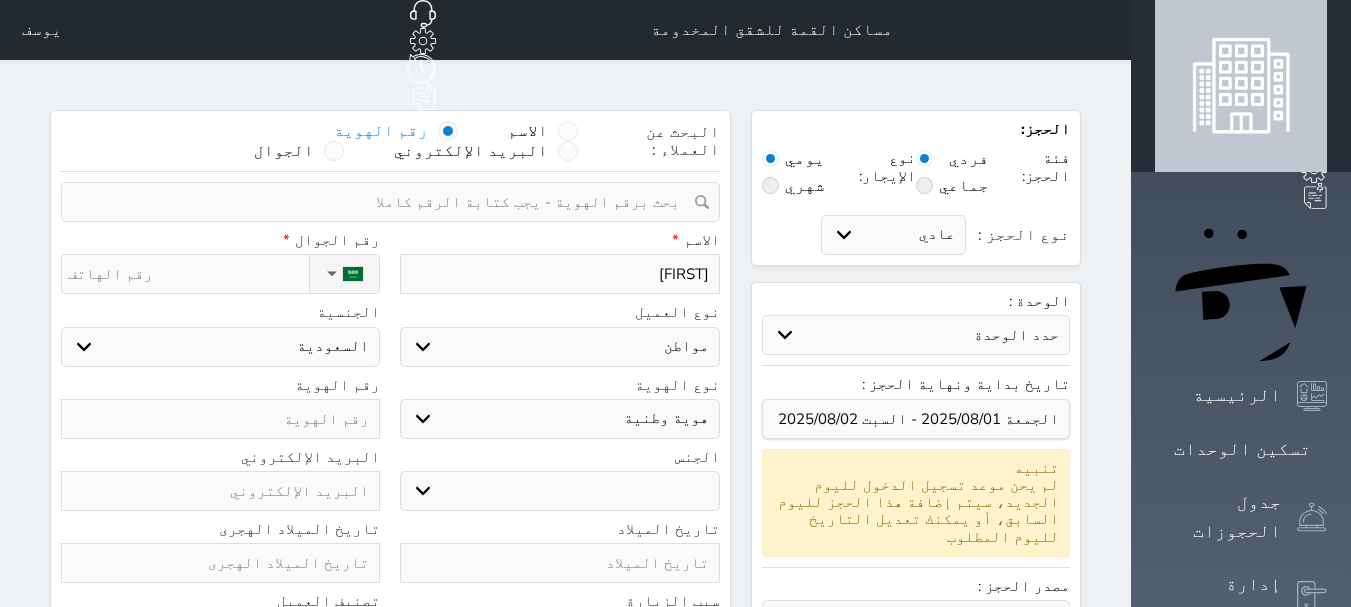 type on "فلاح" 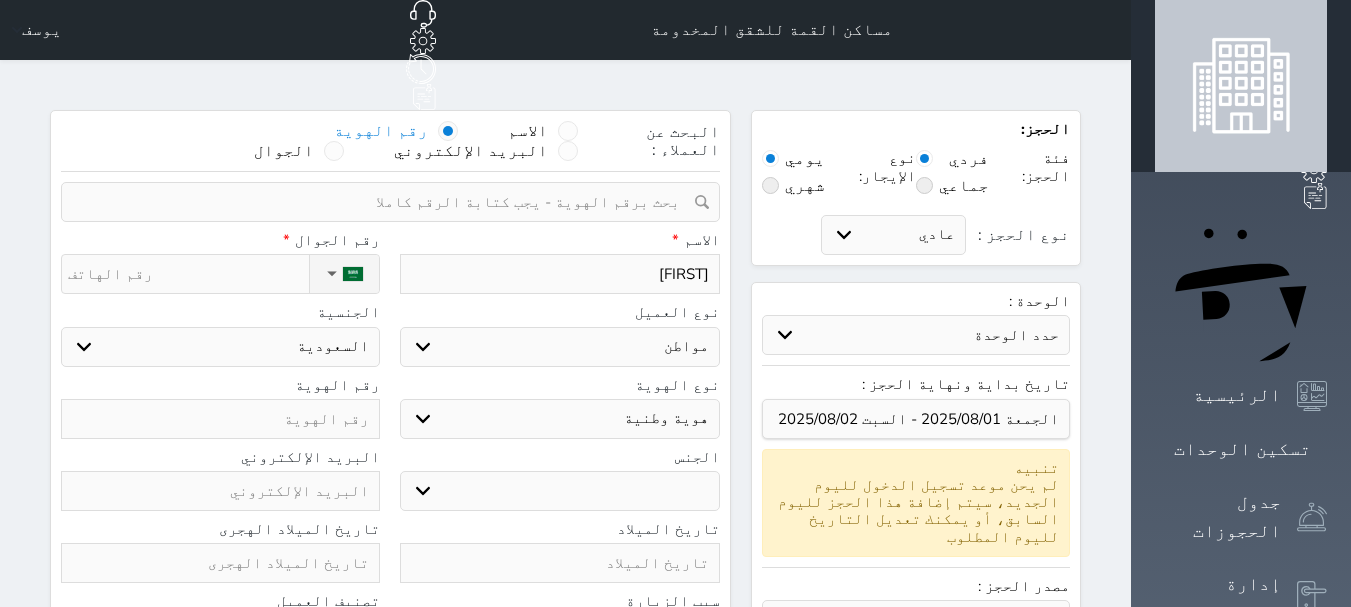 type on "فلاح ح" 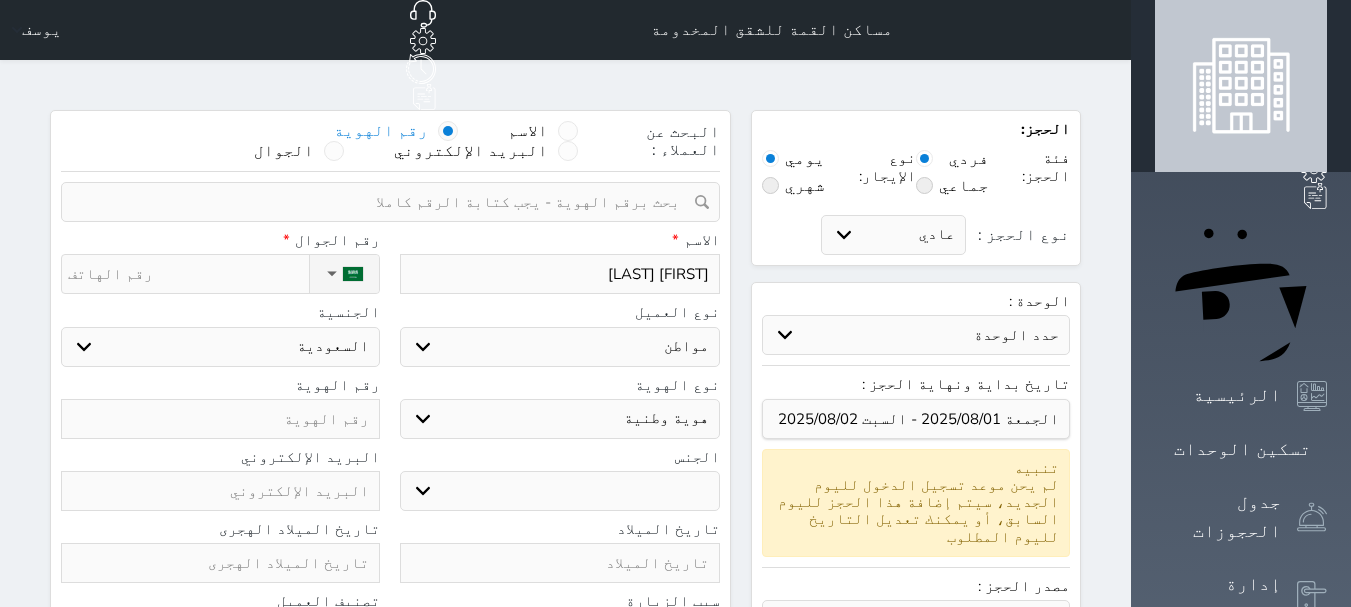 select 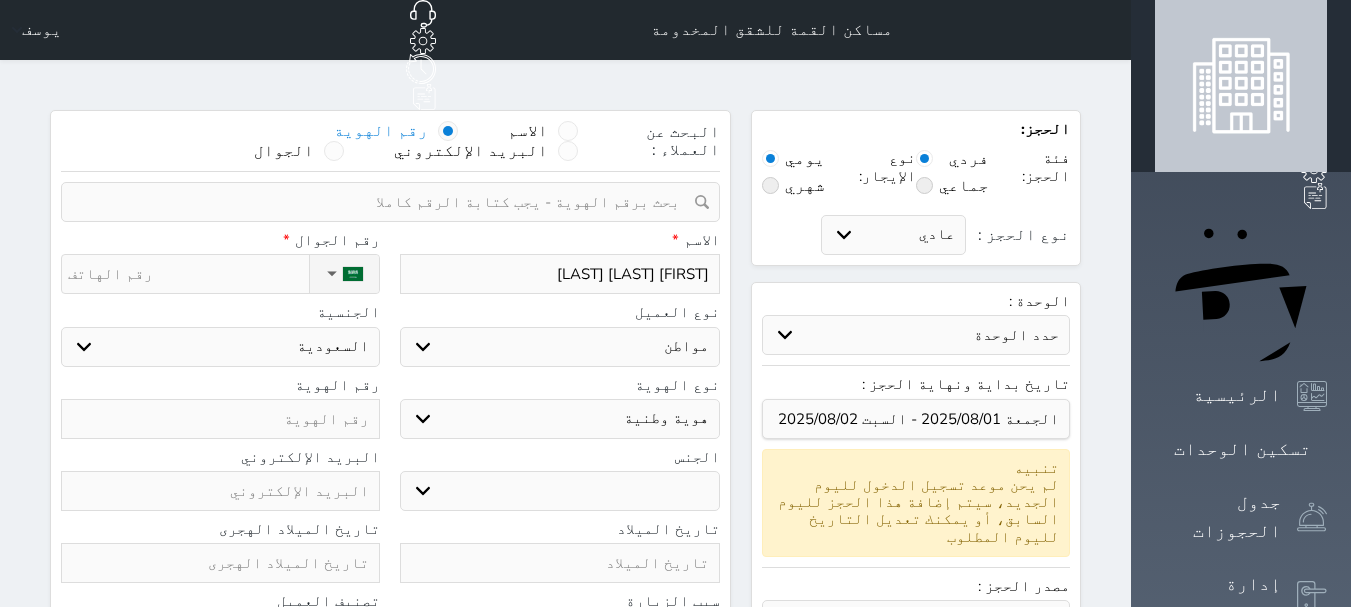 type on "فلاح حمد" 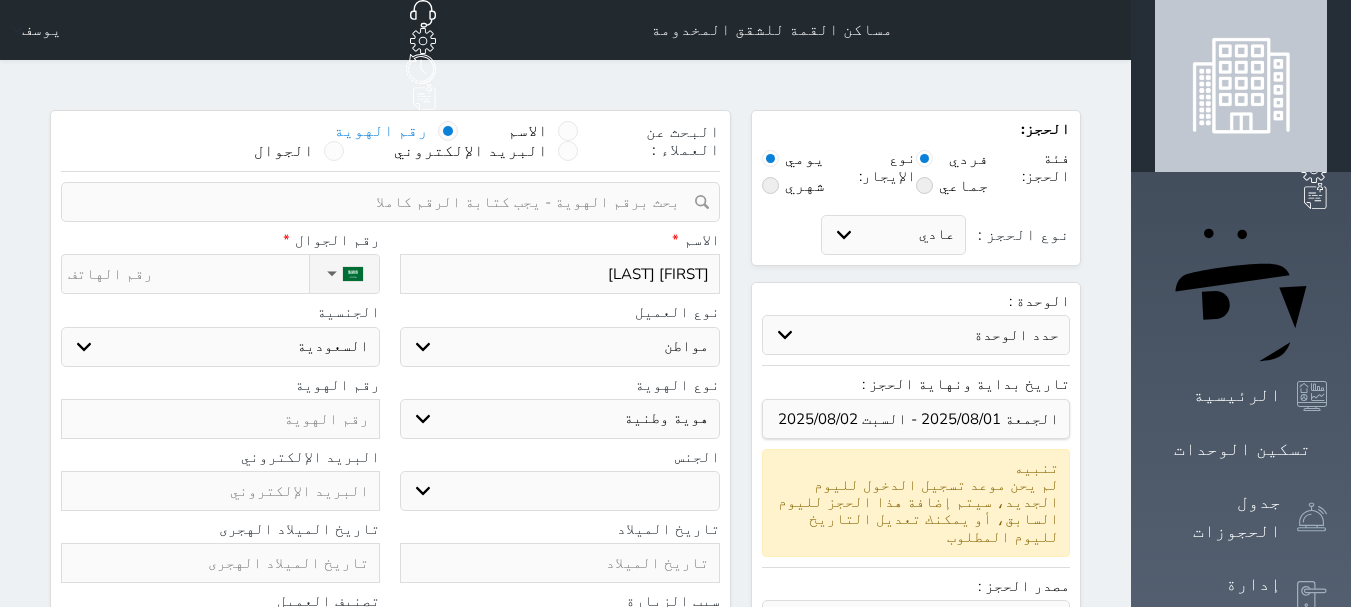 type on "فلاح حمد" 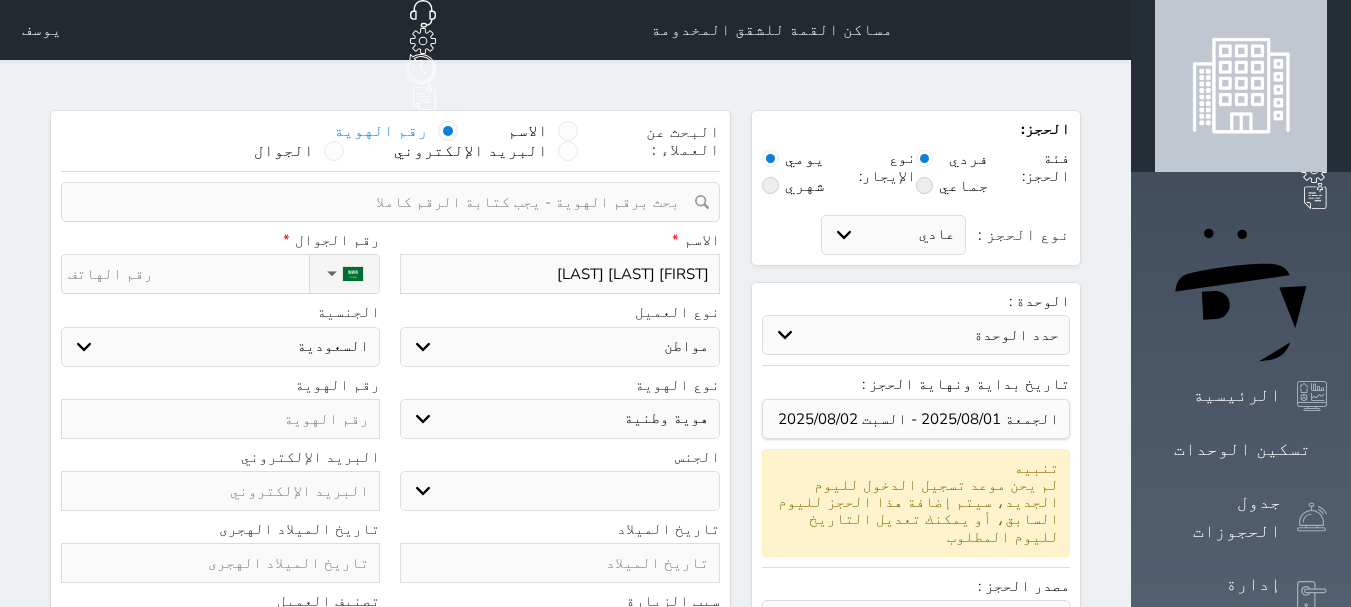 type on "فلاح حمد حس" 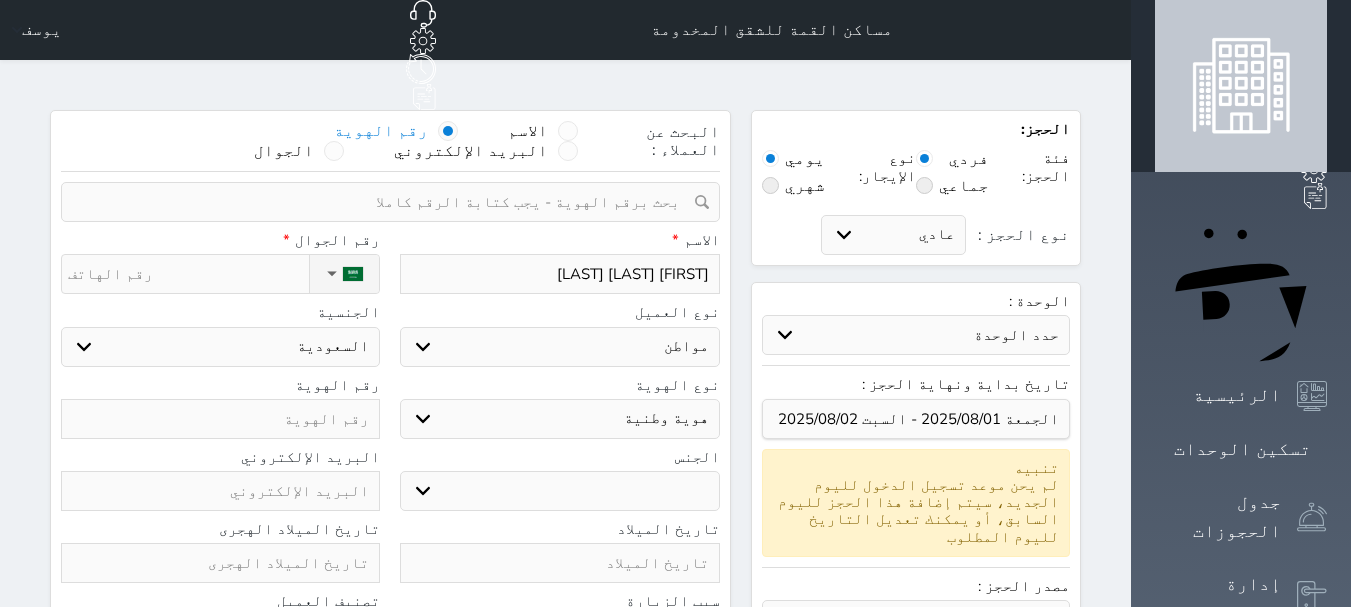 type on "فلاح حمد حسي" 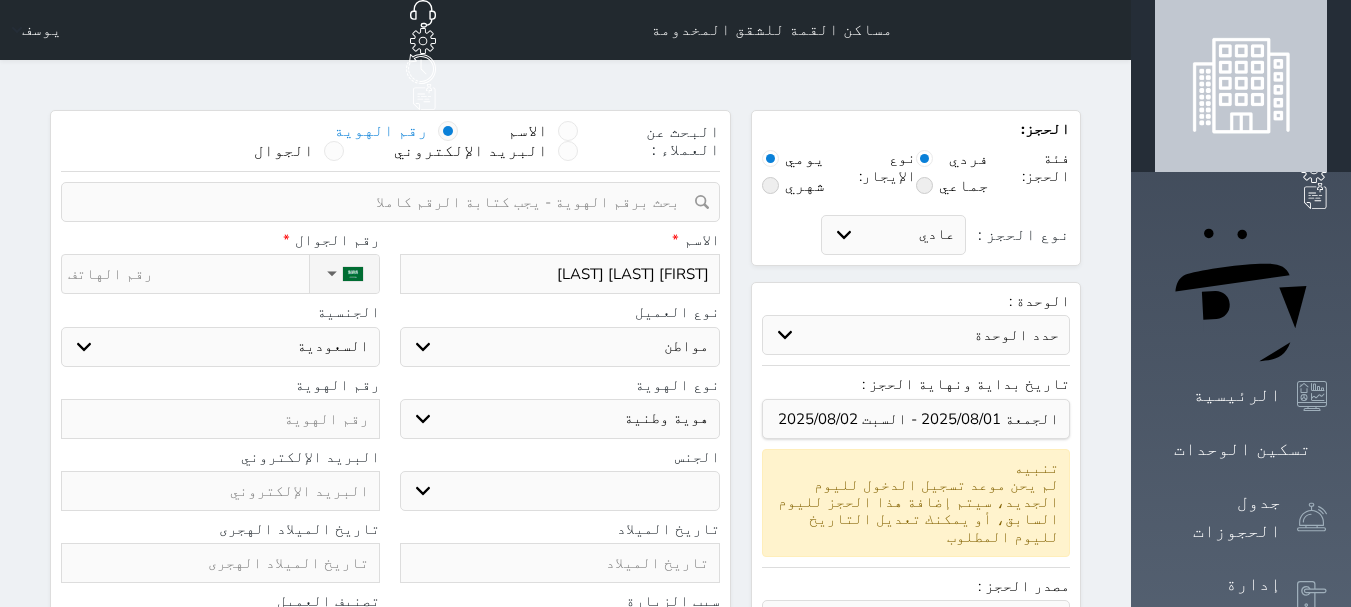 select 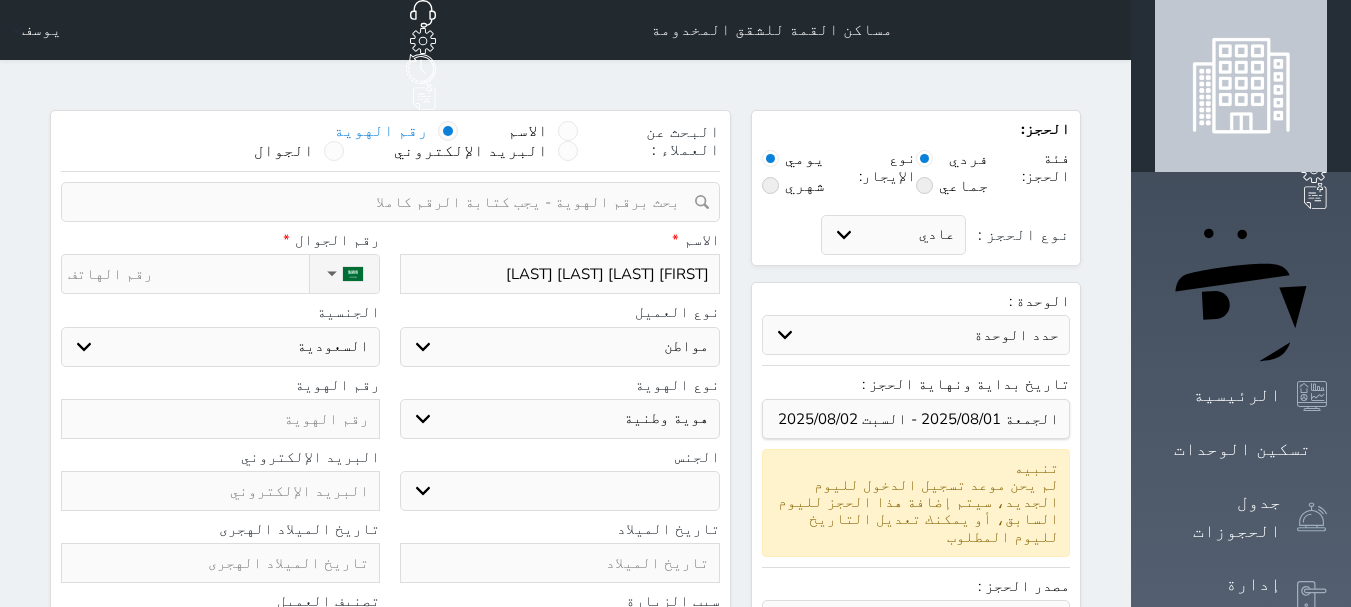type on "فلاح حمد حسين" 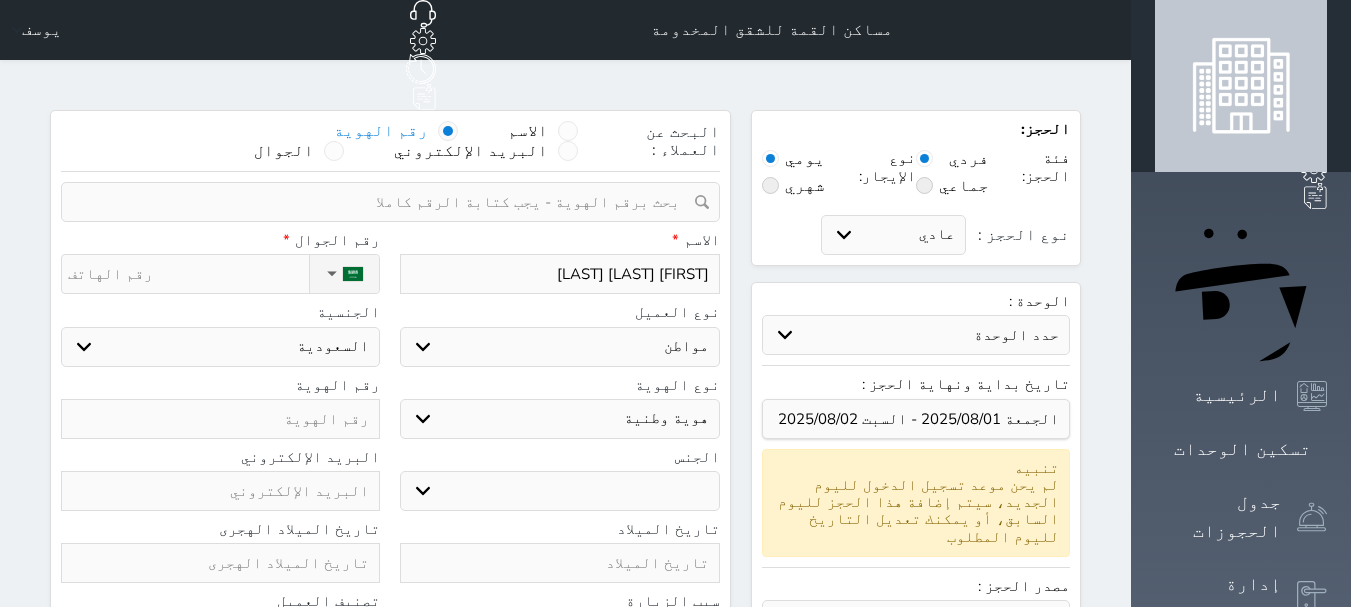 select 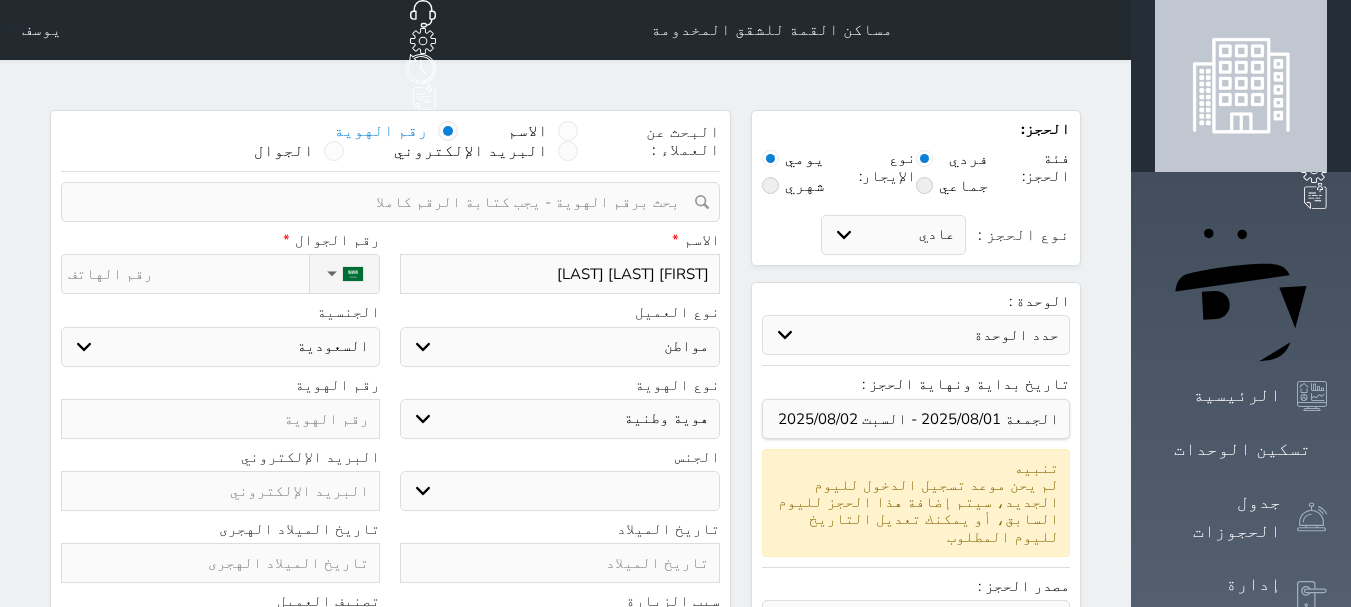 type on "فلاح حمد حسين" 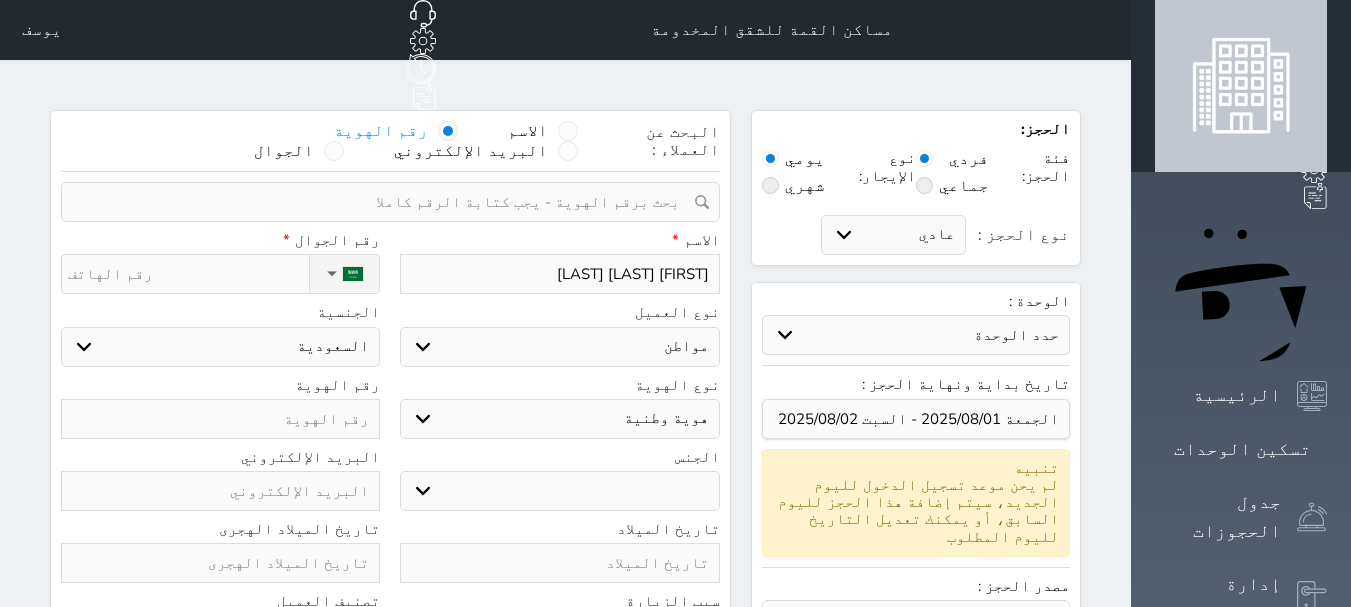 type on "فلاح حمد حسين ا" 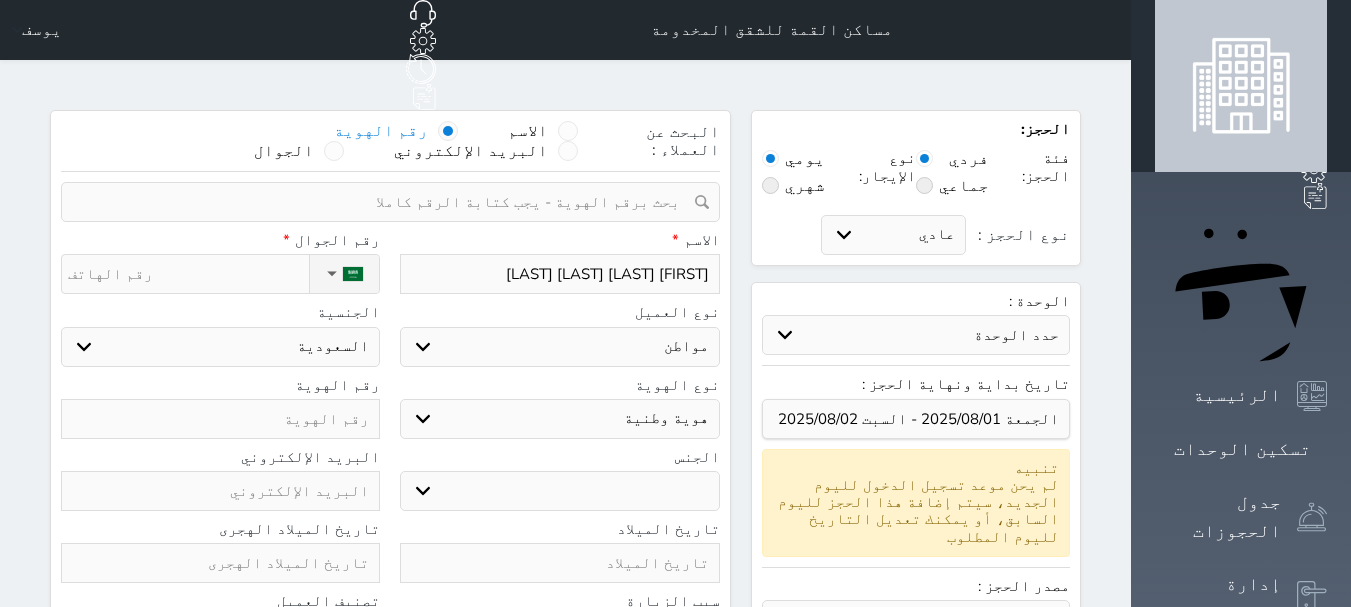 type on "فلاح حمد حسين ال" 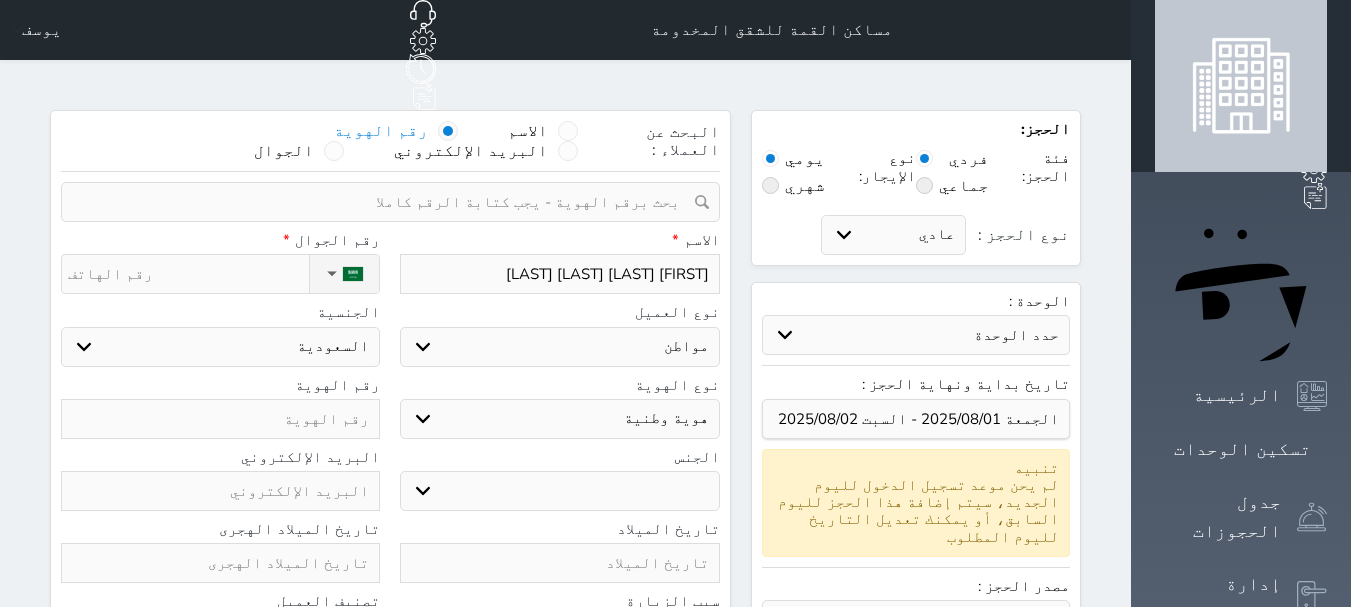select 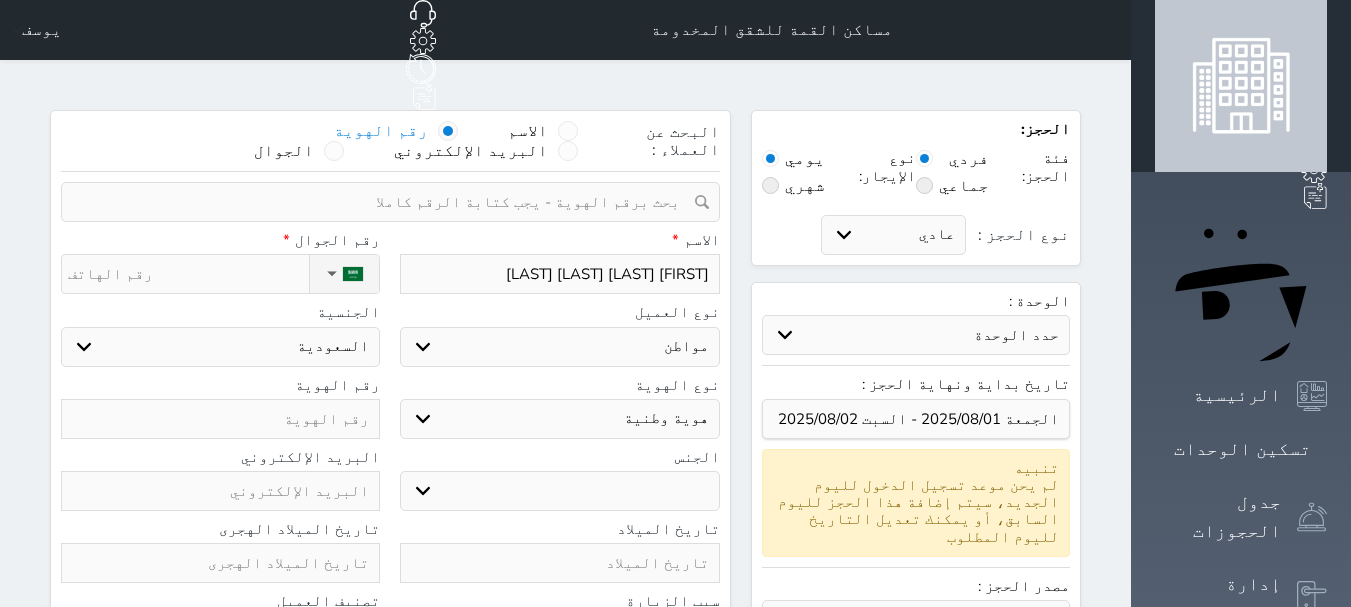 type on "فلاح حمد حسين العجمي" 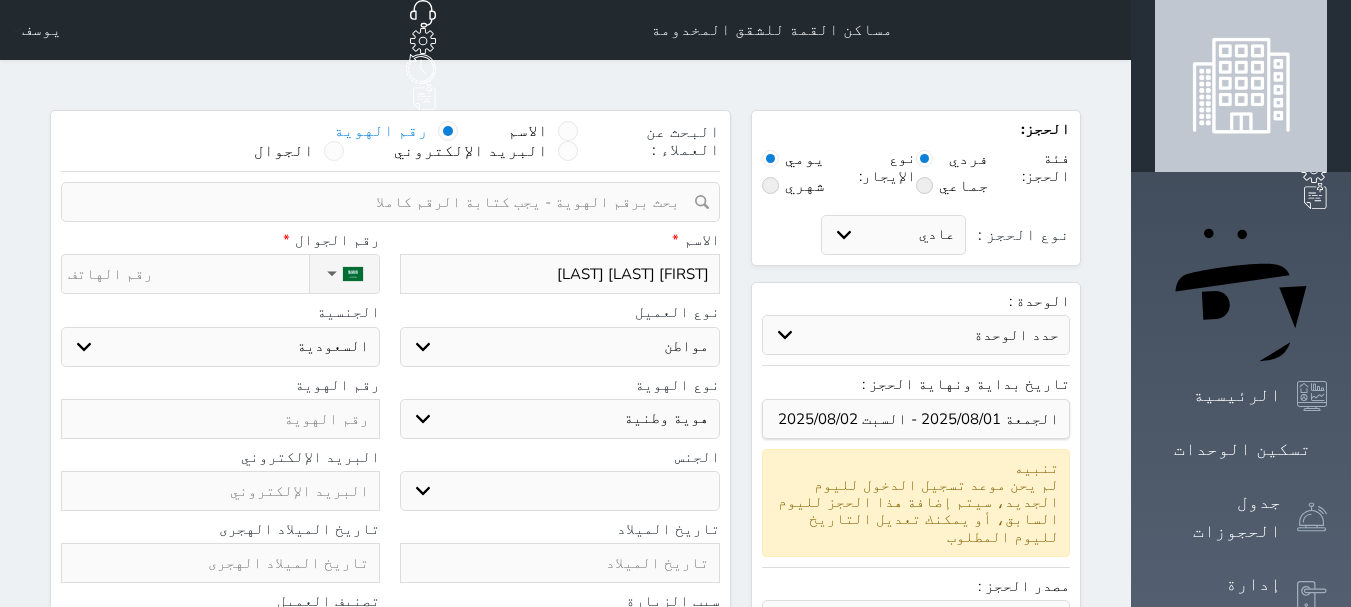 type on "فلاح حمد حسين العجمي" 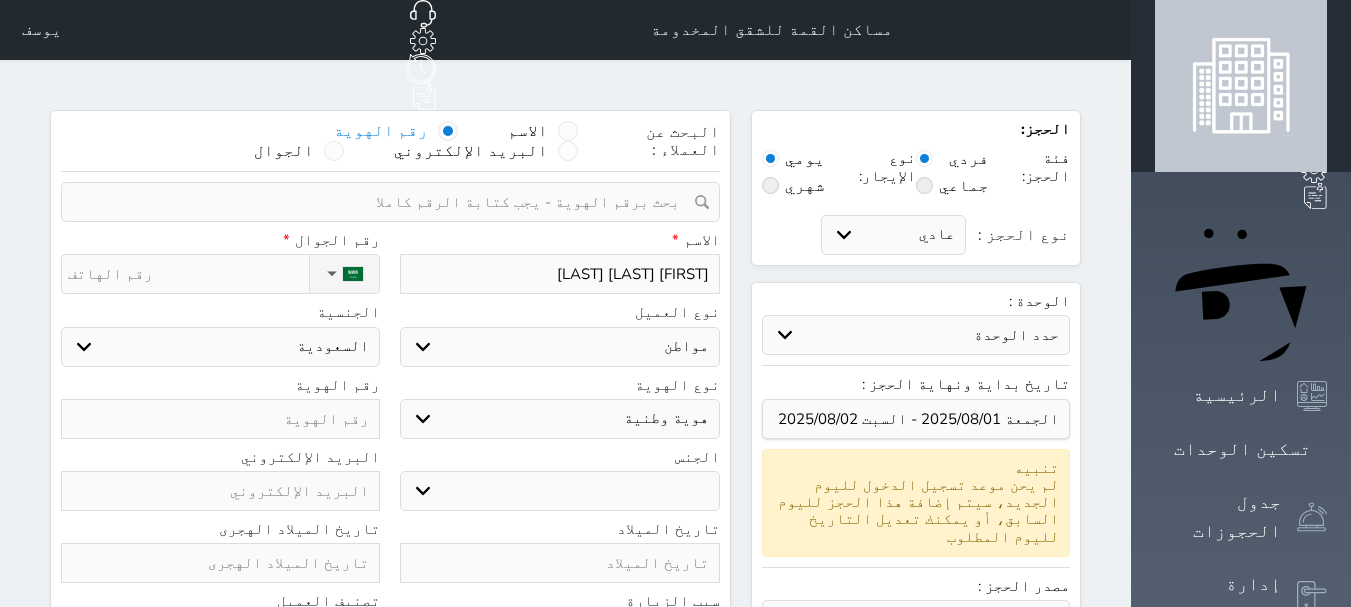select 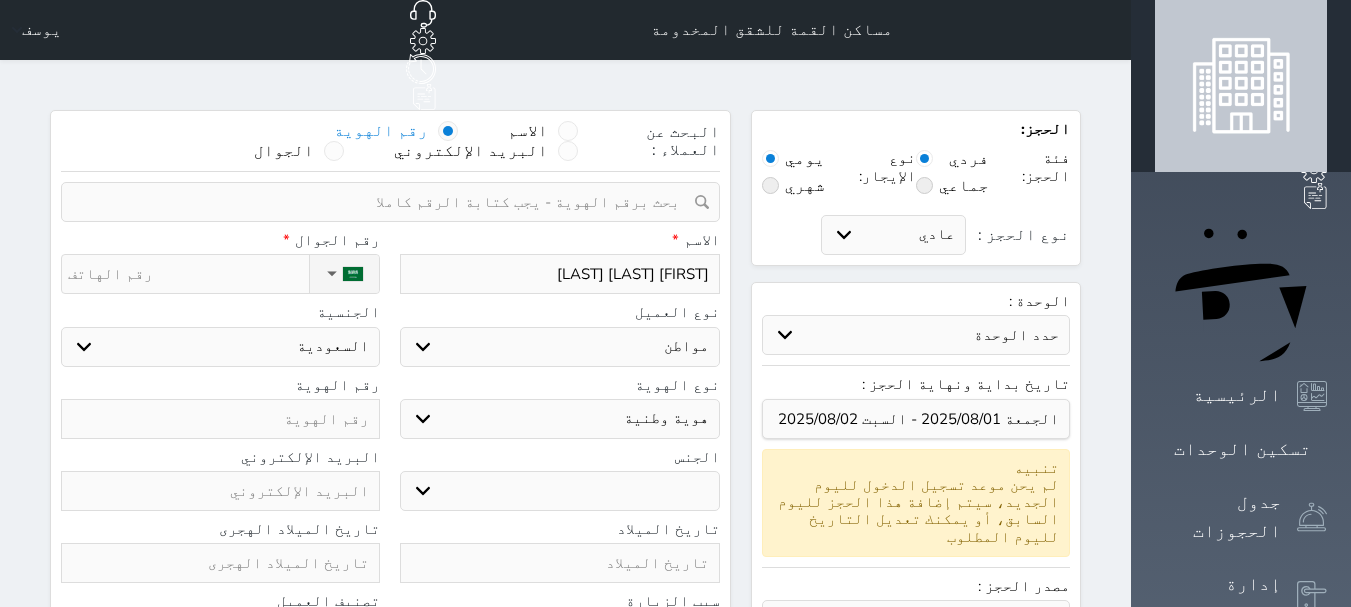 click on "اختر نوع   مواطن مواطن خليجي زائر مقيم" at bounding box center [559, 347] 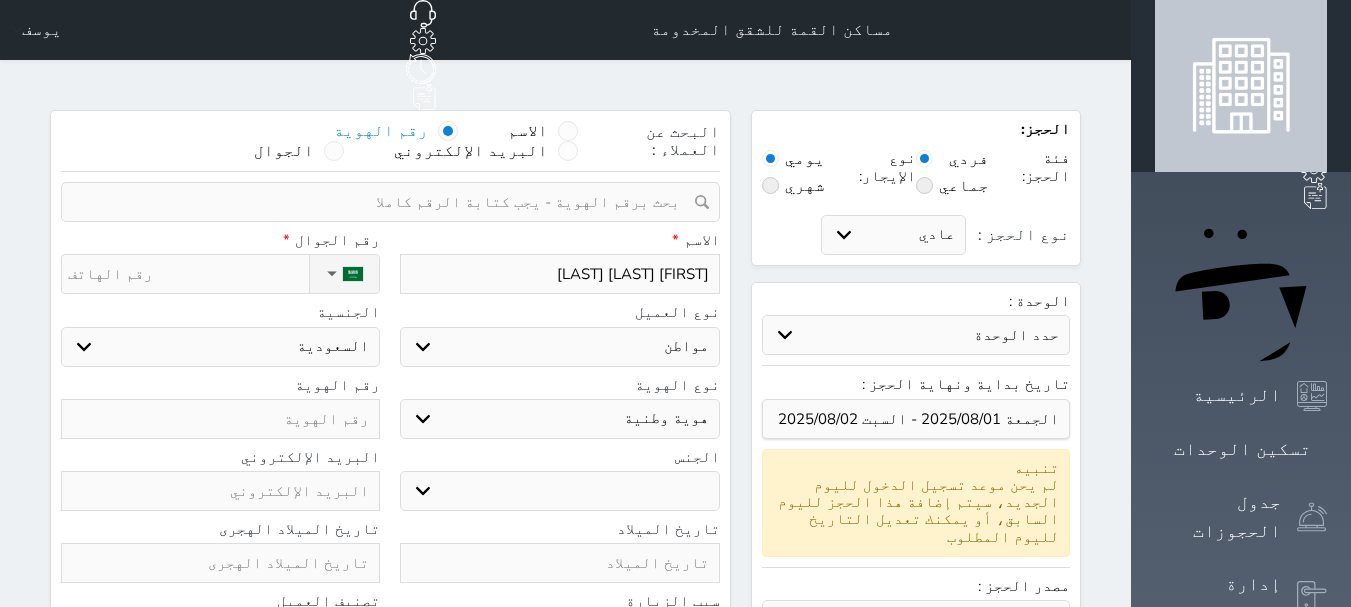 select on "2" 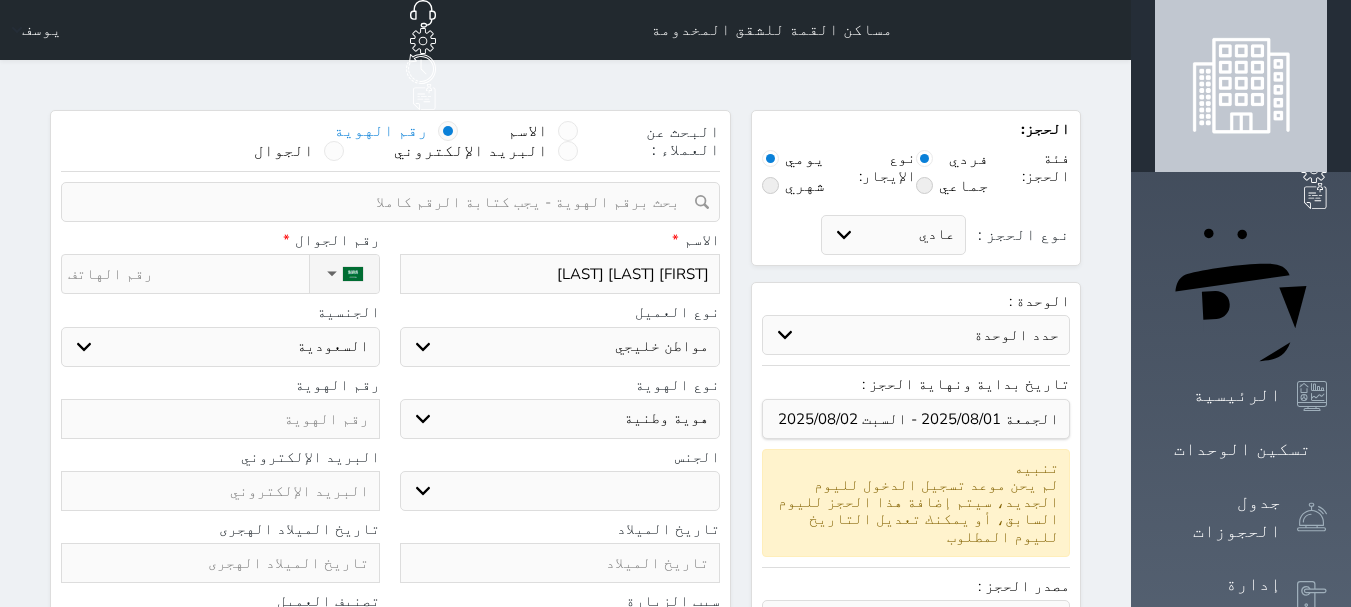 click on "اختر نوع   مواطن مواطن خليجي زائر مقيم" at bounding box center [559, 347] 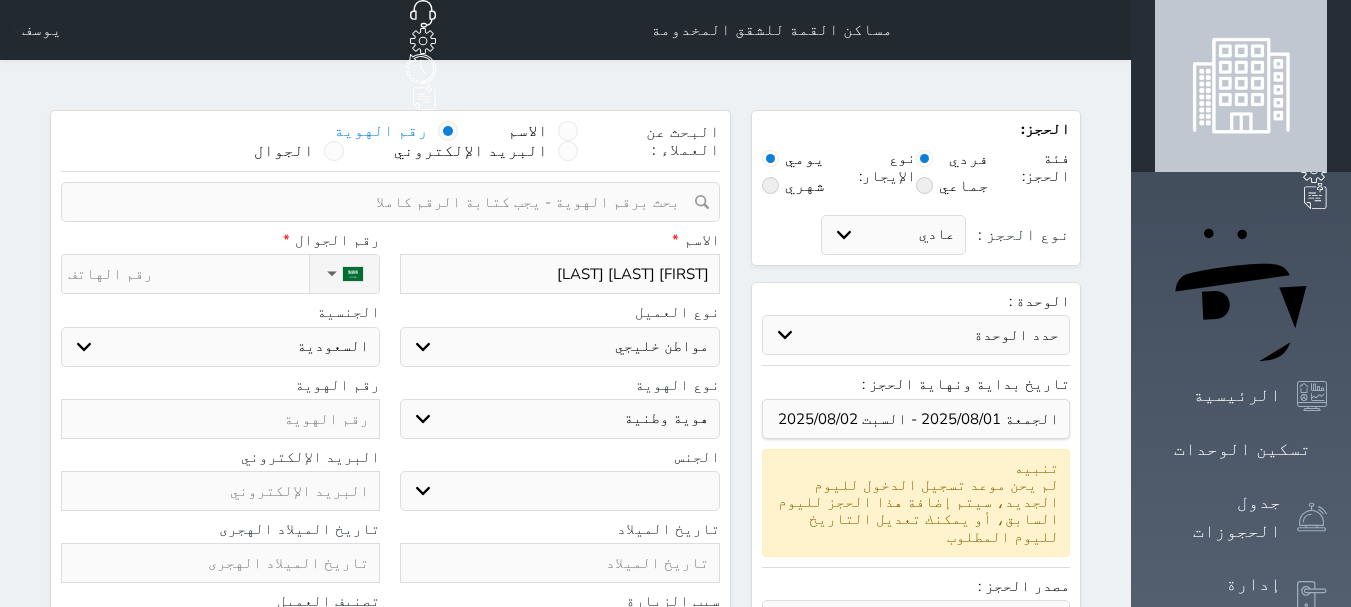select 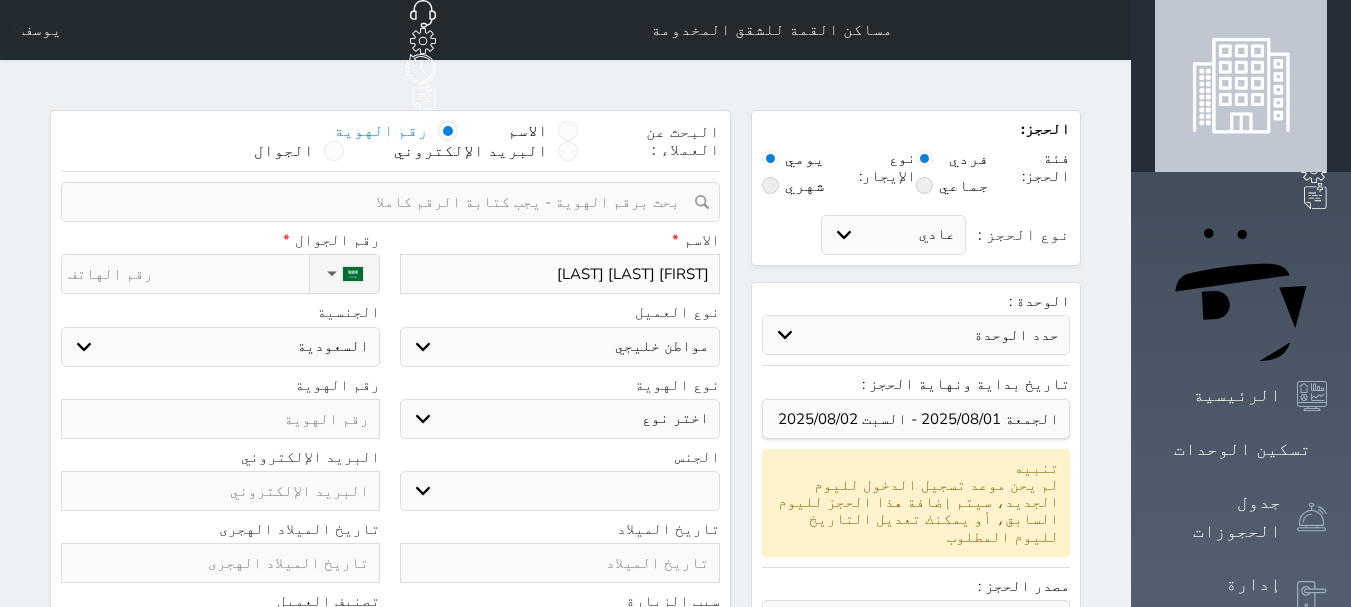 select 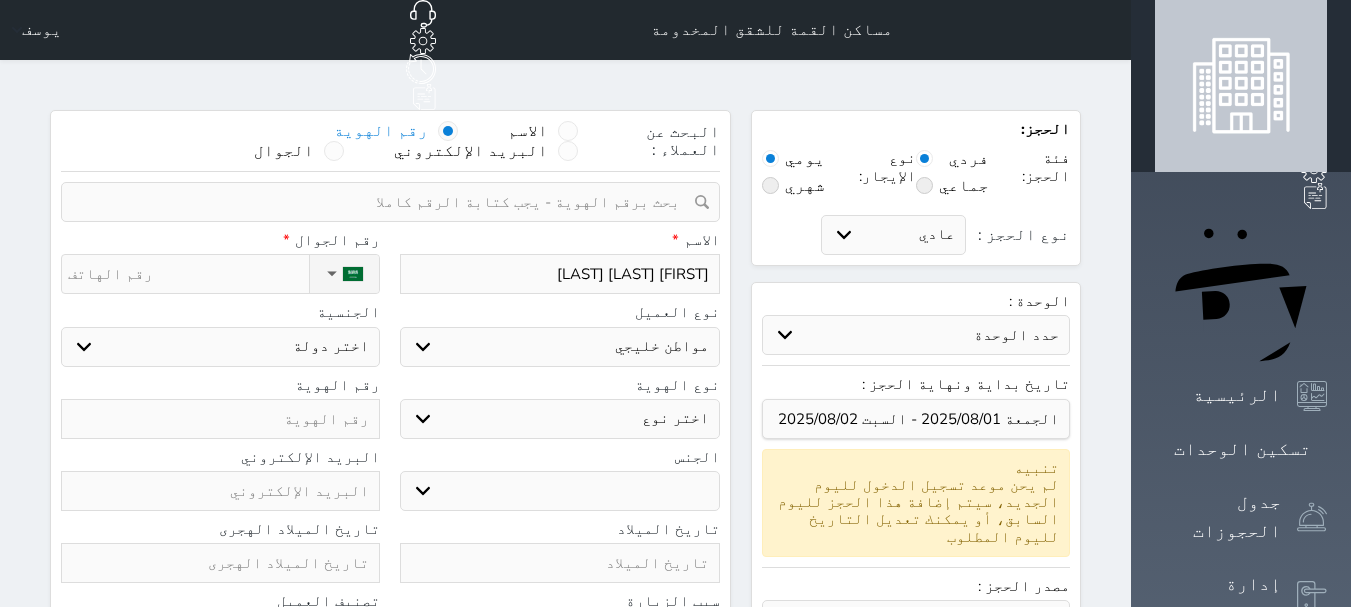 click on "اختر نوع   هوية خليجية جواز السفر" at bounding box center (559, 419) 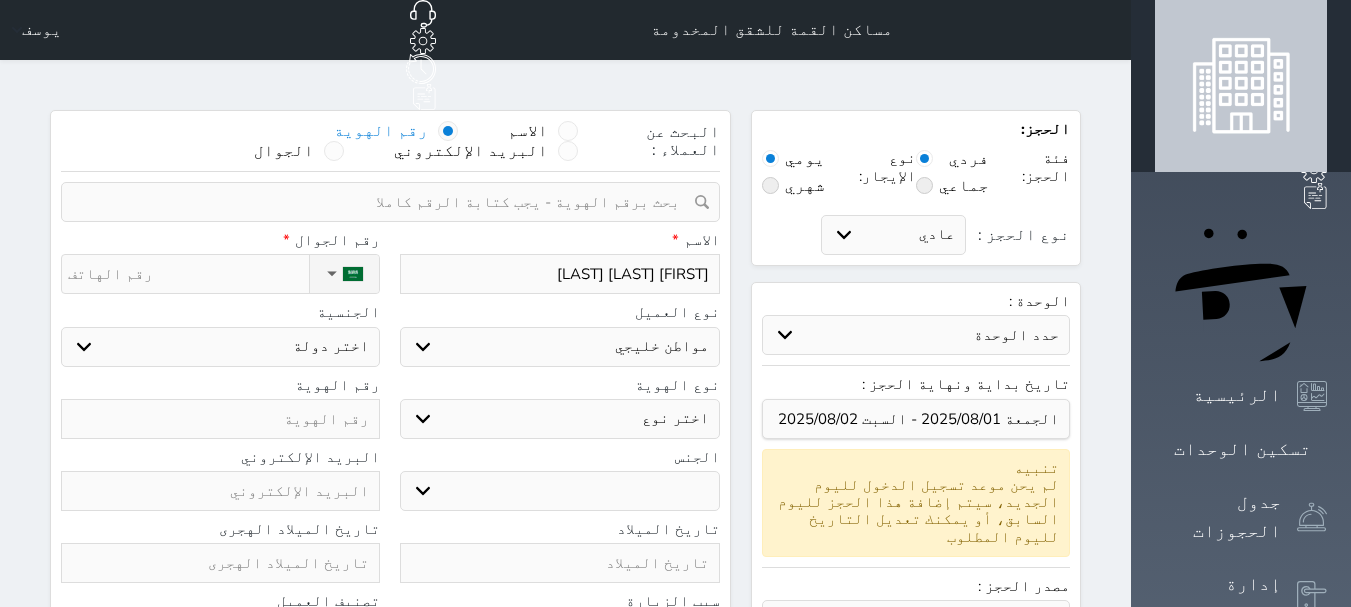select on "3" 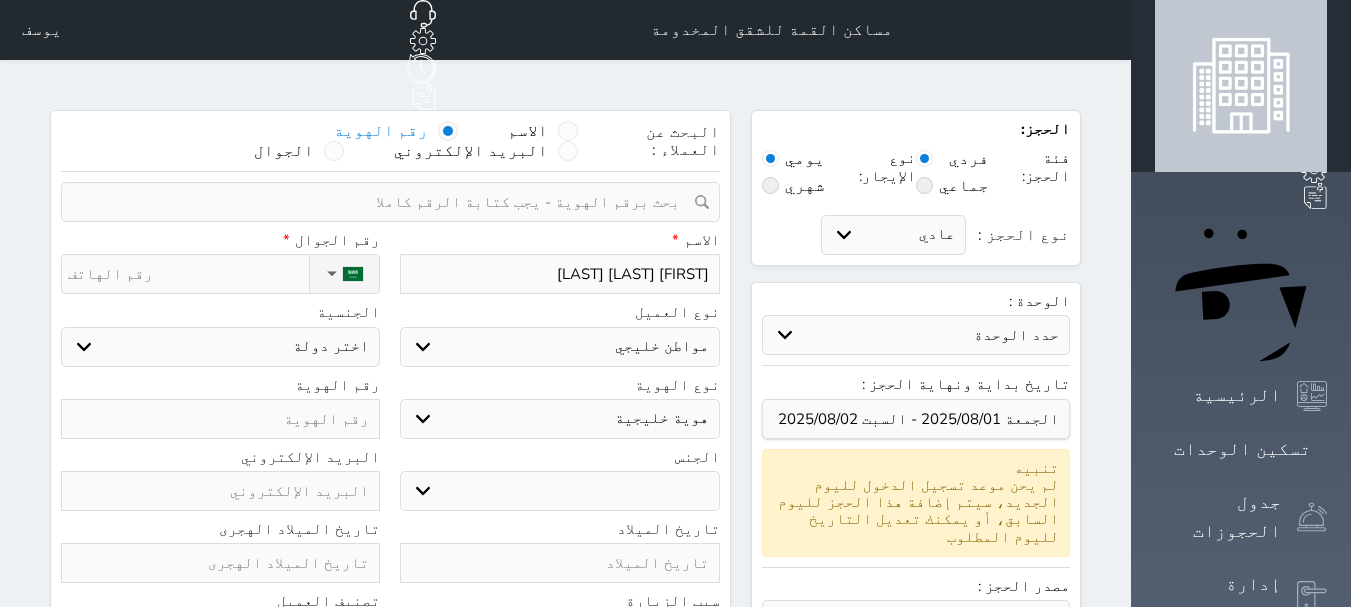 click on "اختر نوع   هوية خليجية جواز السفر" at bounding box center [559, 419] 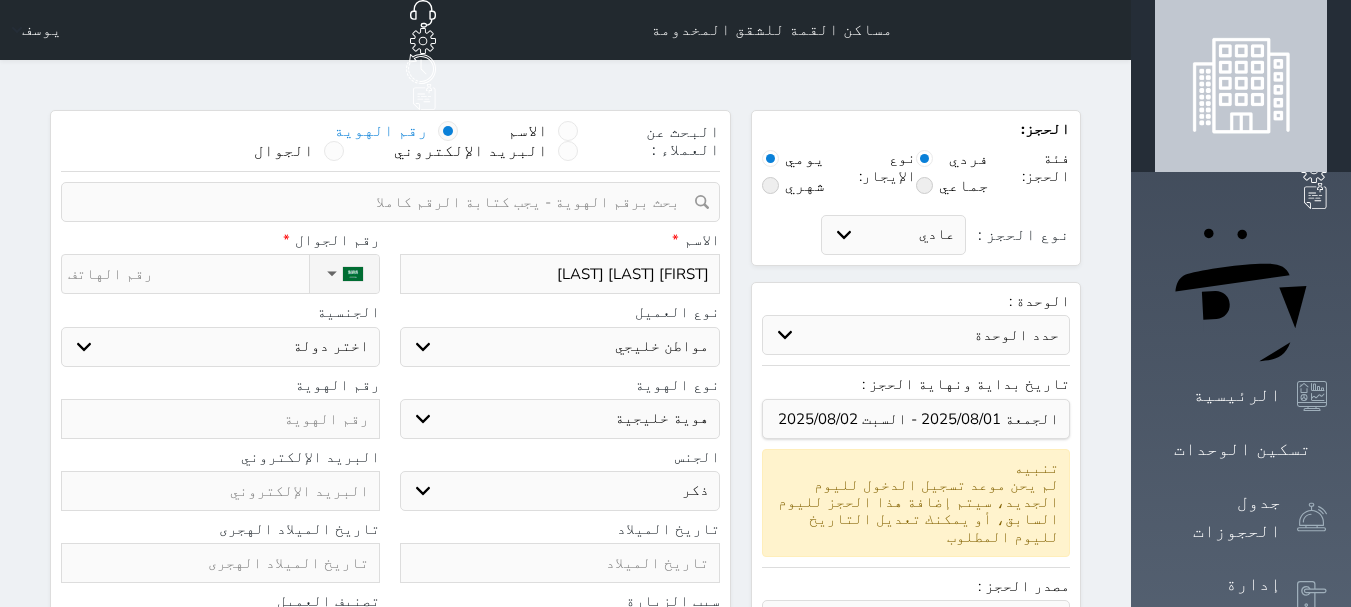click on "ذكر   انثى" at bounding box center [559, 491] 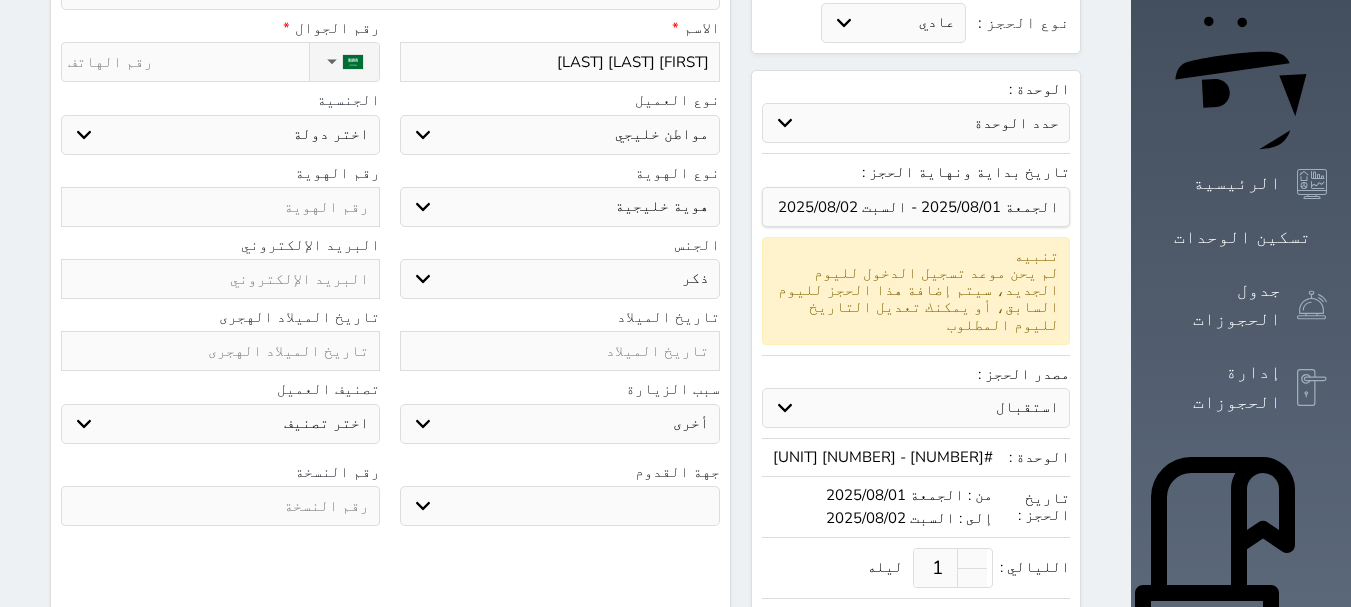 scroll, scrollTop: 400, scrollLeft: 0, axis: vertical 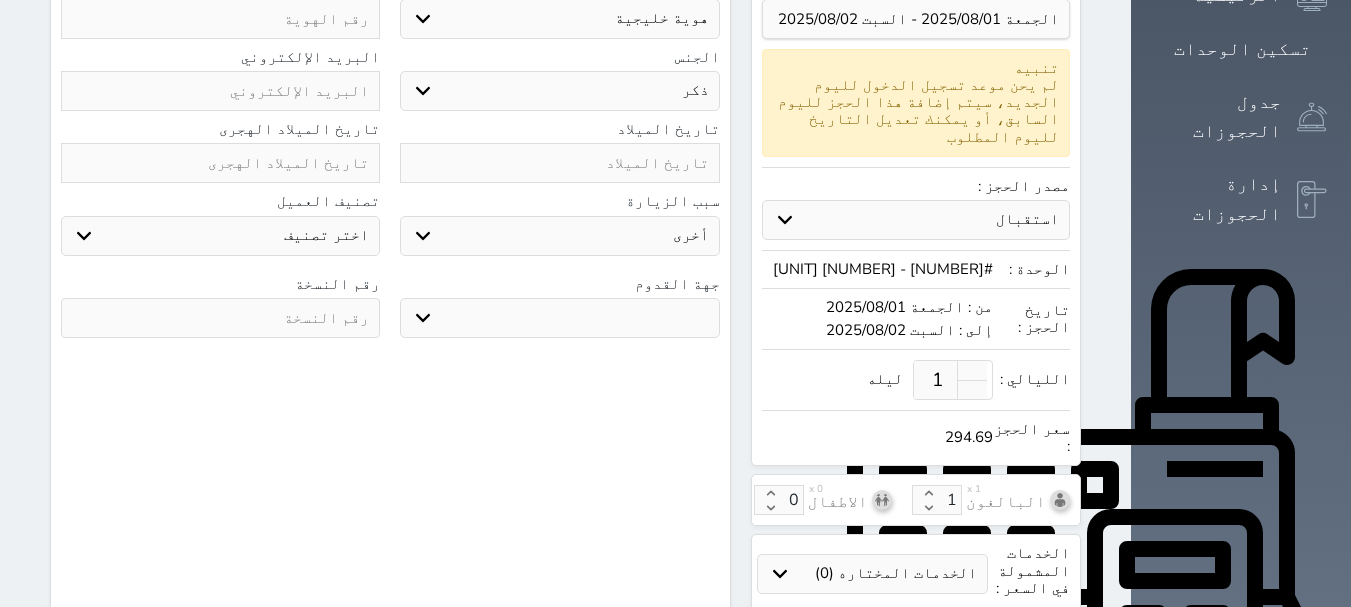 click on "جو بحر ارض" at bounding box center (559, 318) 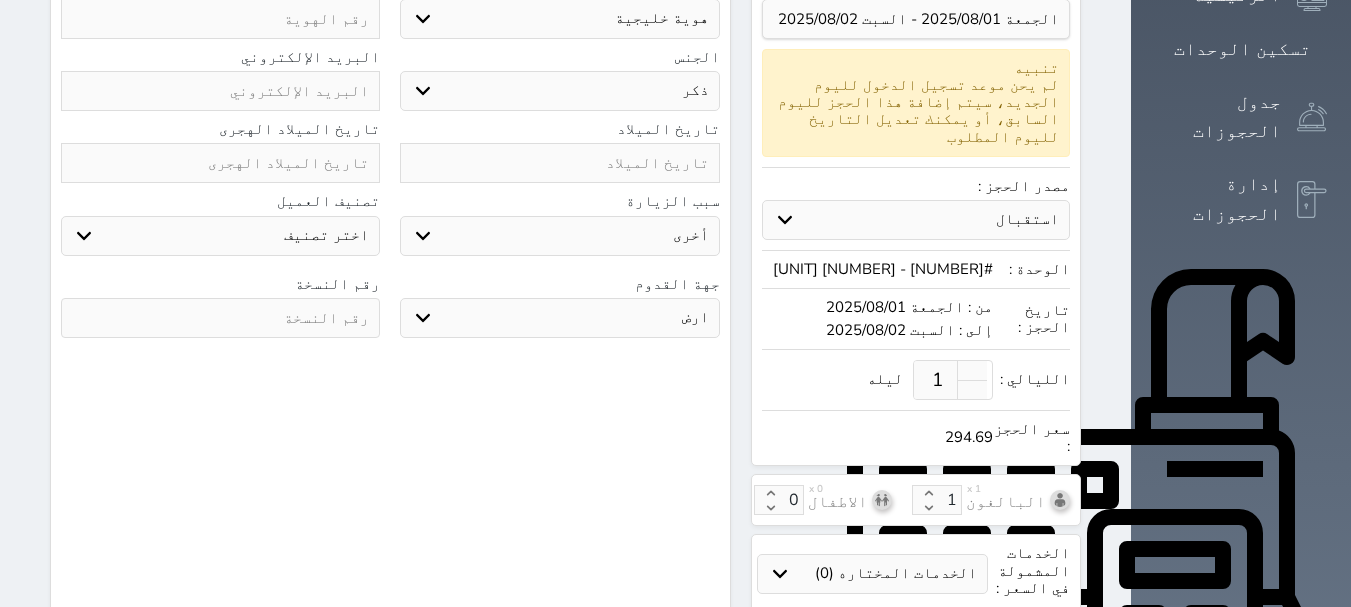 click on "جو بحر ارض" at bounding box center [559, 318] 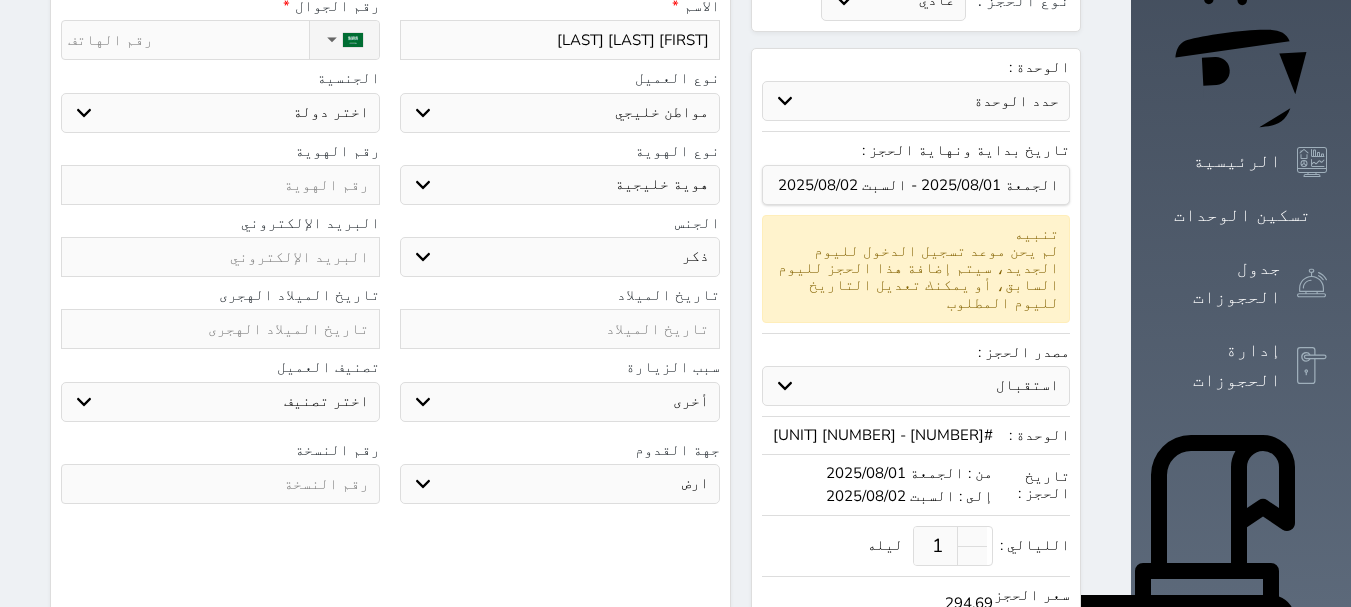 scroll, scrollTop: 100, scrollLeft: 0, axis: vertical 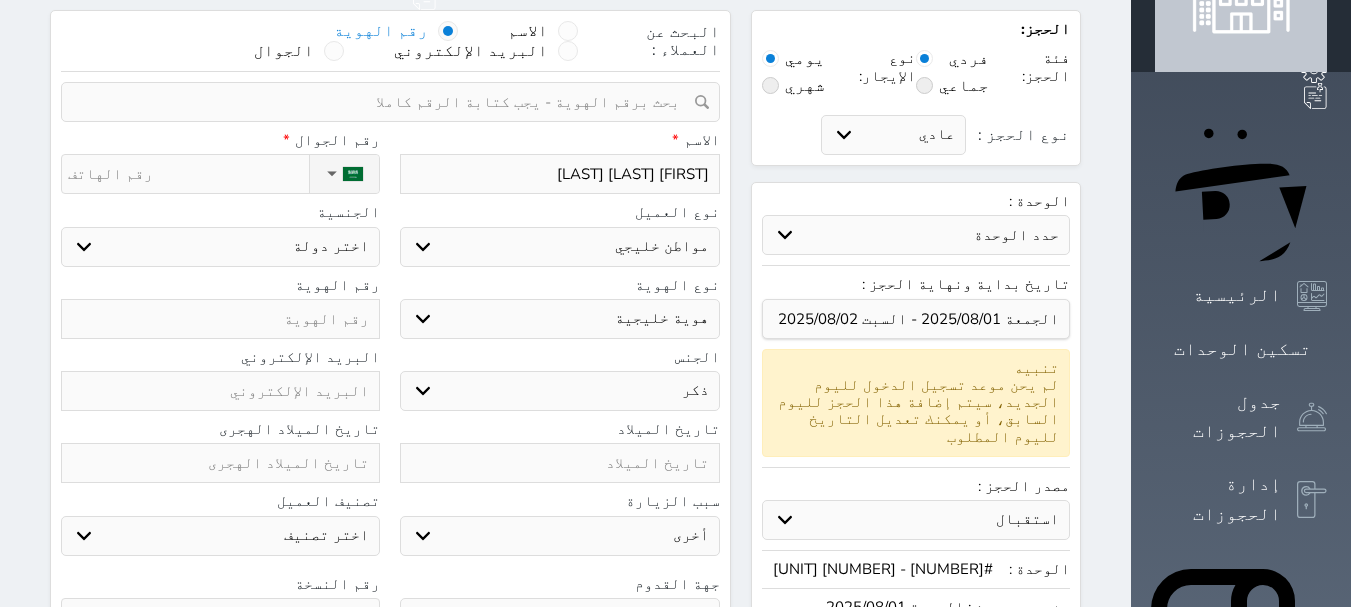 click at bounding box center (220, 319) 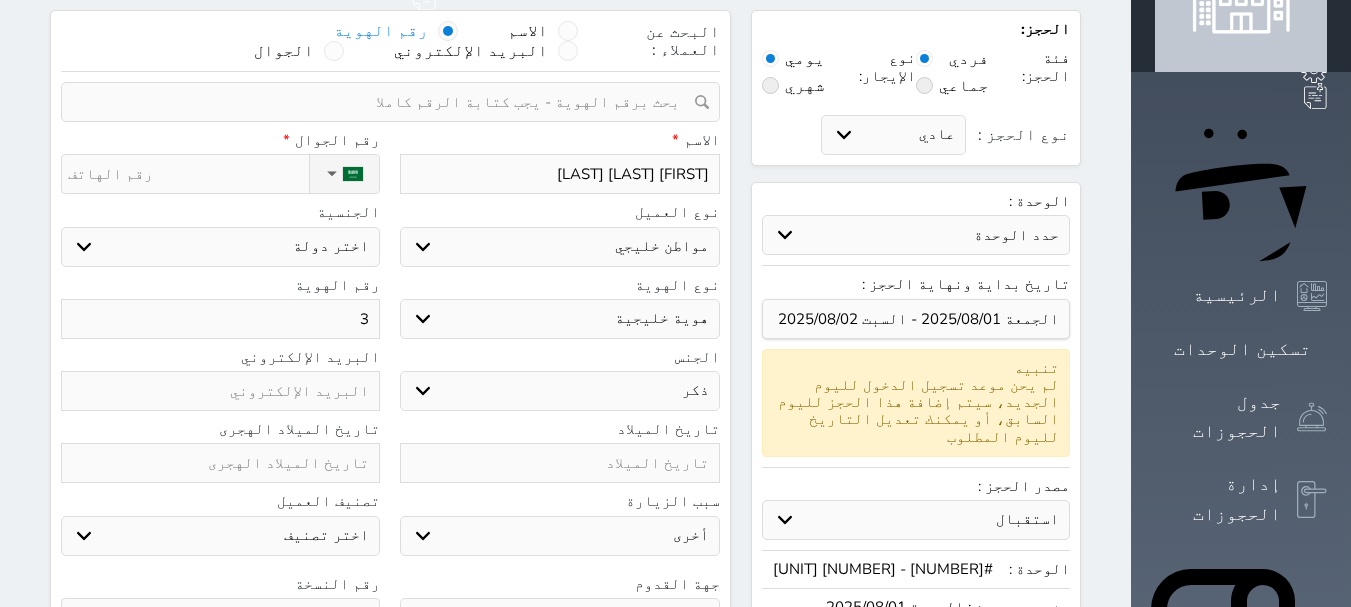 select 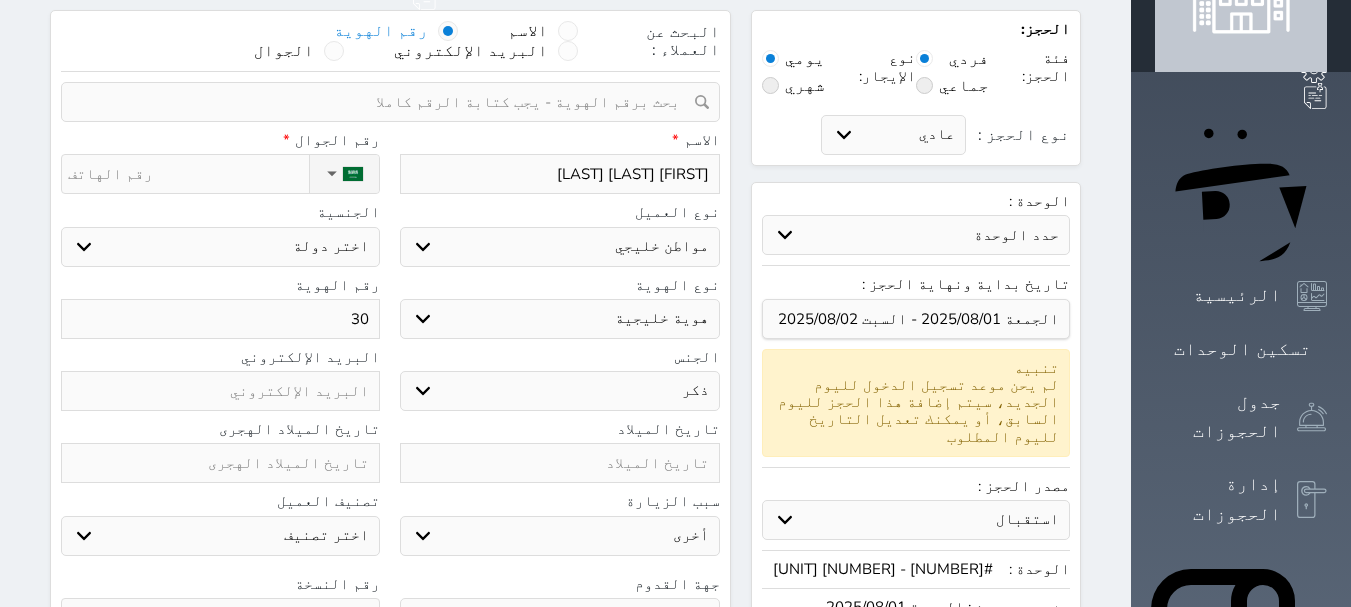 select 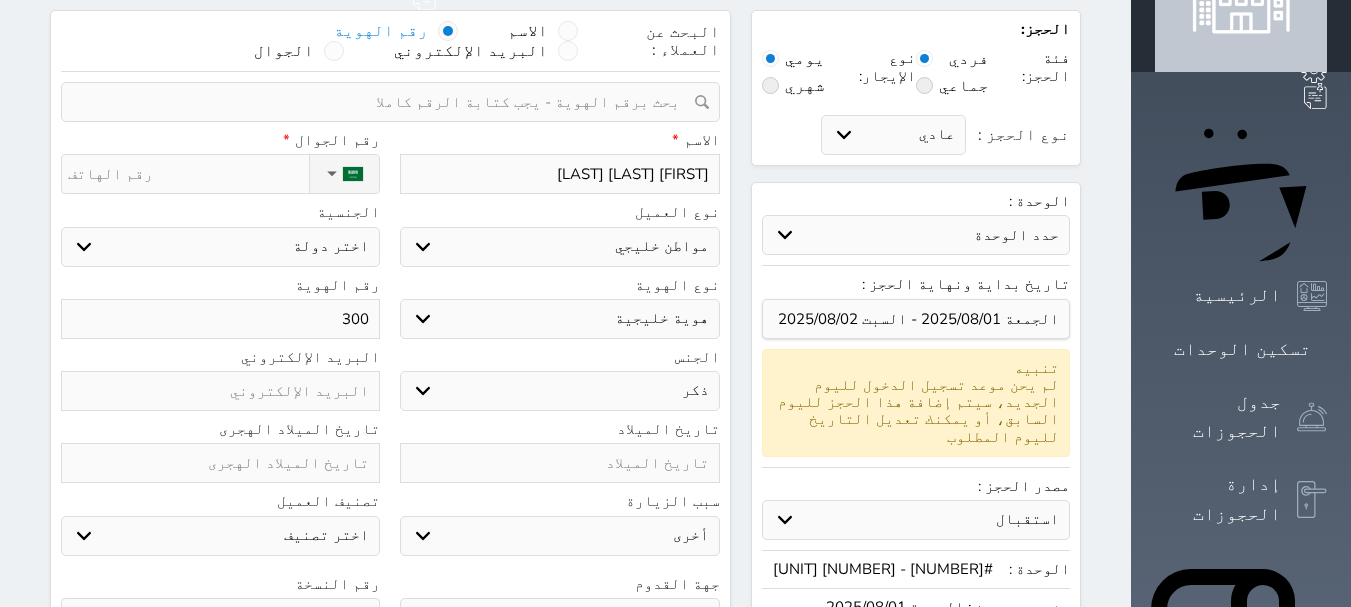 select 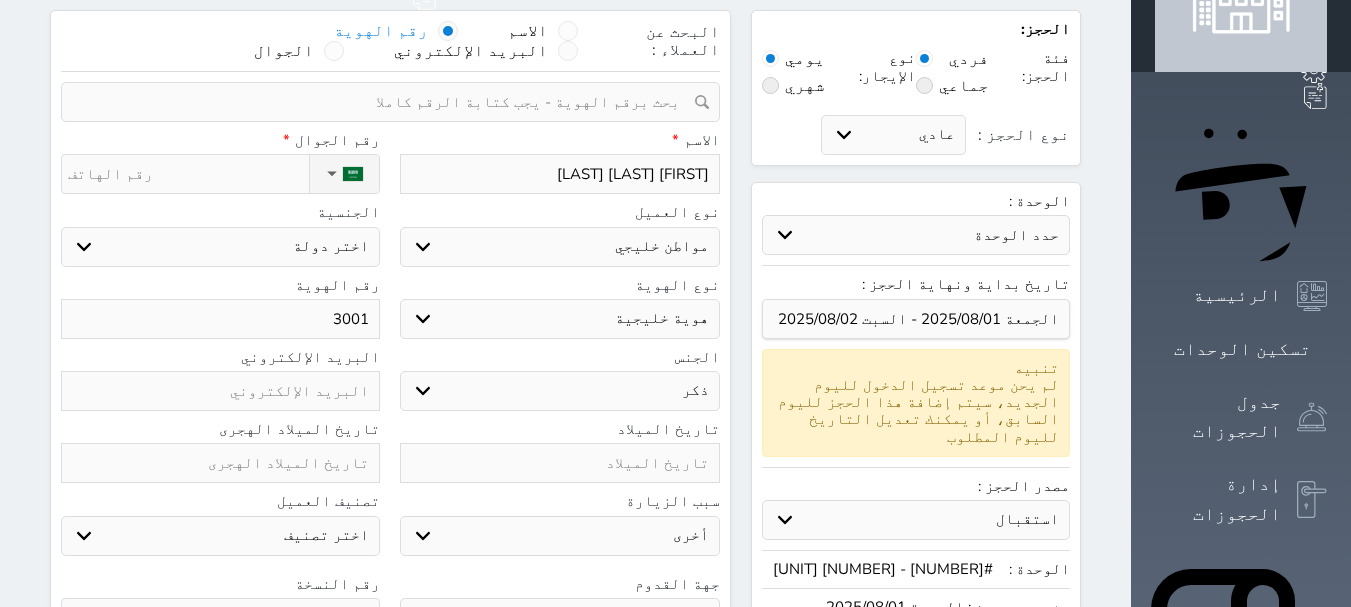 select 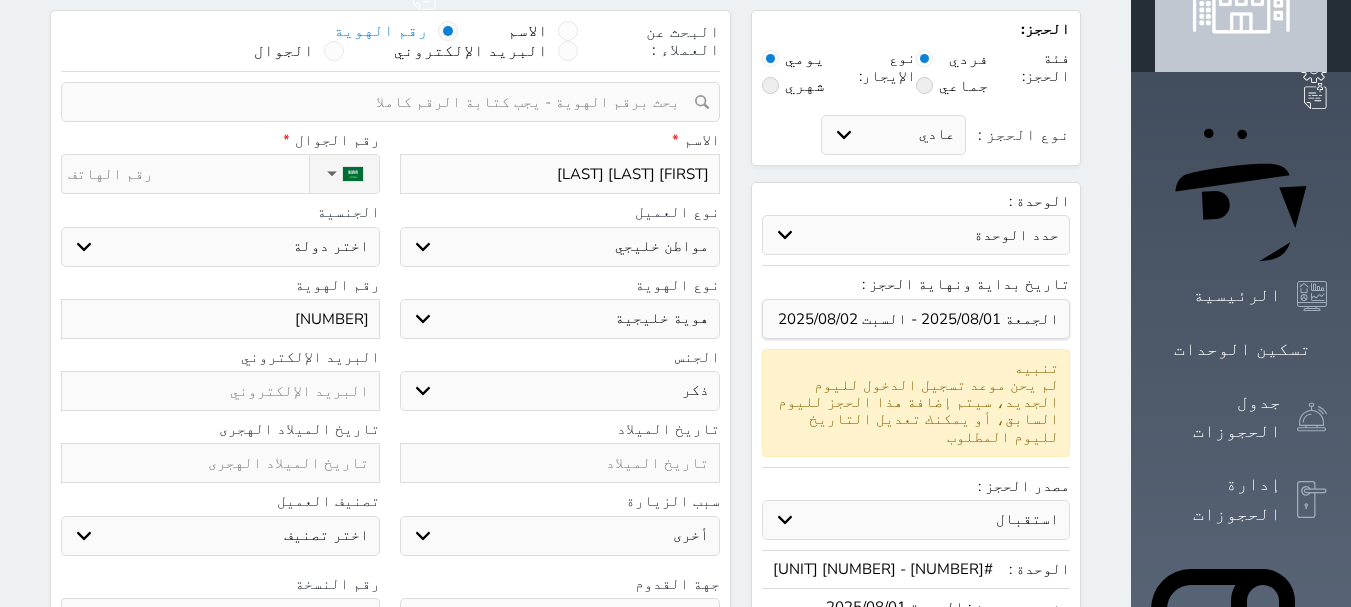 select 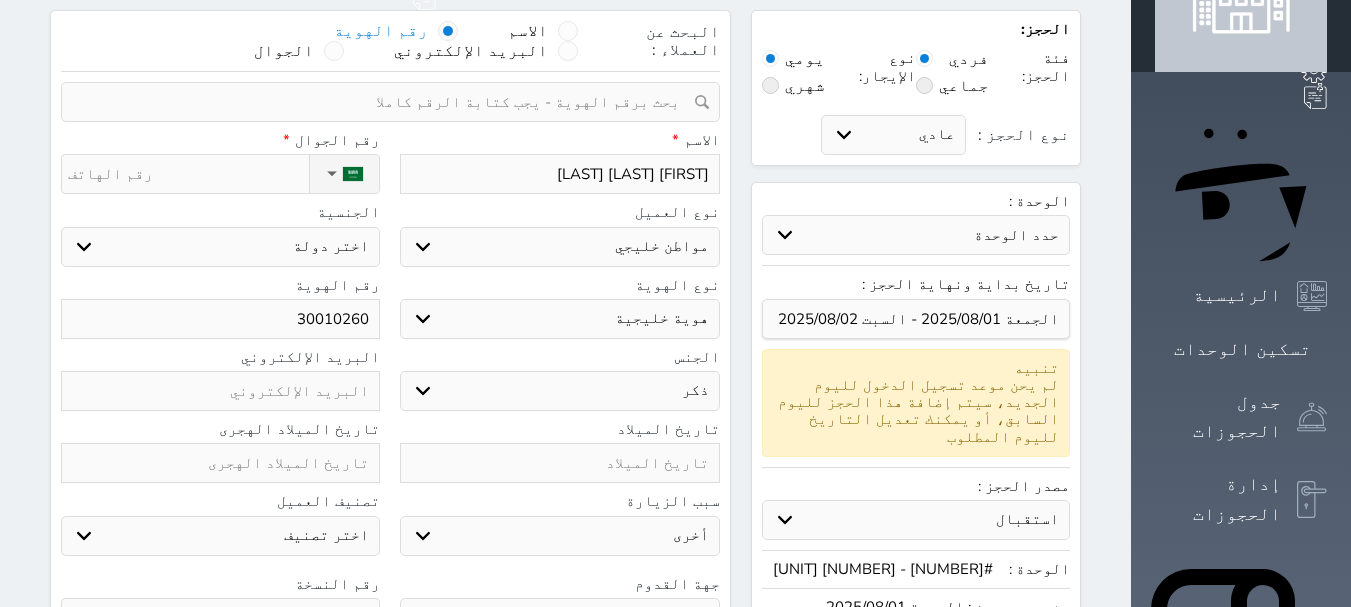select 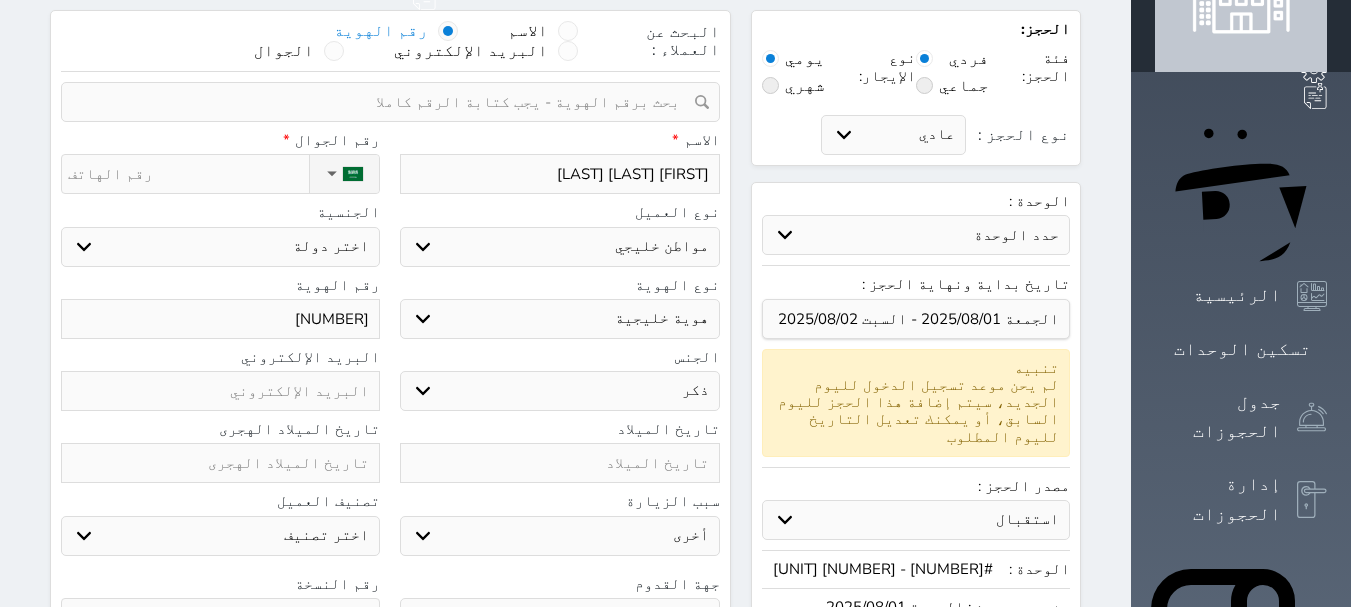 select 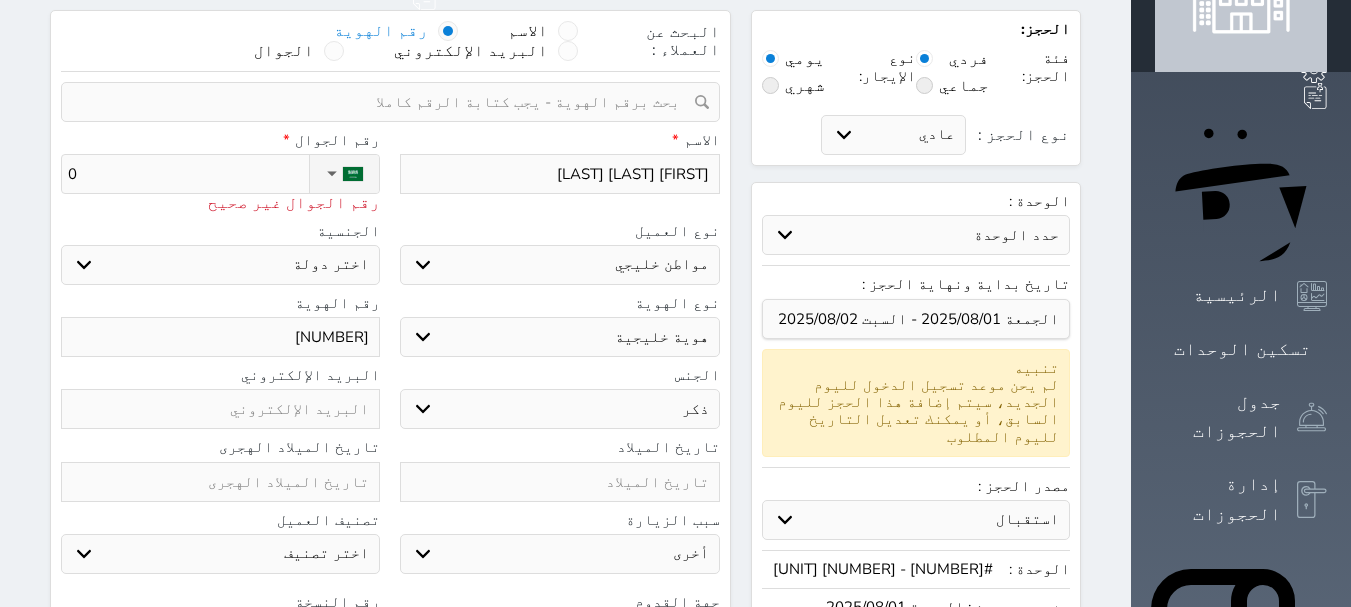 type on "05" 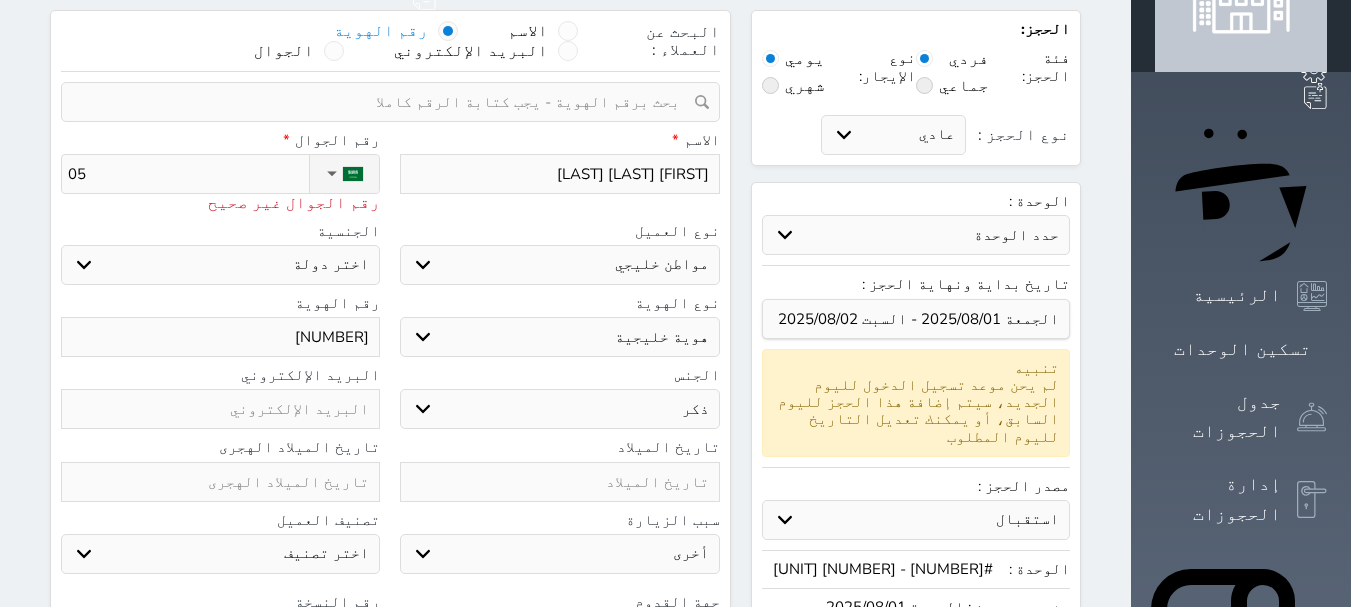 type on "054" 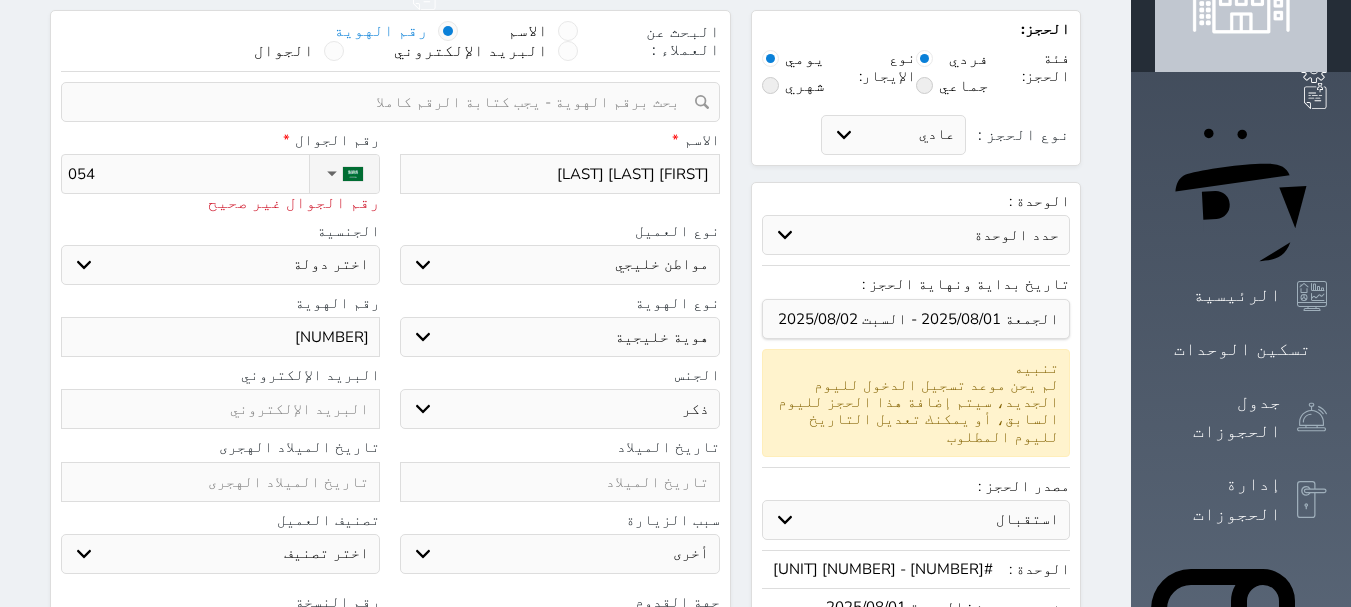 type on "0543" 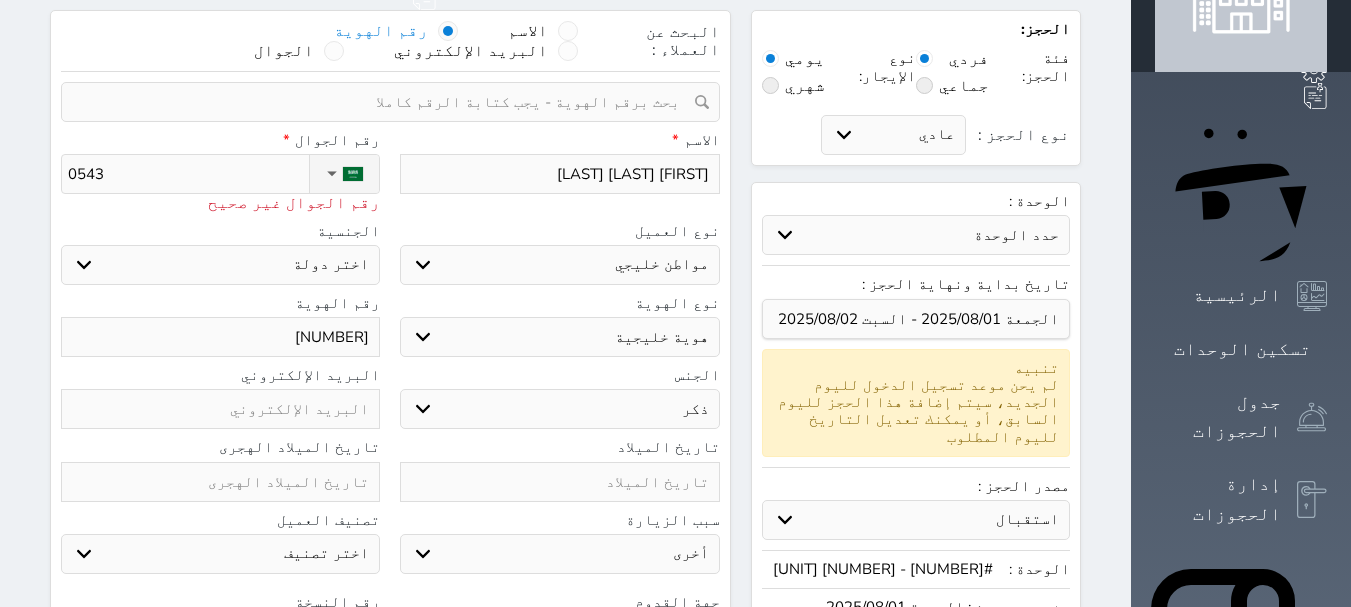 type on "05432" 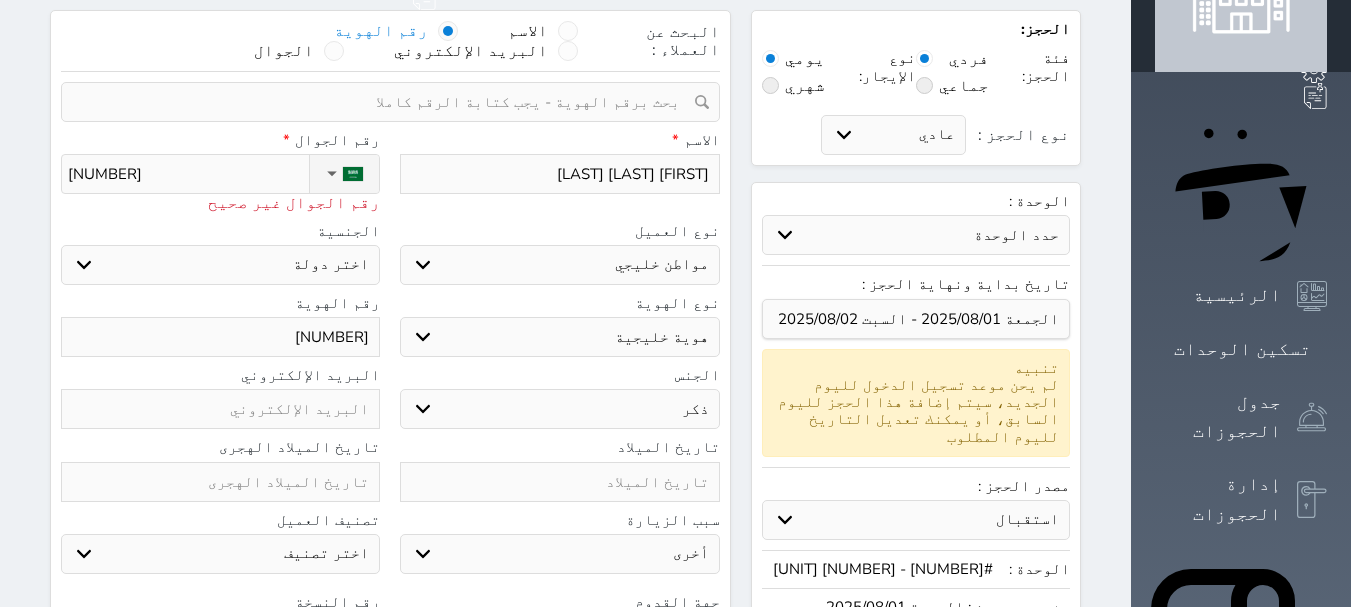 type on "054327" 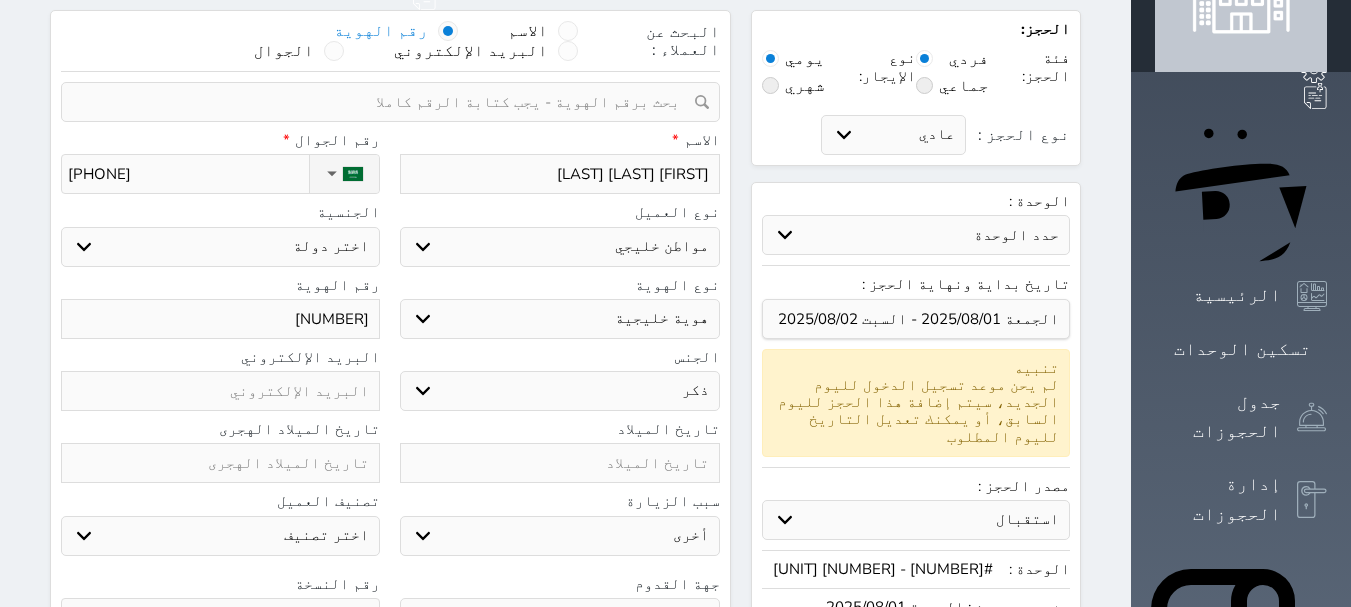 type on "+966 54 327 1464" 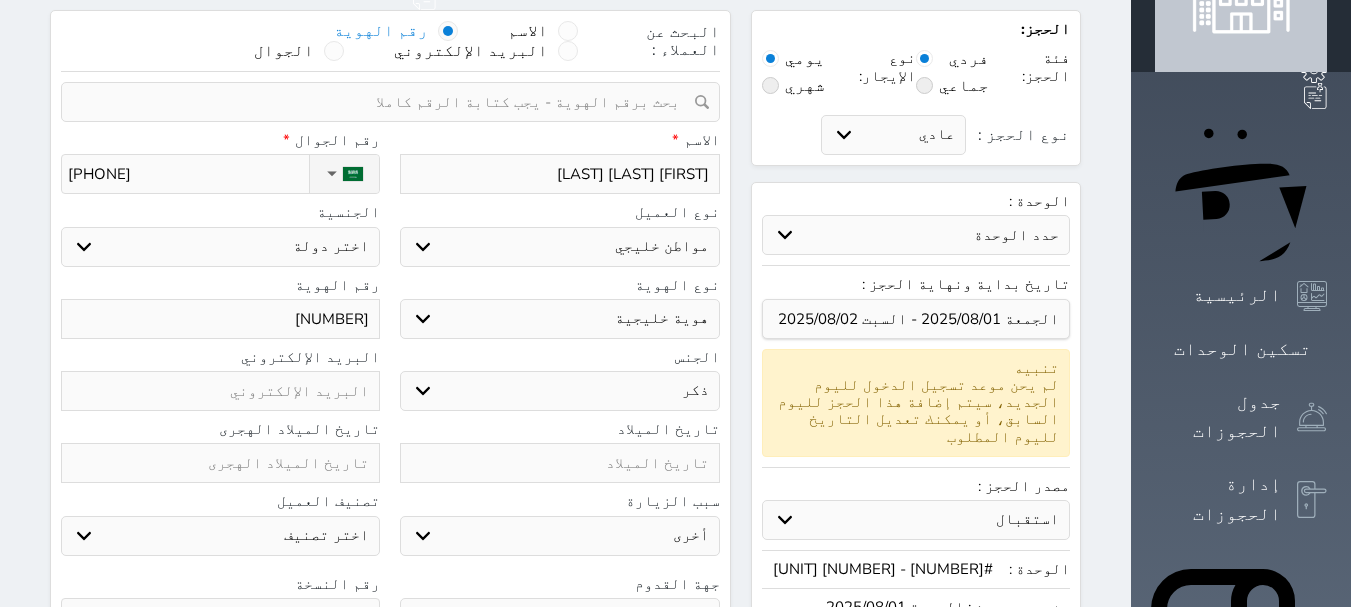 click on "اختر دولة
الامارات العربية
البحرين
الكويت
عمان
قطر" at bounding box center (220, 247) 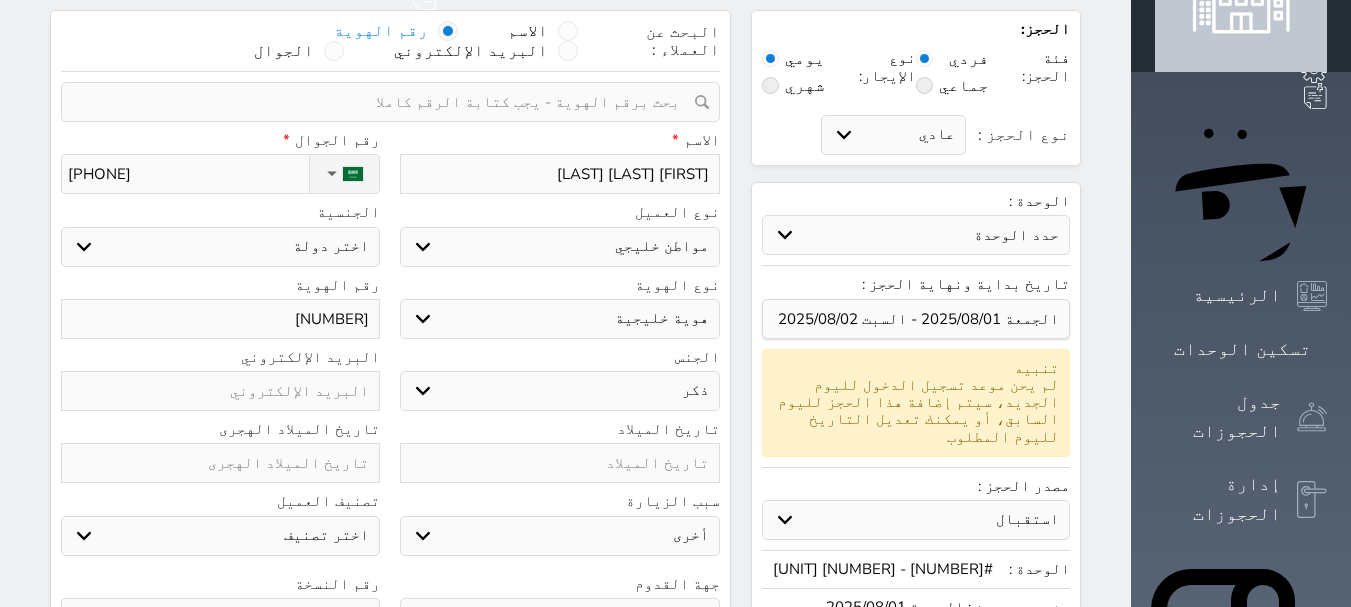 select on "109" 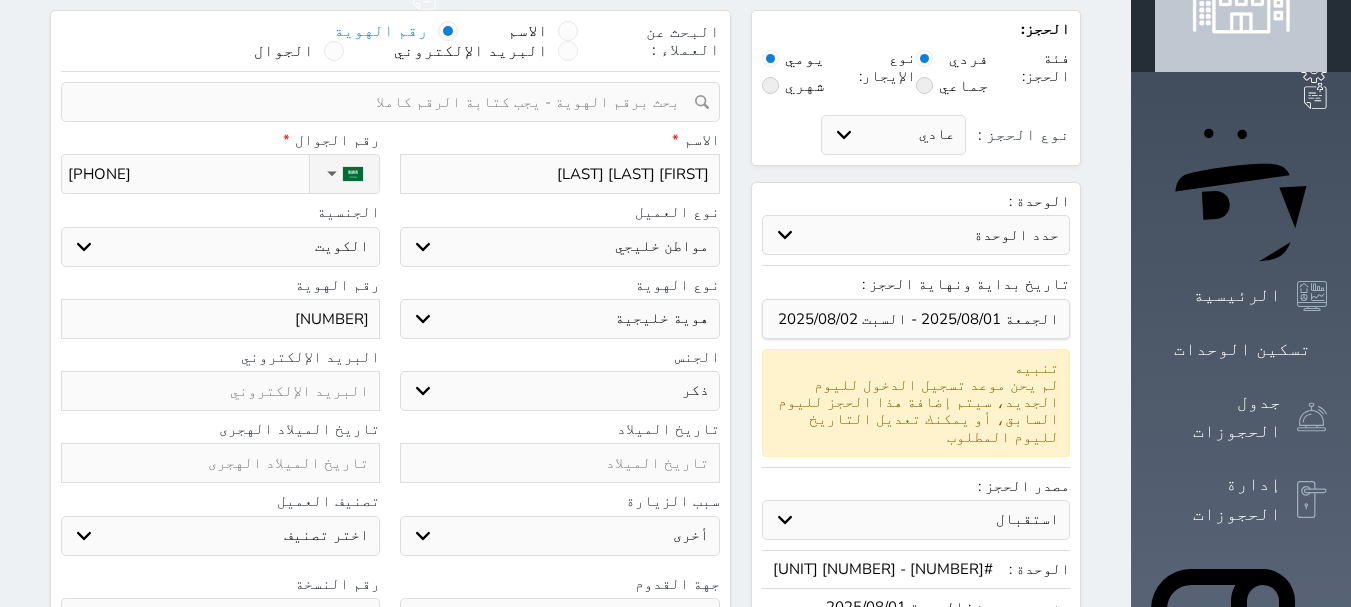 click on "اختر دولة
الامارات العربية
البحرين
الكويت
عمان
قطر" at bounding box center (220, 247) 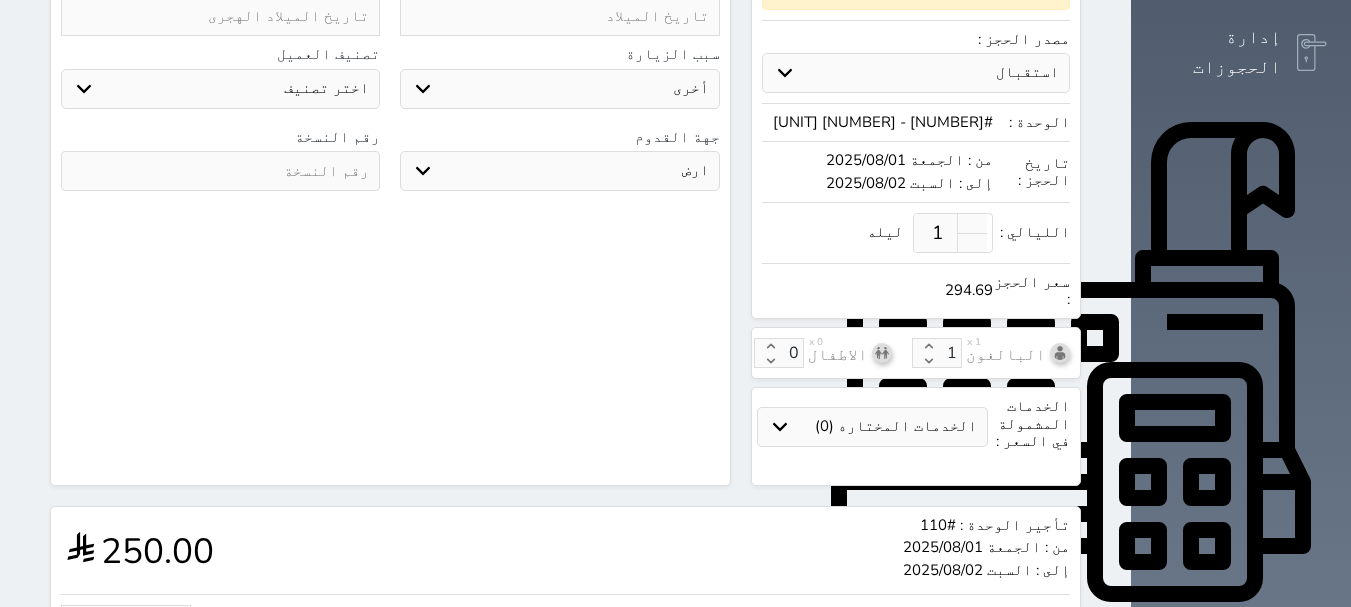 scroll, scrollTop: 700, scrollLeft: 0, axis: vertical 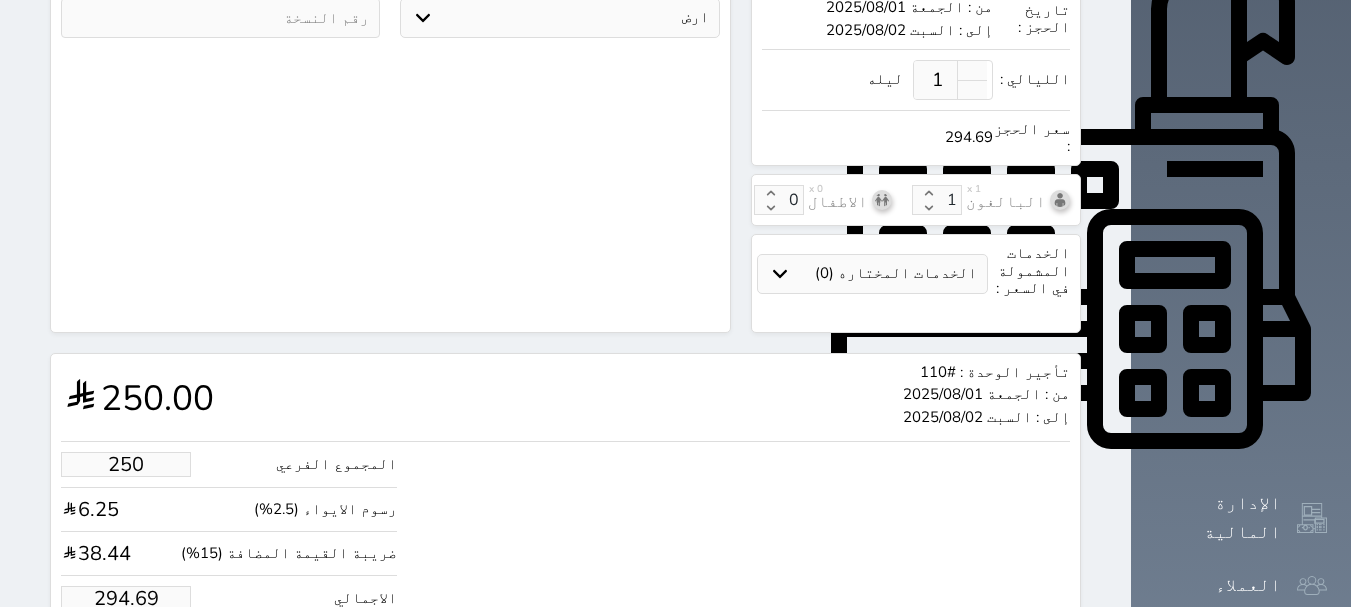 click on "250" at bounding box center (126, 464) 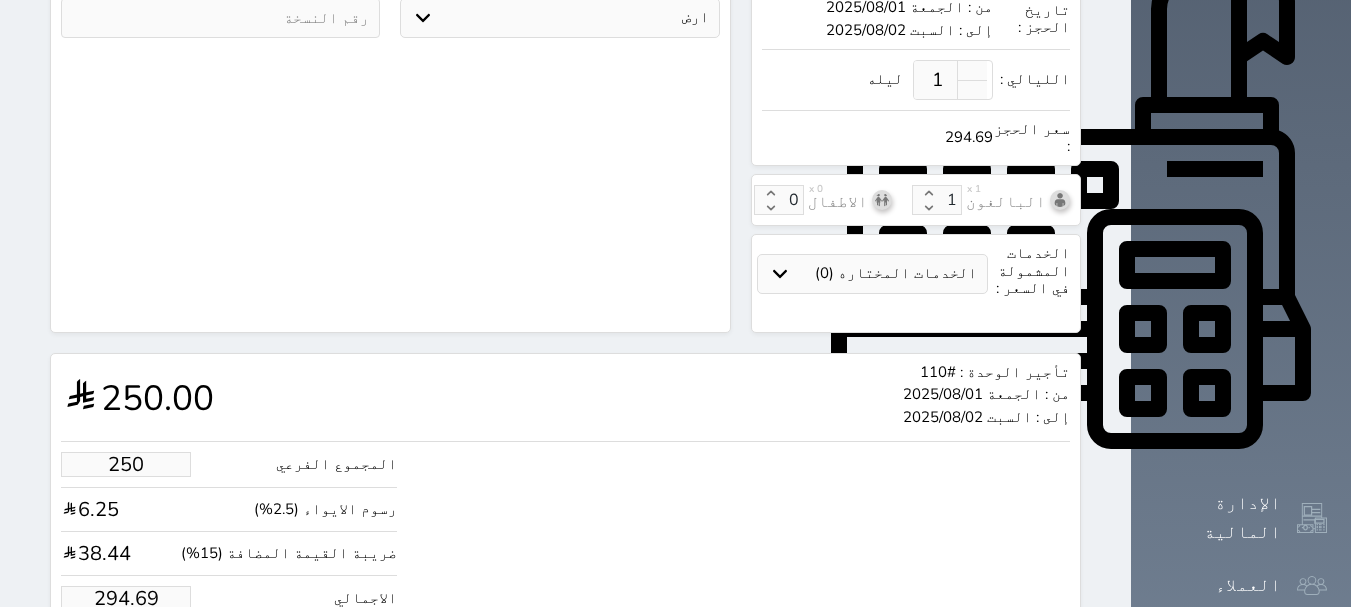 type on "1" 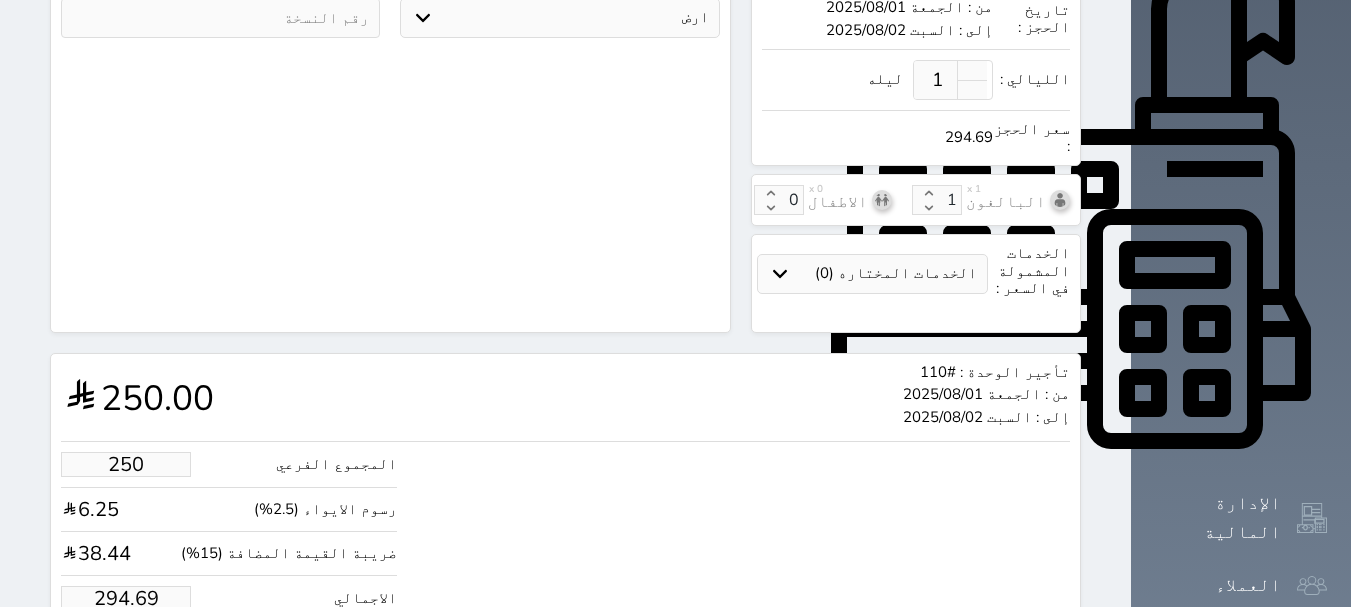 type on "1.18" 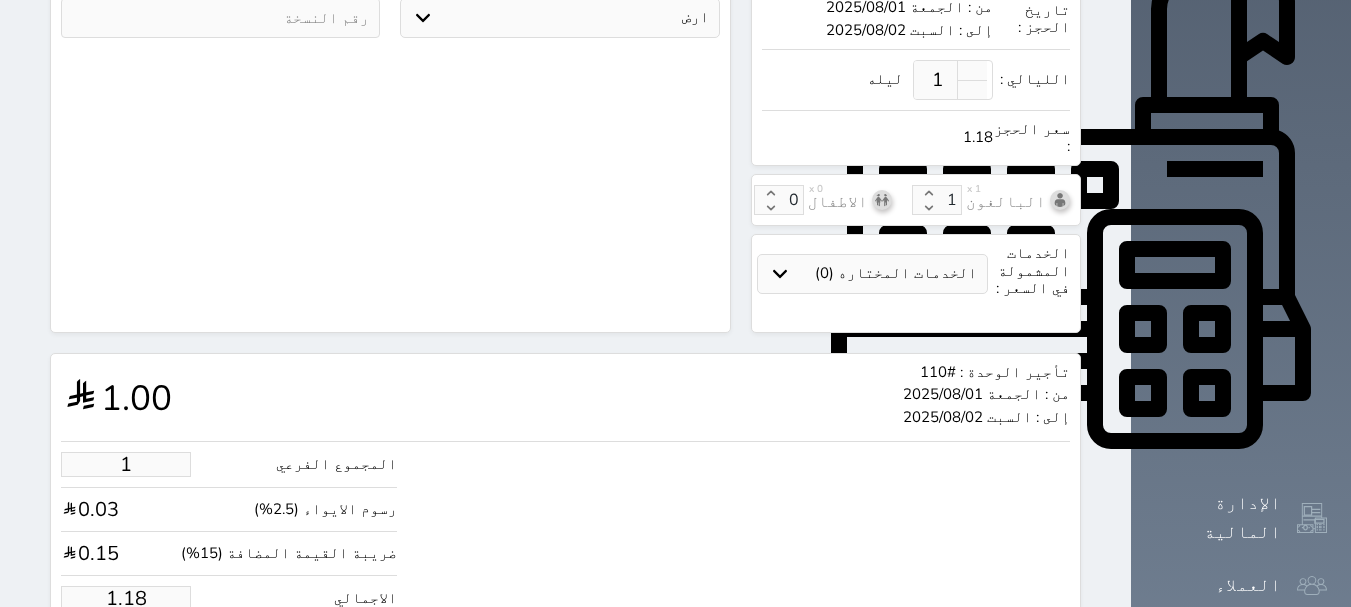 type on "18" 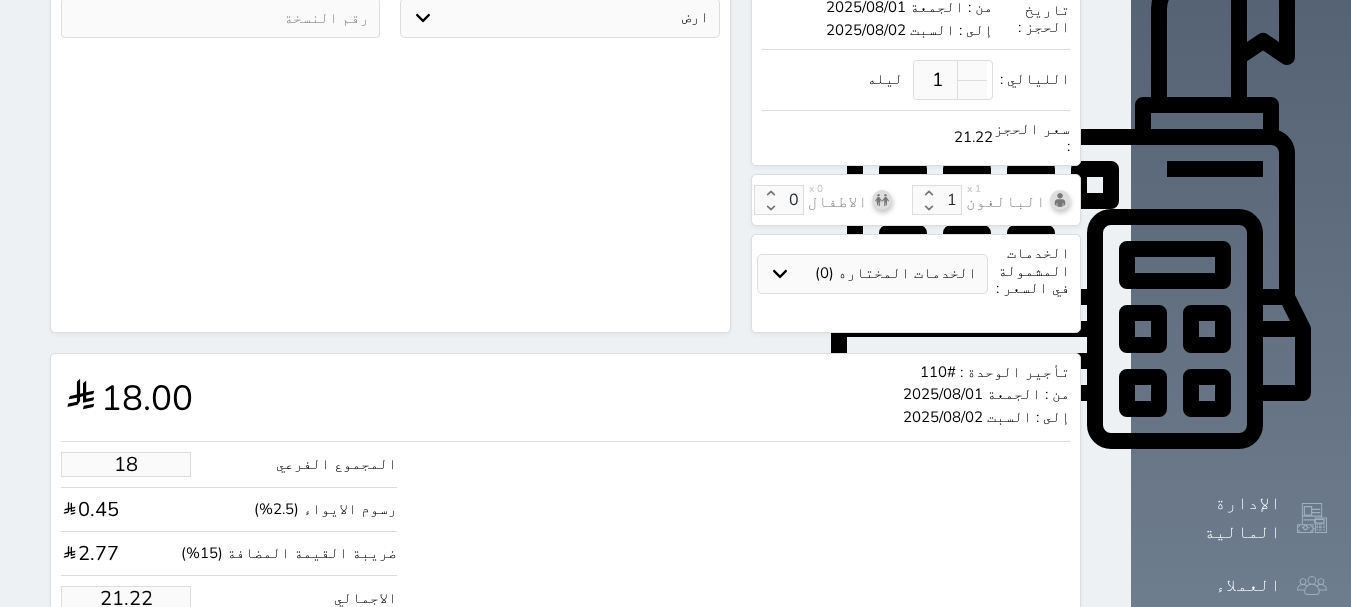 type on "180" 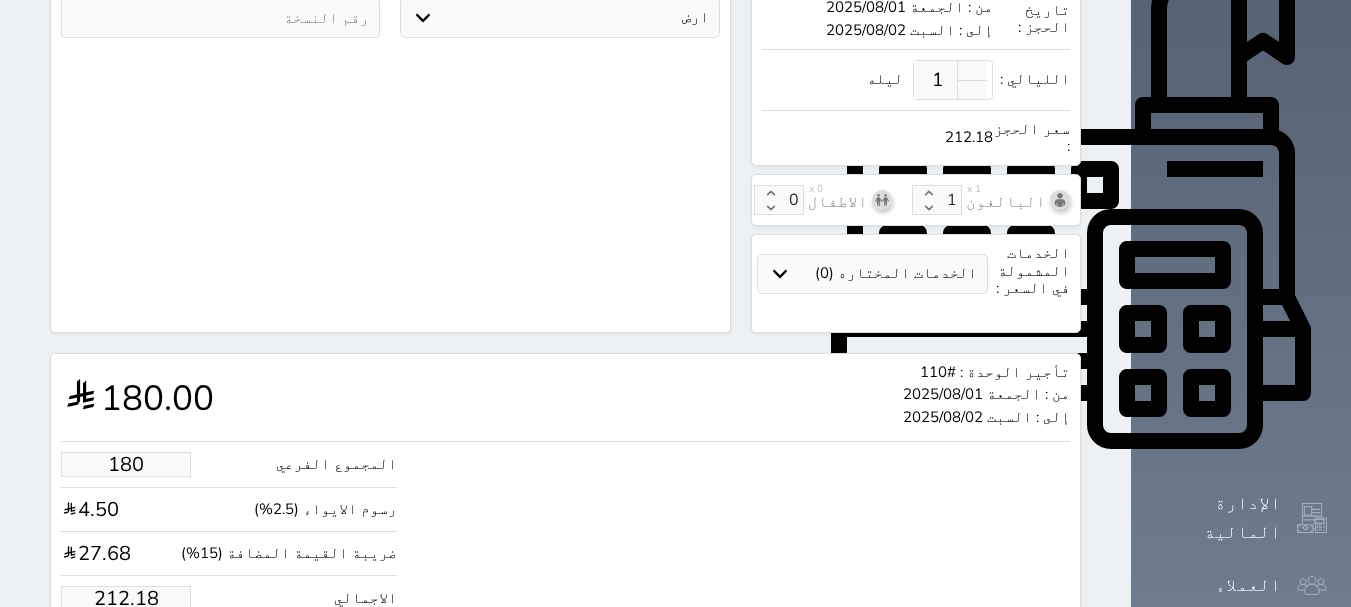 type on "180.00" 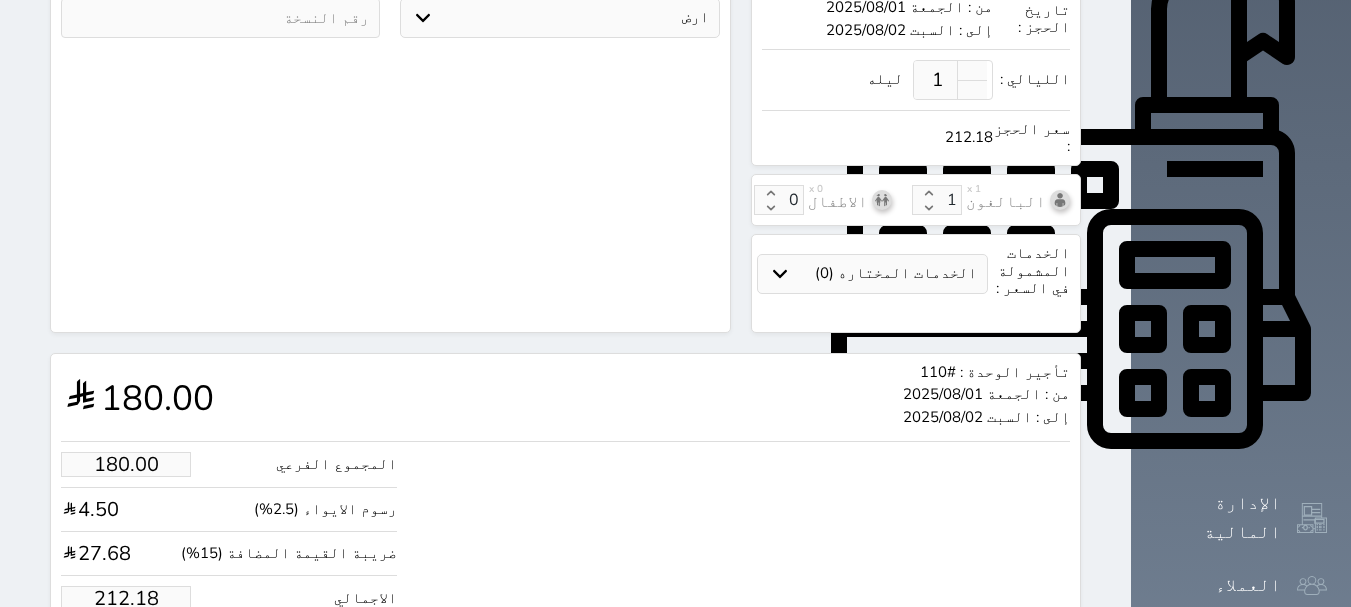 click on "حجز" at bounding box center [149, 659] 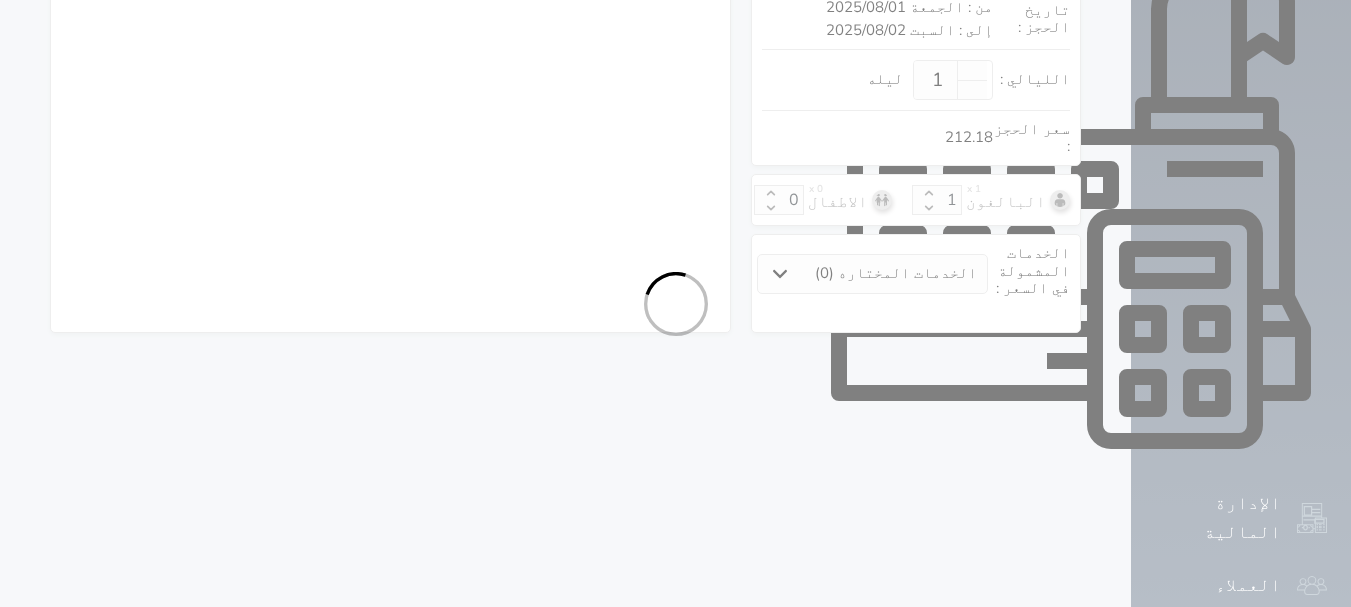 select on "2" 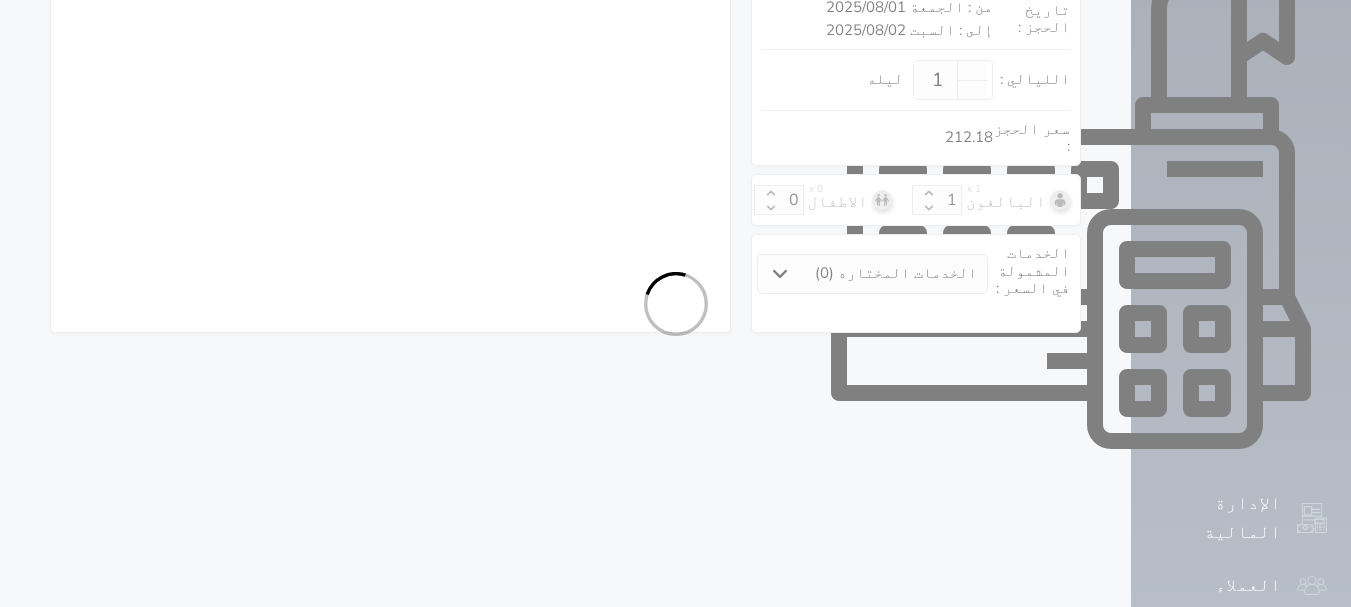 select on "109" 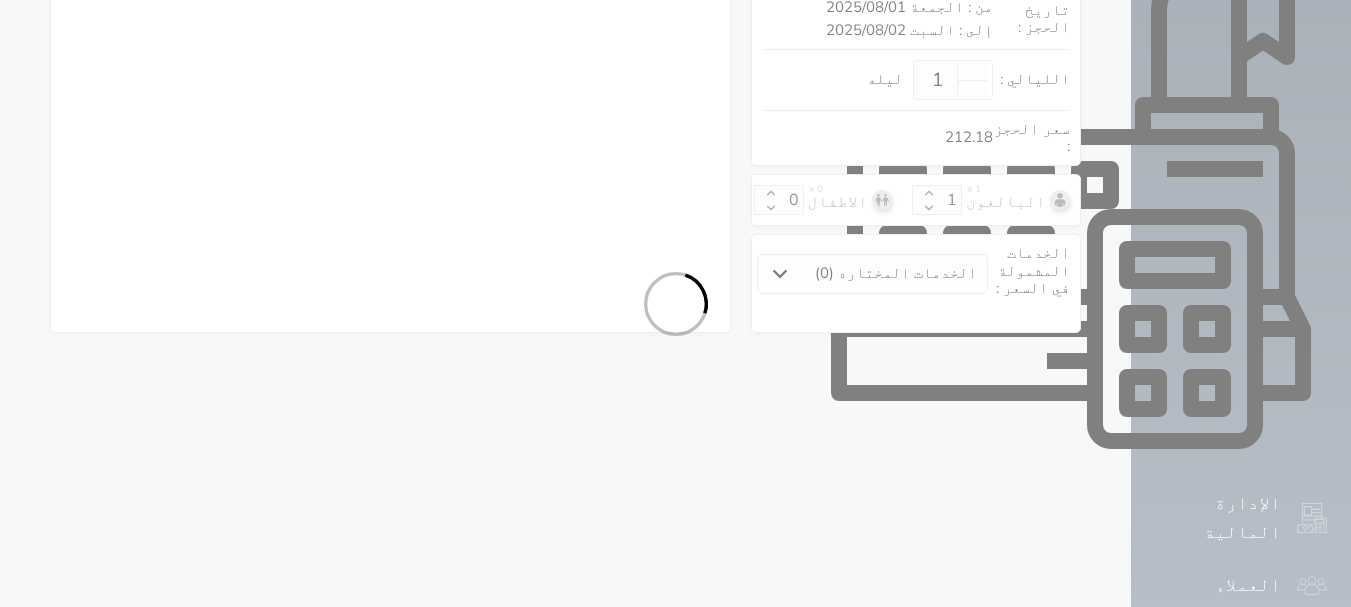 select on "3" 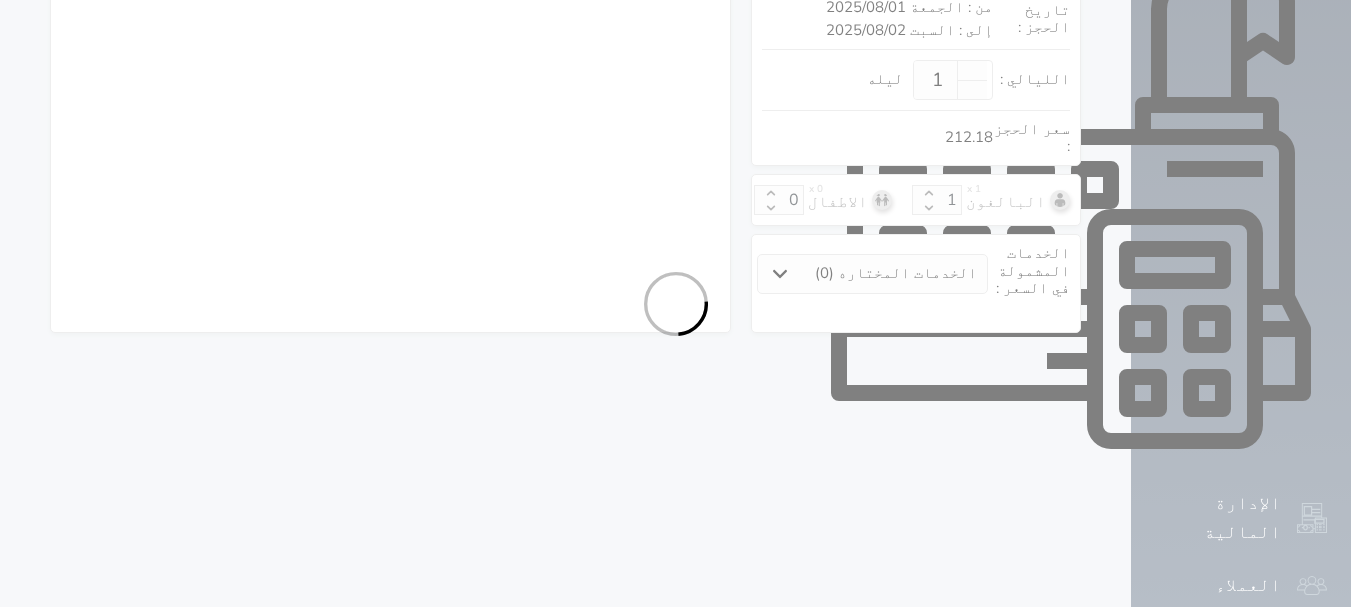 select on "7" 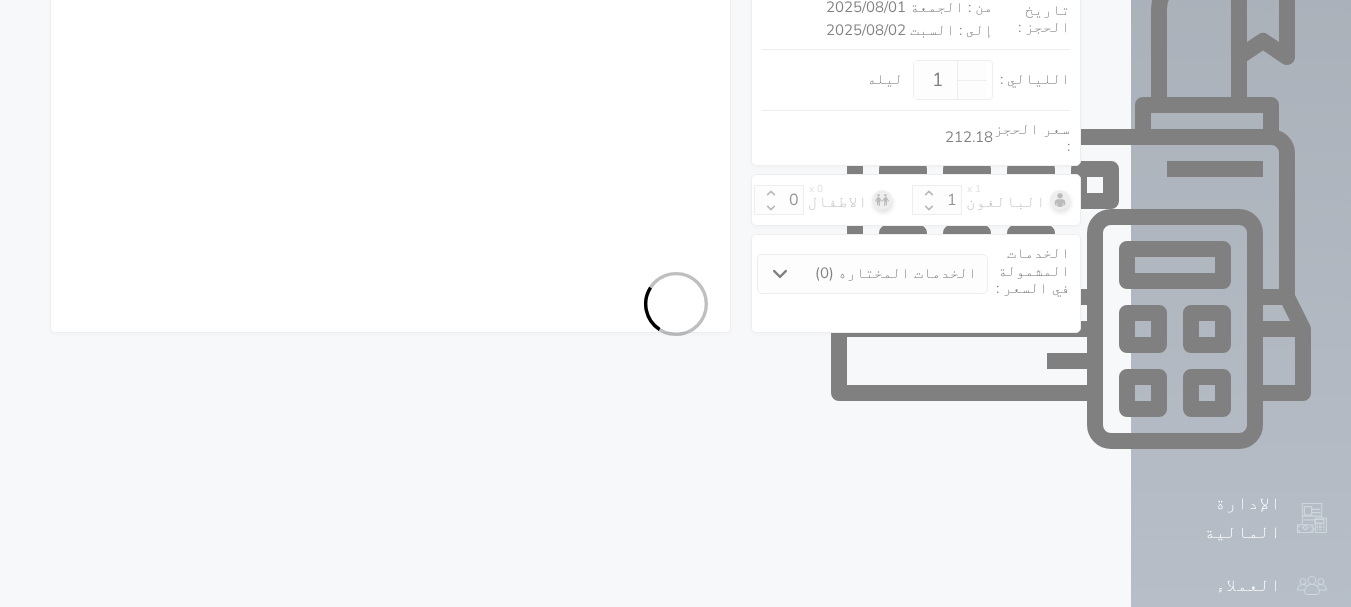 select on "9" 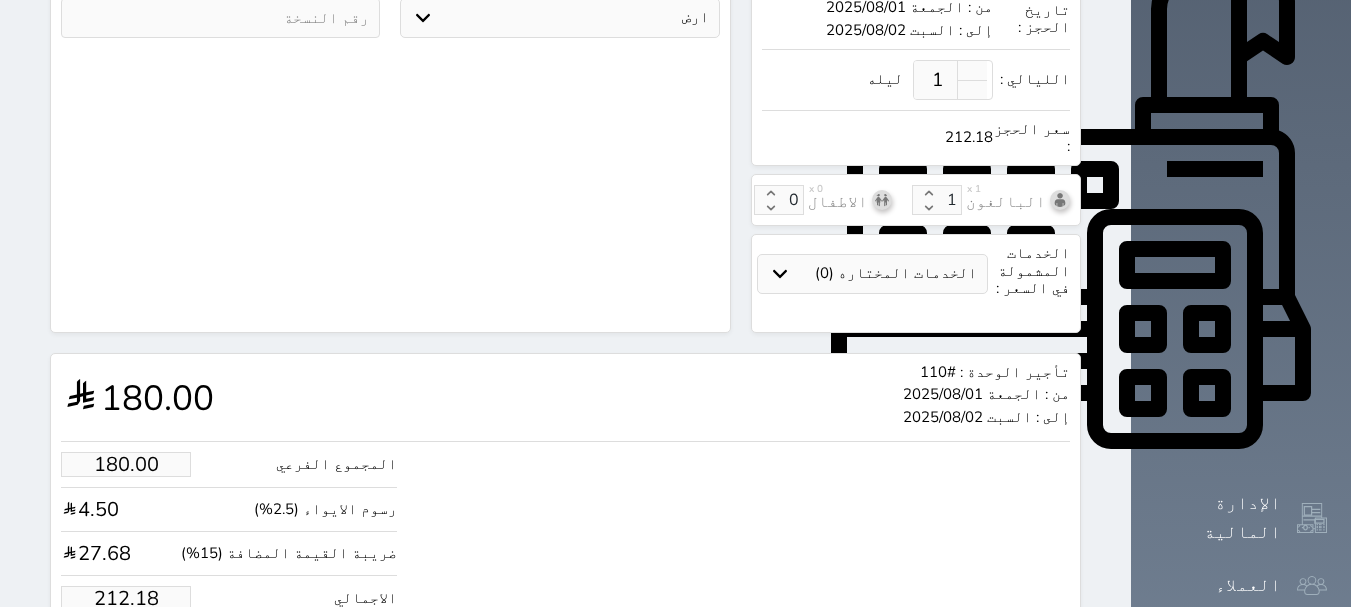click on "حجز" at bounding box center (149, 659) 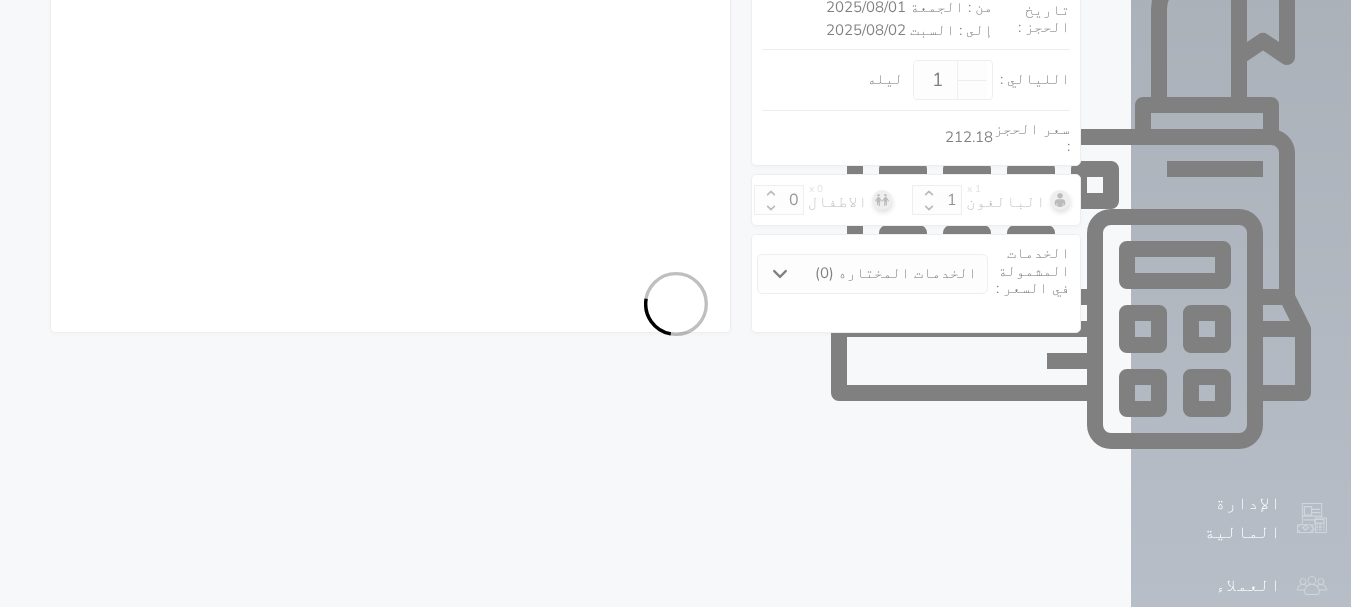 select on "2" 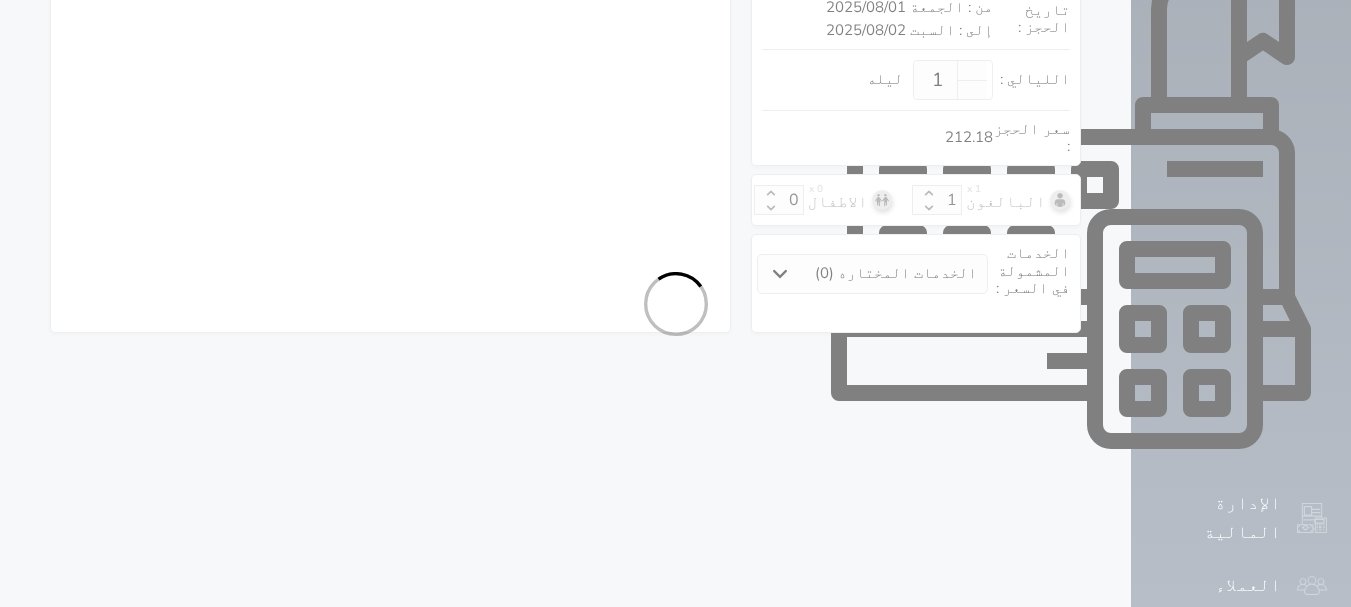 select on "109" 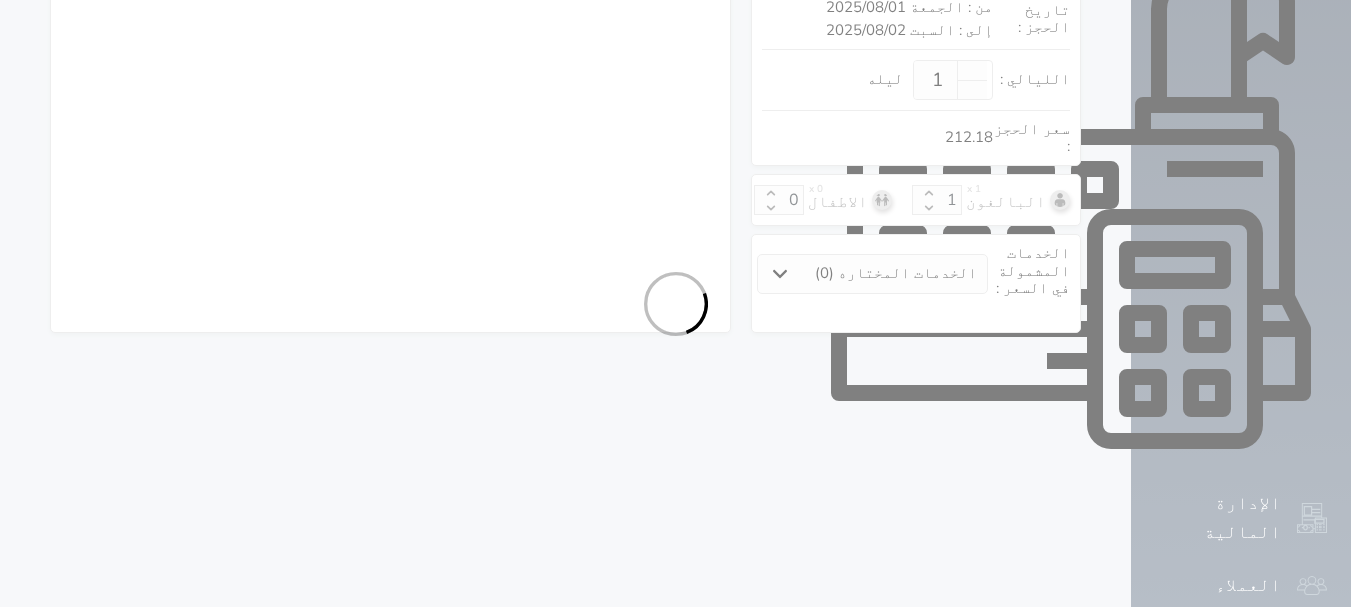 select on "3" 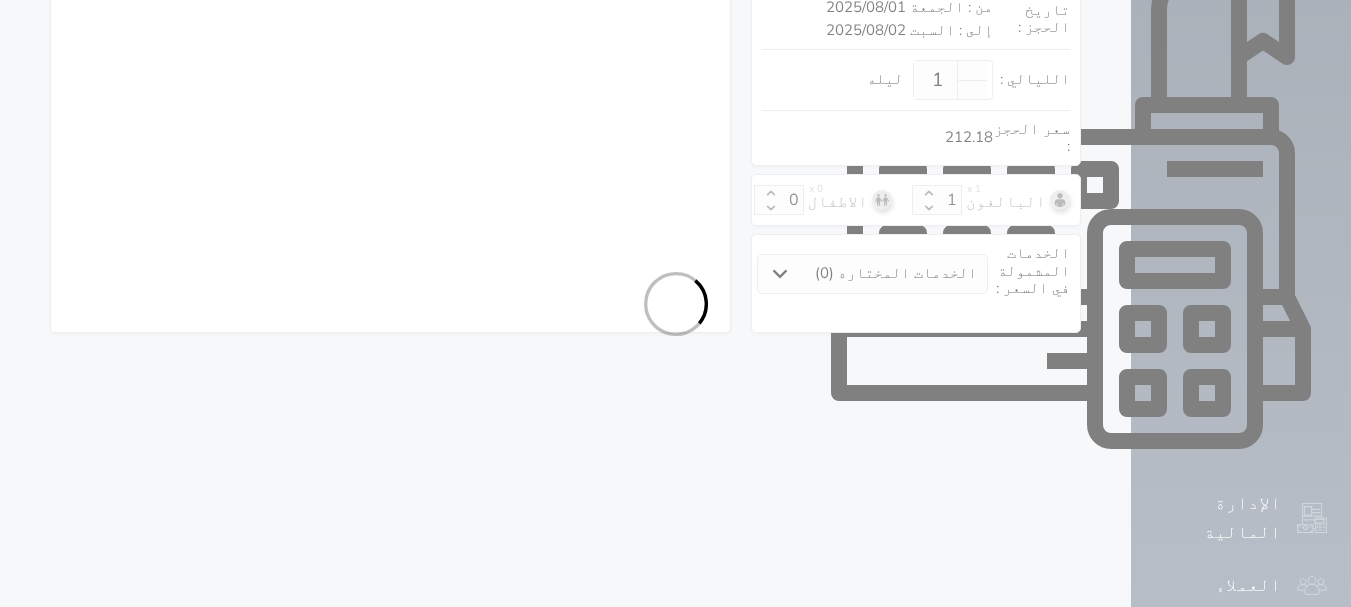 select on "7" 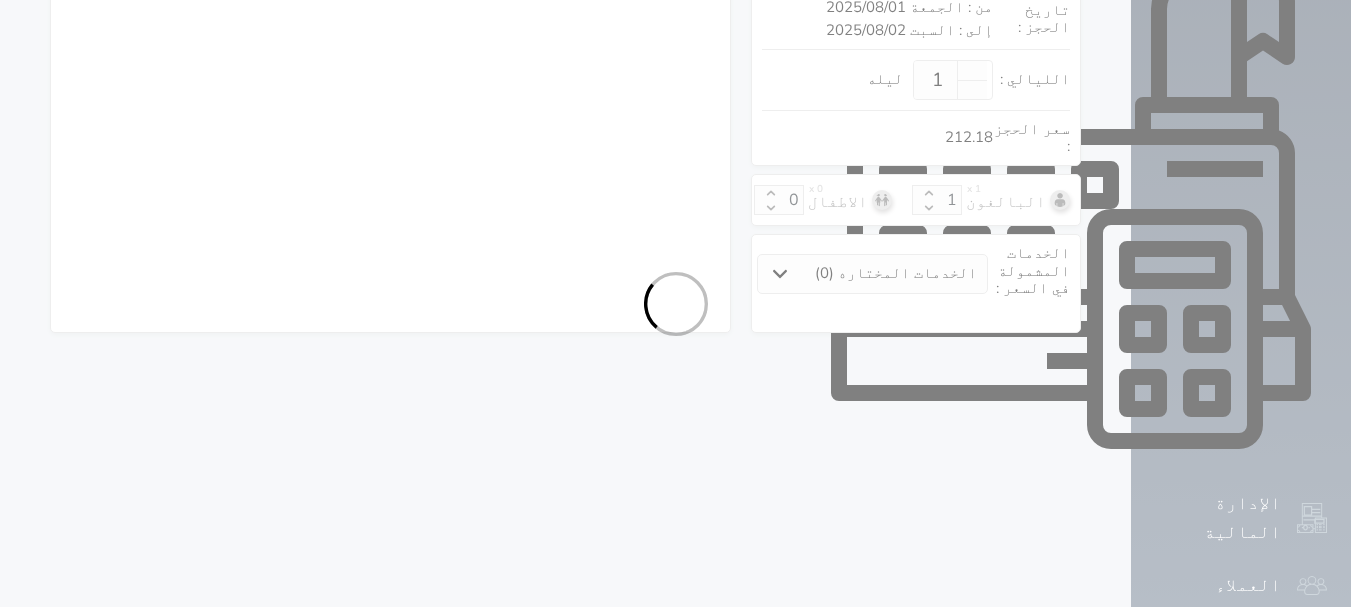 select on "9" 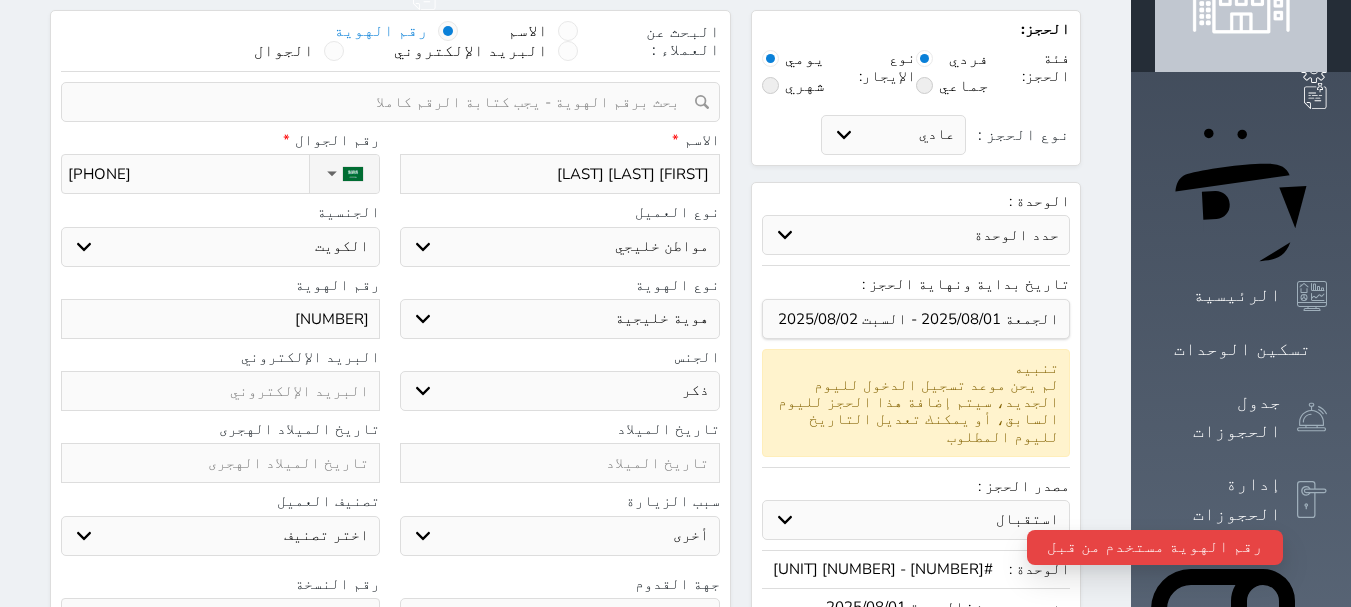 scroll, scrollTop: 0, scrollLeft: 0, axis: both 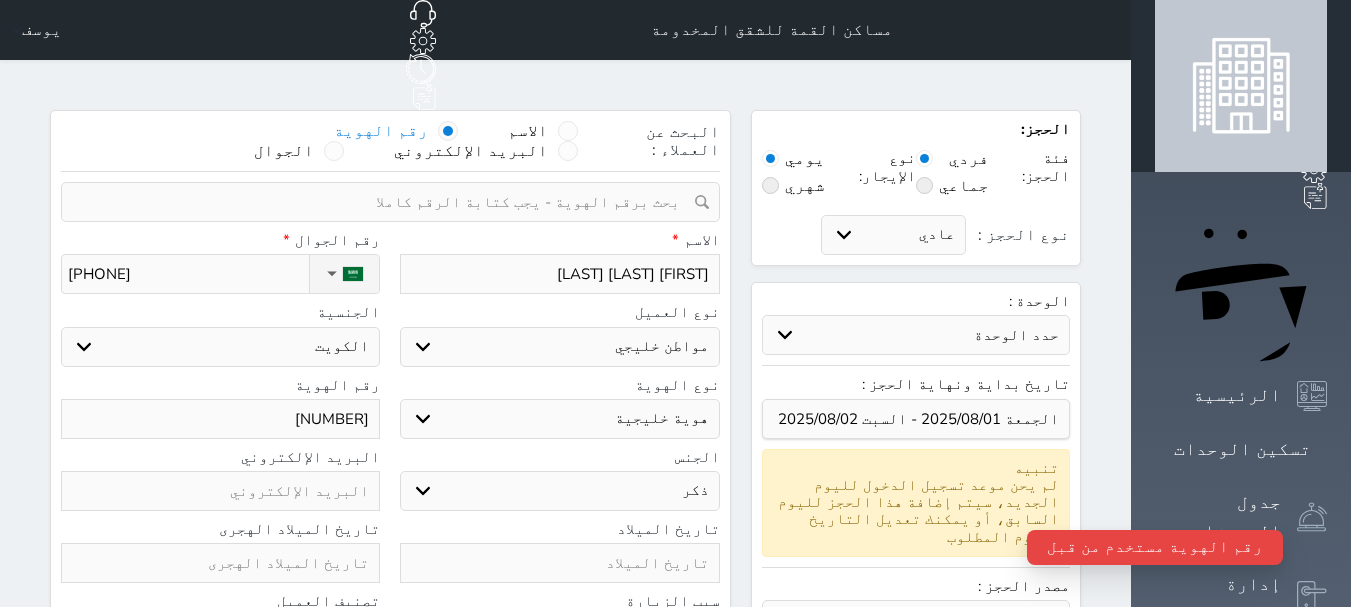 click at bounding box center [383, 202] 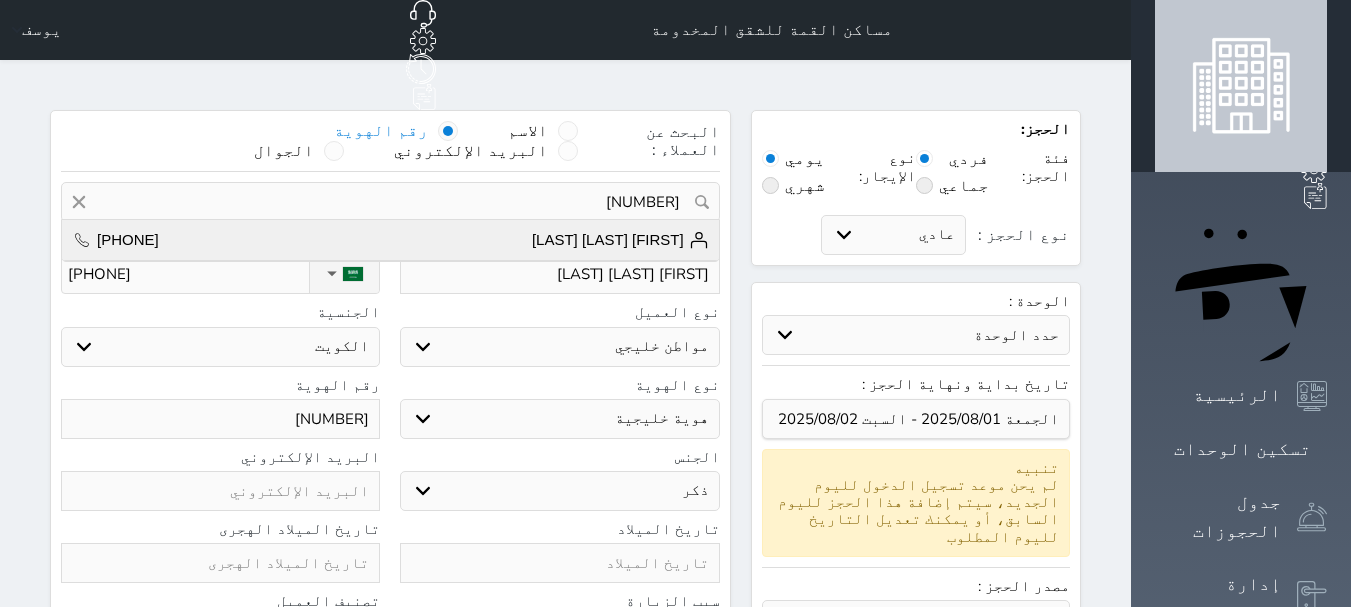 click on "[FIRST] [LAST]" at bounding box center (620, 240) 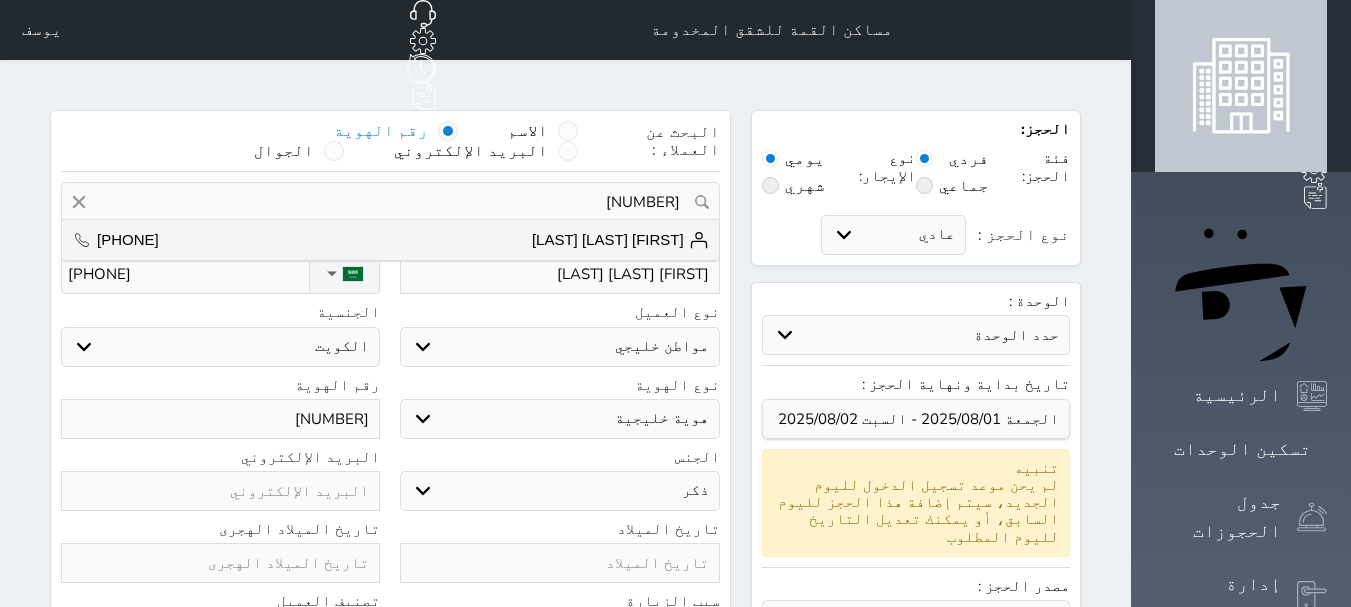 type on "فلاح حمد العجمي  ||  +966558604217" 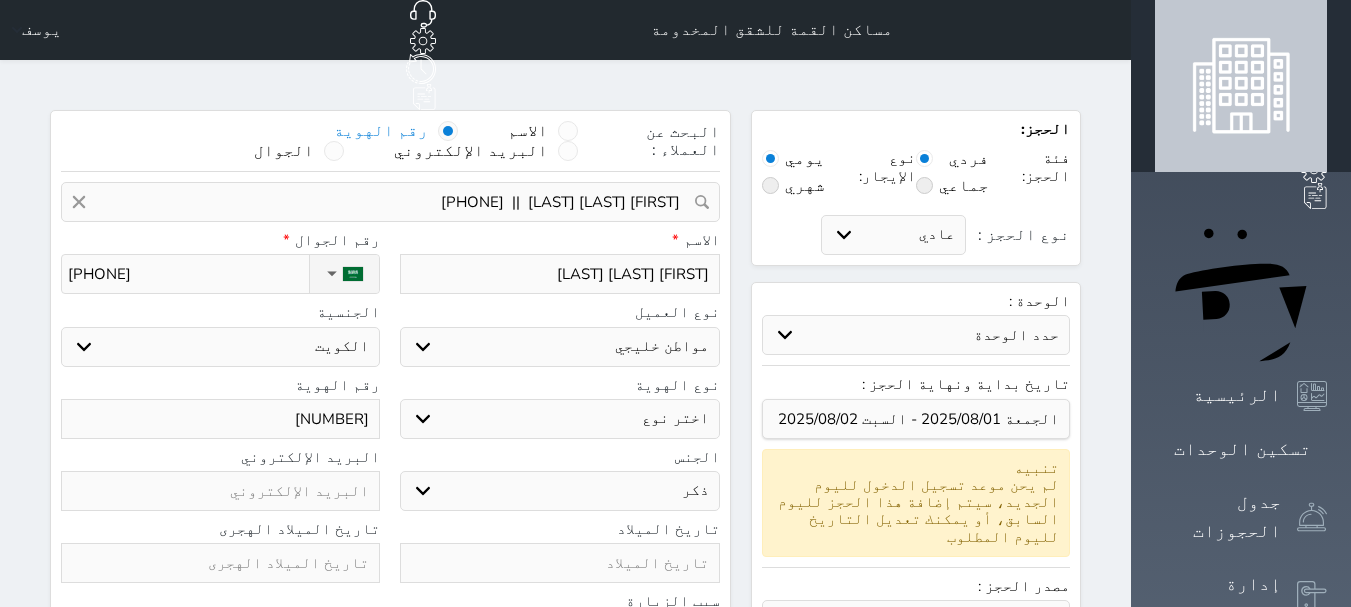select 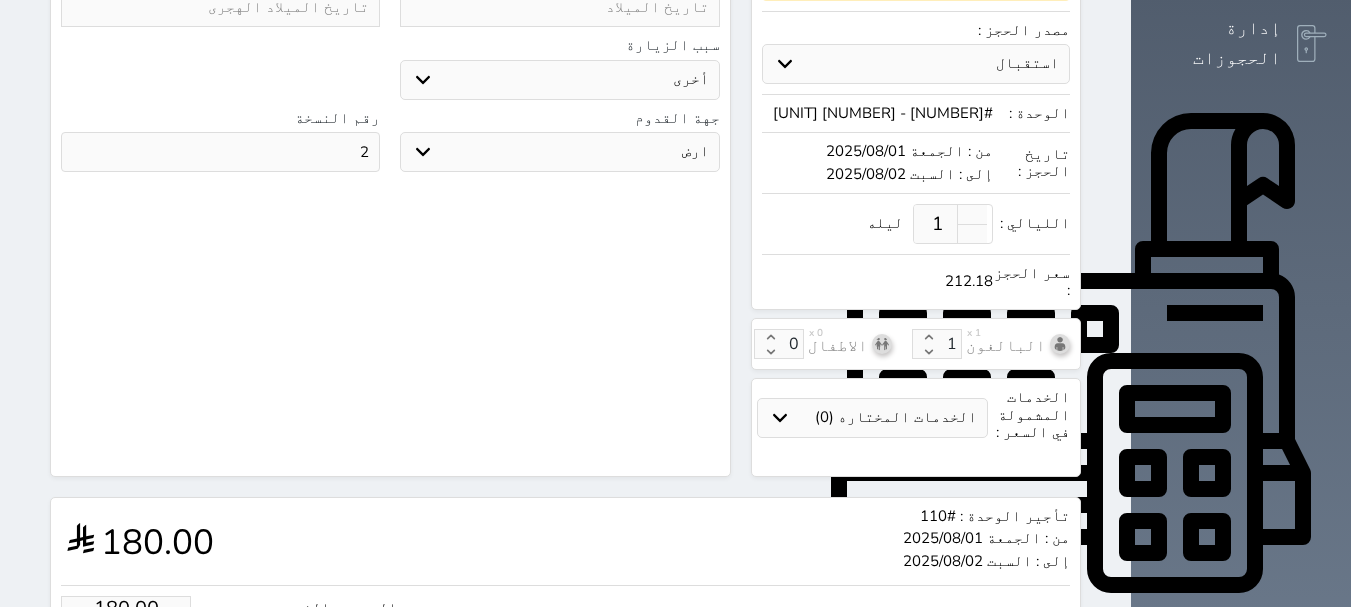 scroll, scrollTop: 600, scrollLeft: 0, axis: vertical 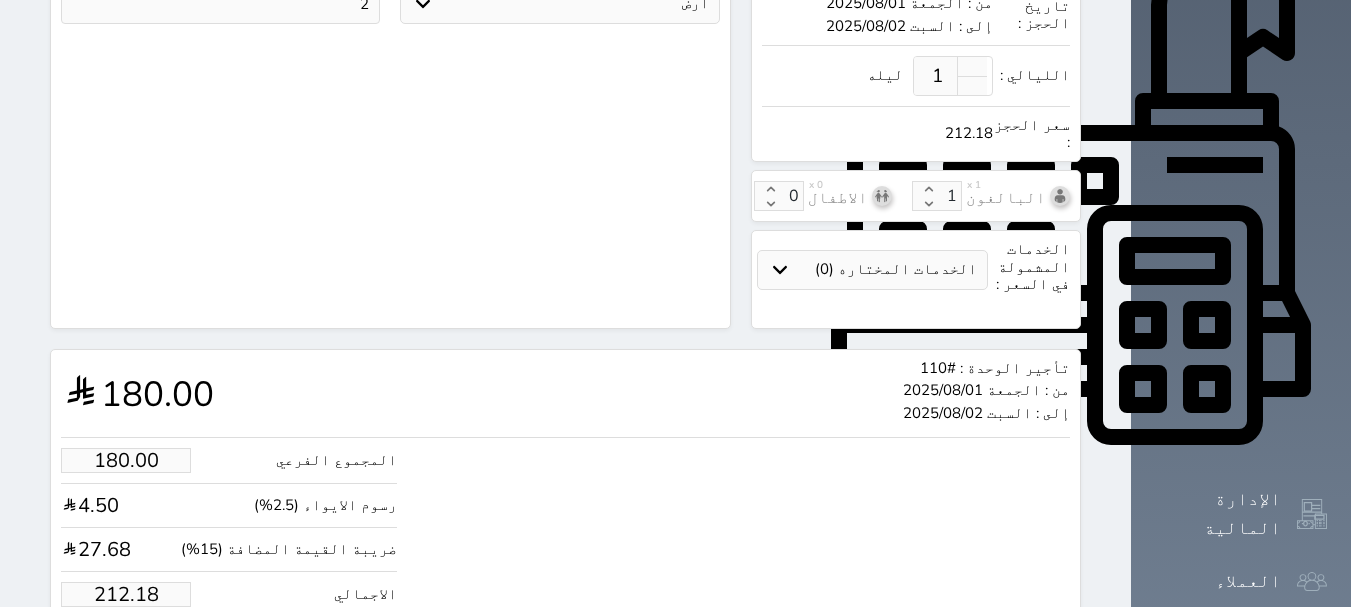 click on "حجز" at bounding box center (149, 655) 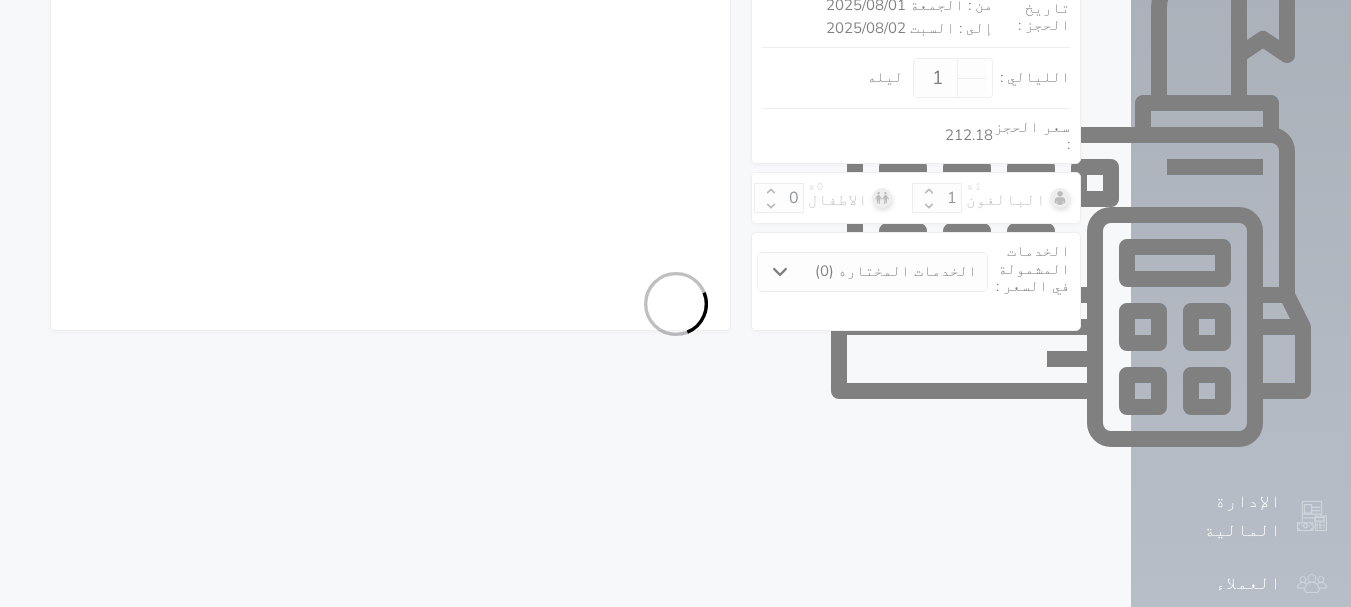 select on "2" 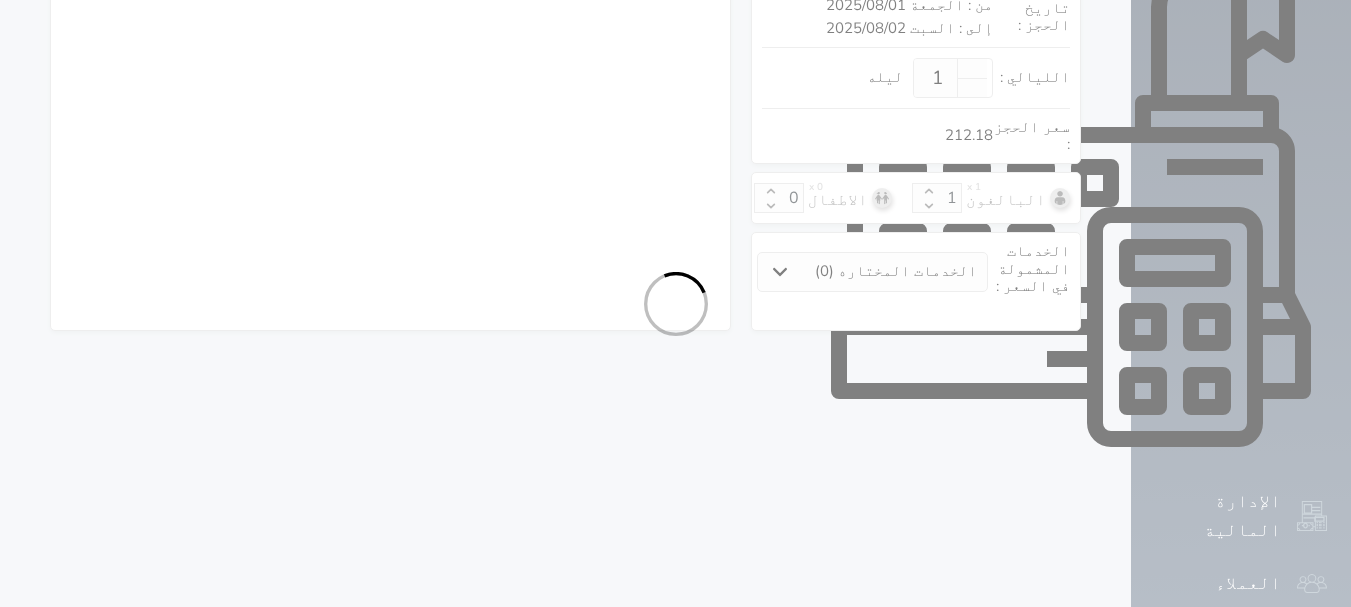 select on "109" 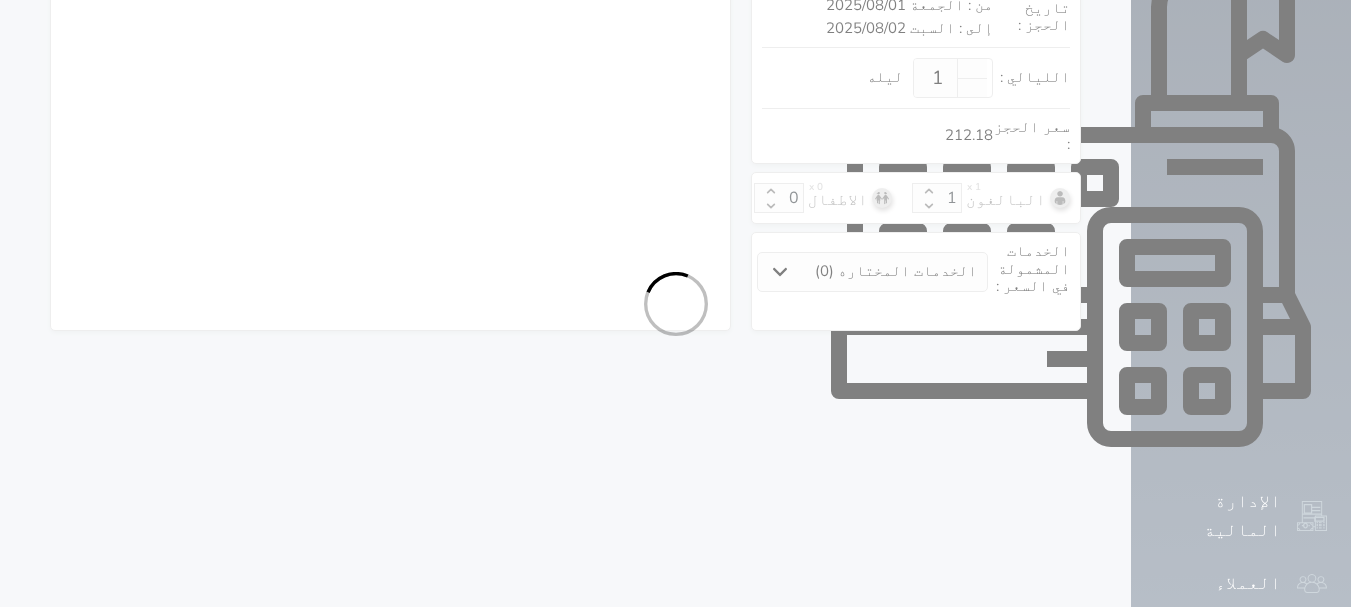select on "7" 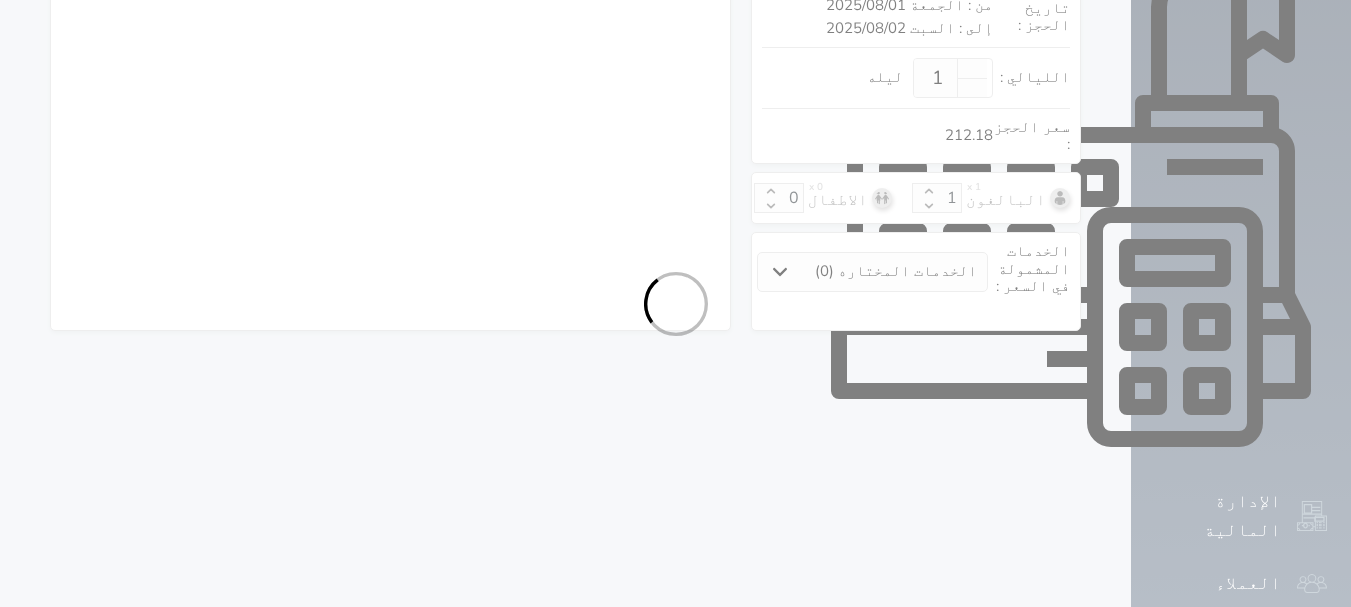 select on "9" 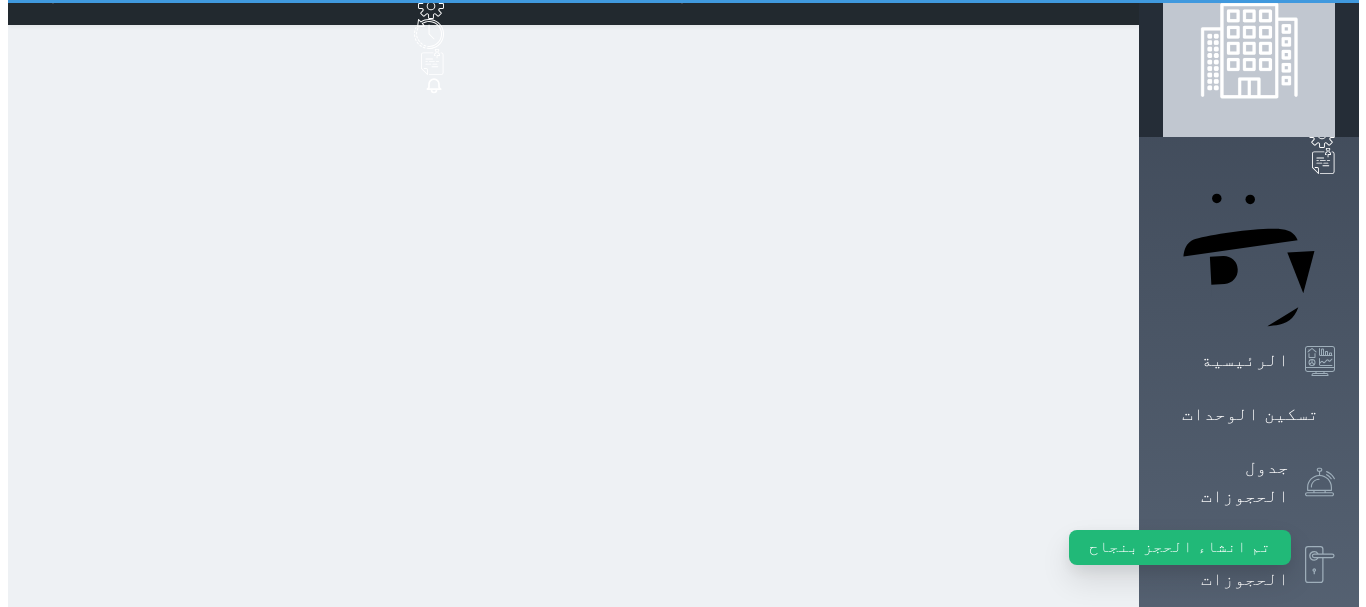 scroll, scrollTop: 0, scrollLeft: 0, axis: both 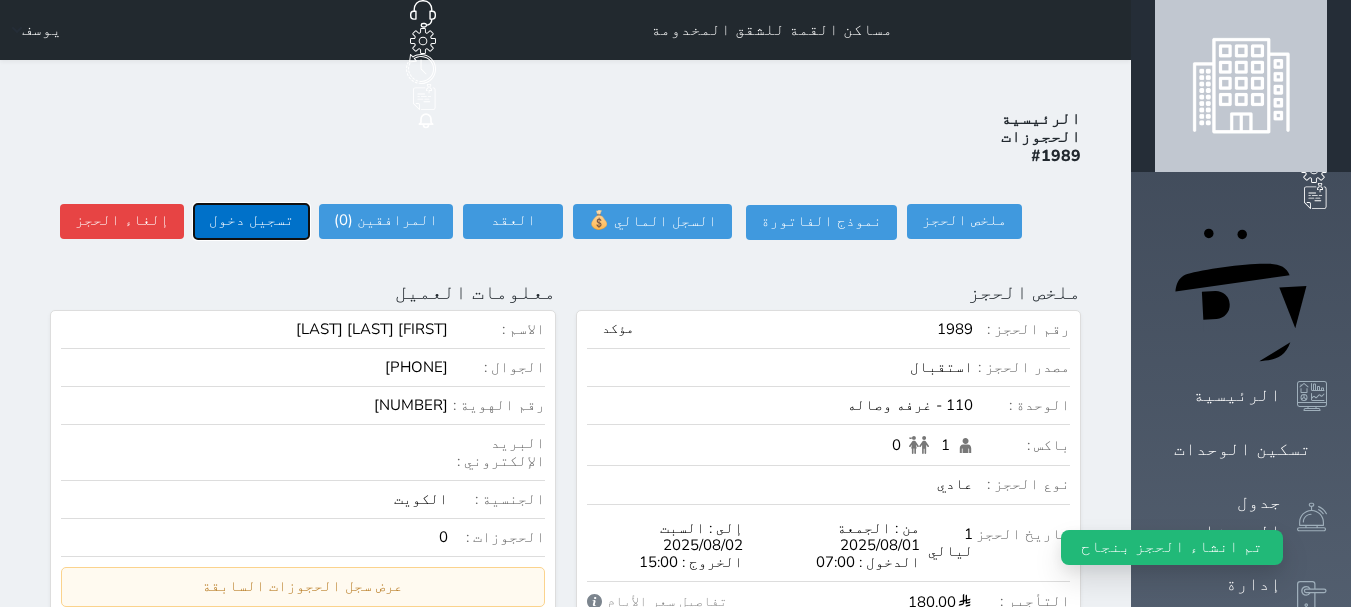click on "تسجيل دخول" at bounding box center [251, 221] 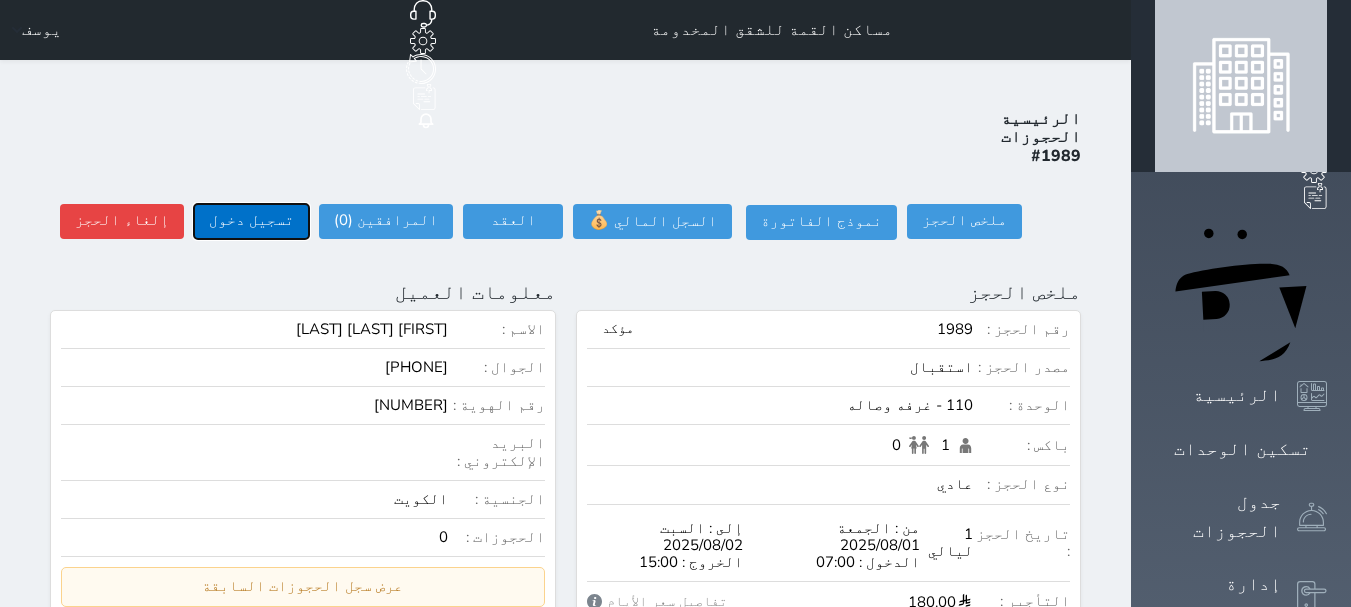 click on "تسجيل دخول" at bounding box center [251, 221] 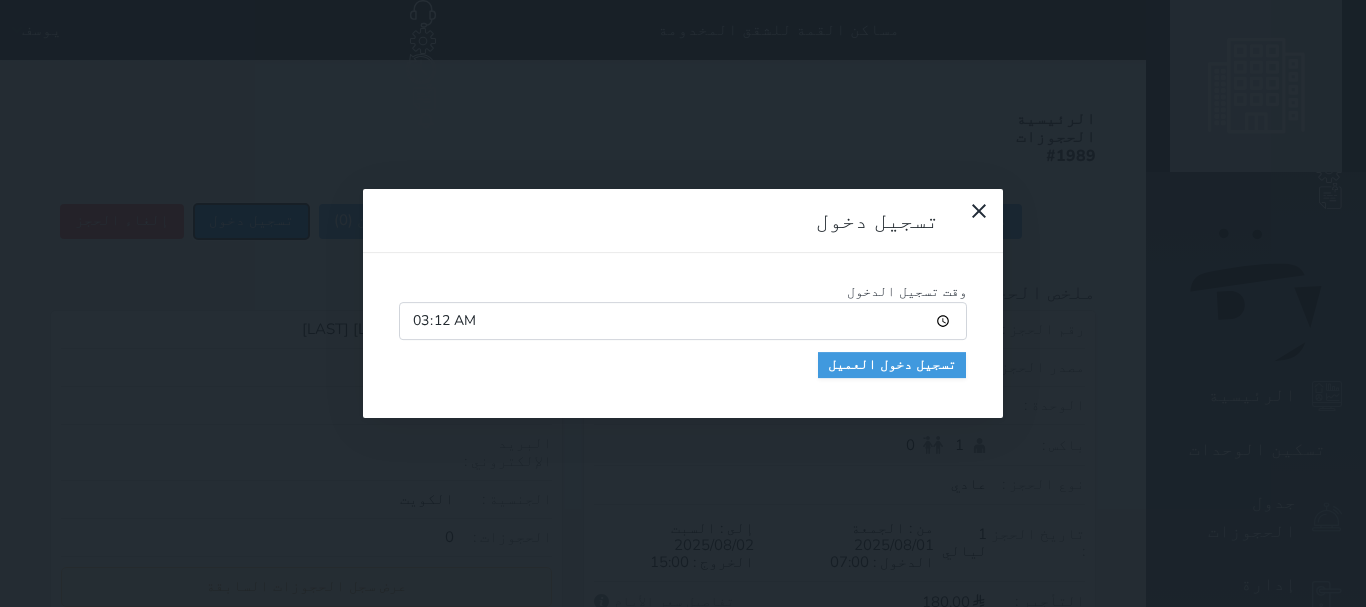 type 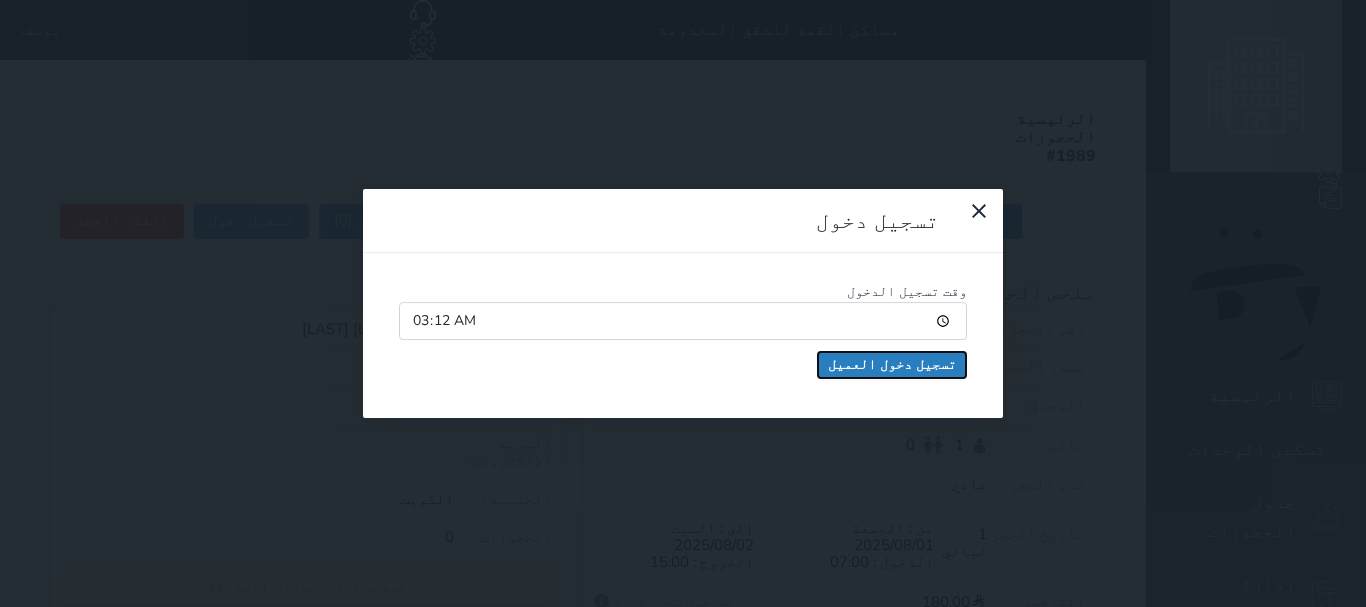 click on "تسجيل دخول العميل" at bounding box center (892, 365) 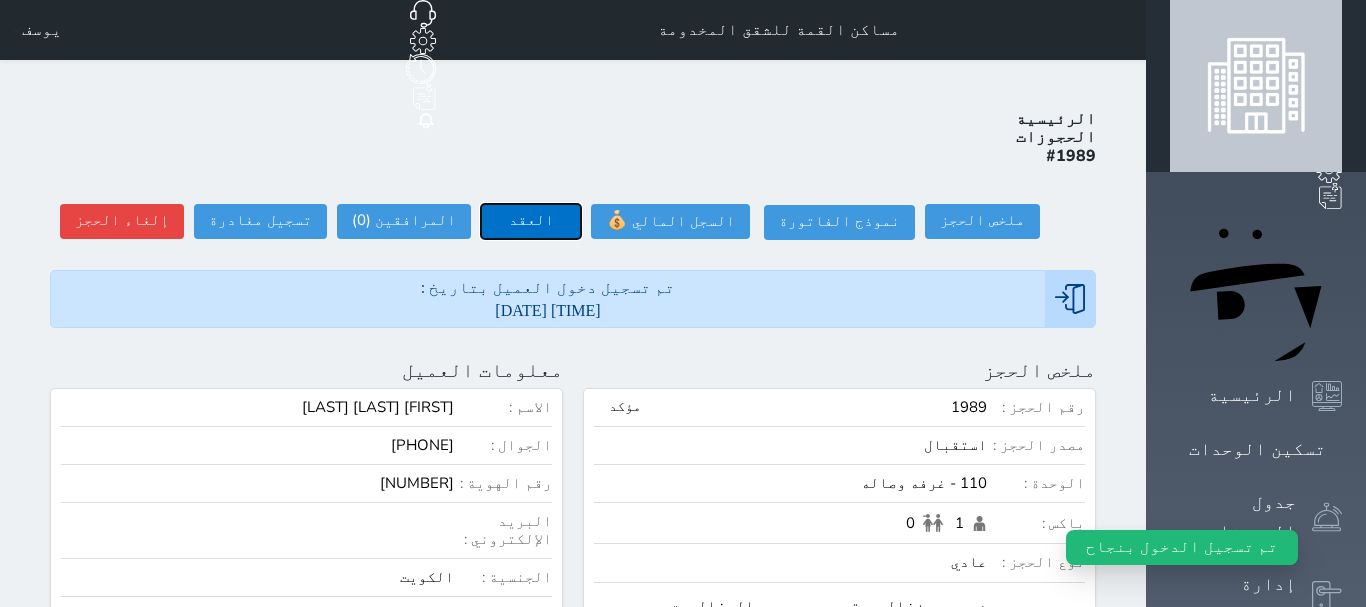 click on "العقد" at bounding box center [531, 221] 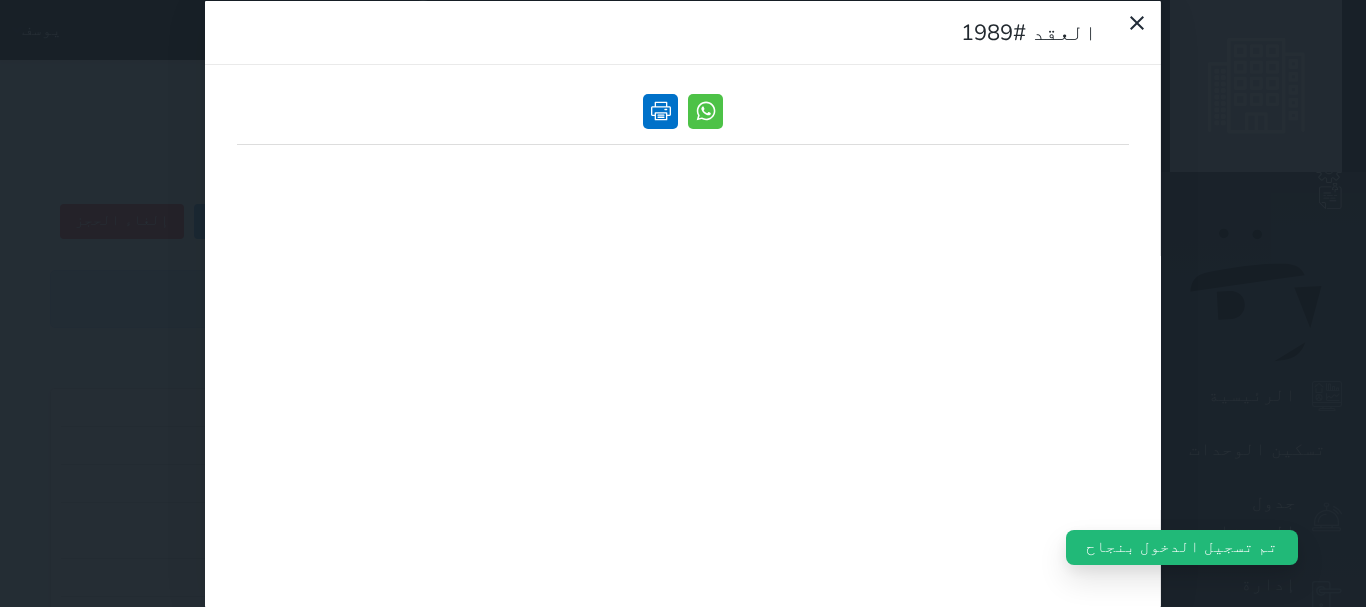 click at bounding box center (660, 110) 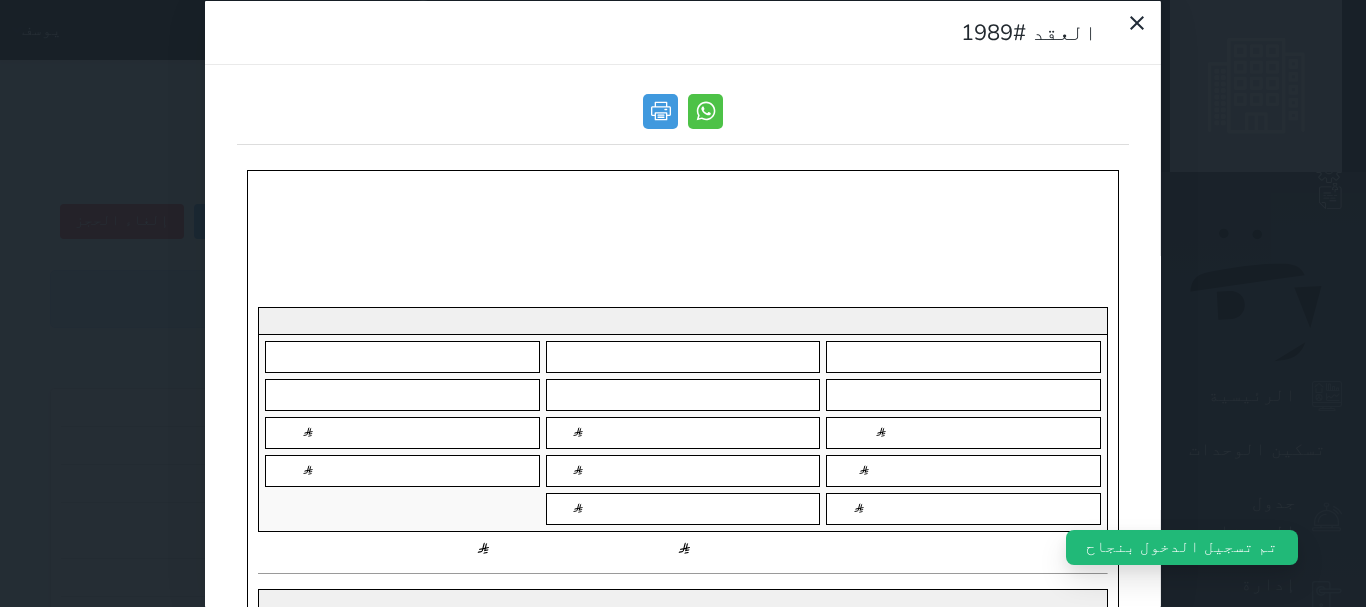scroll, scrollTop: 0, scrollLeft: 0, axis: both 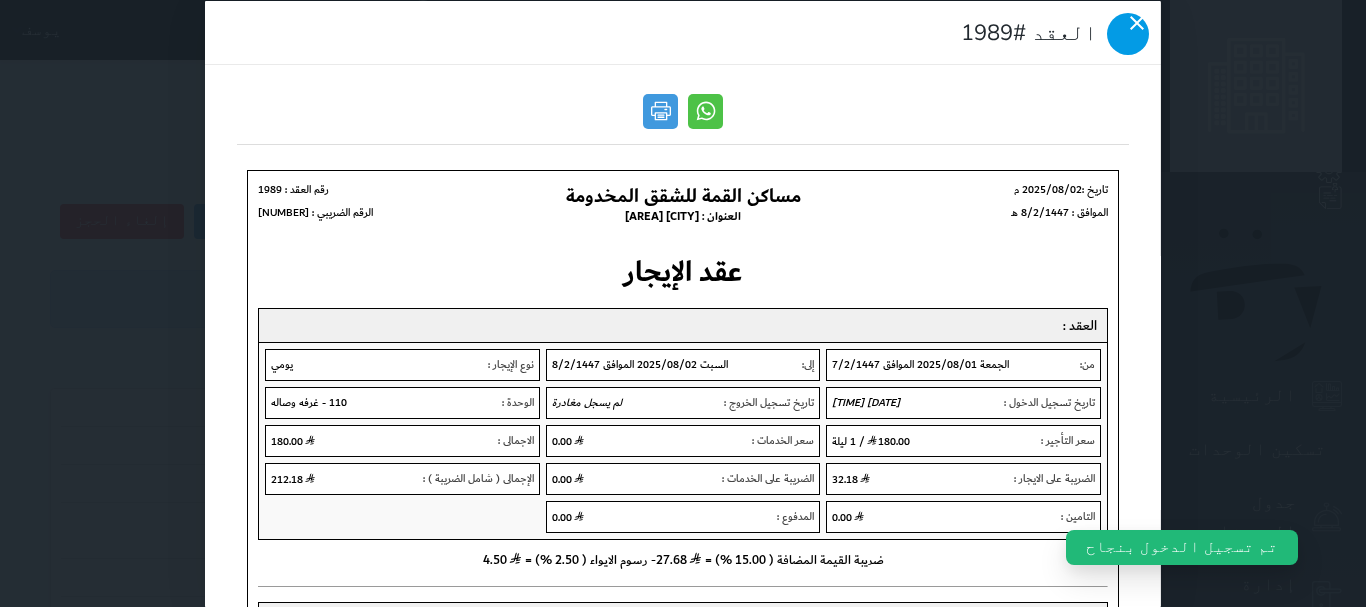 click 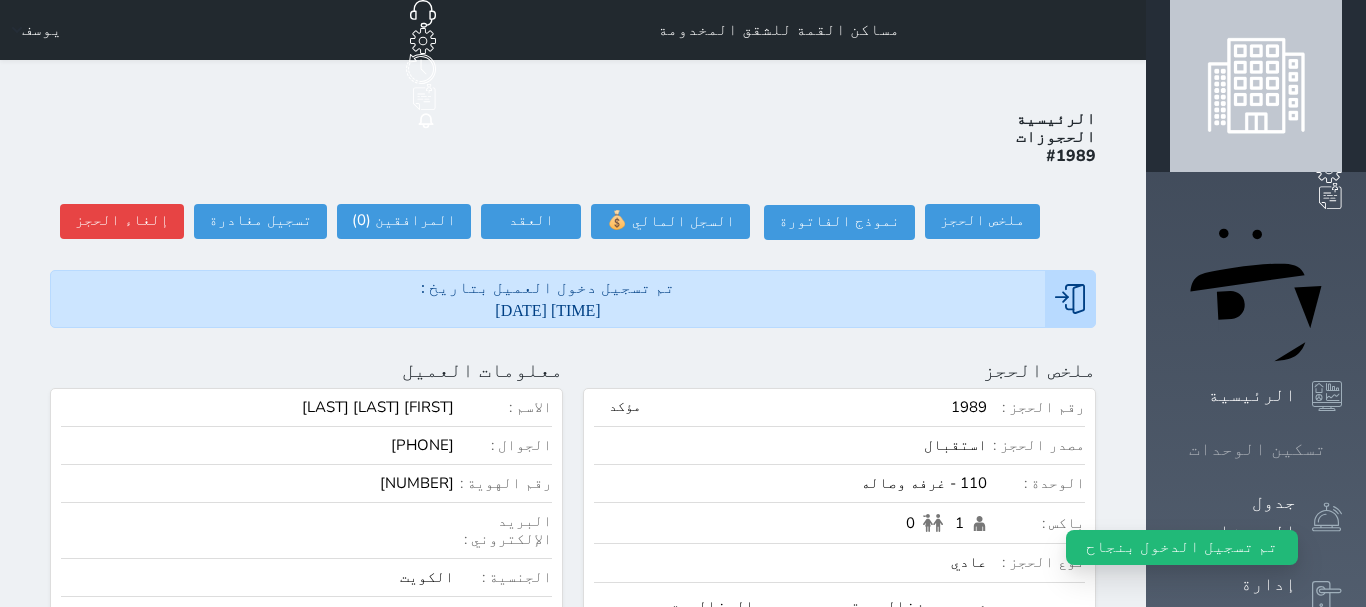 click 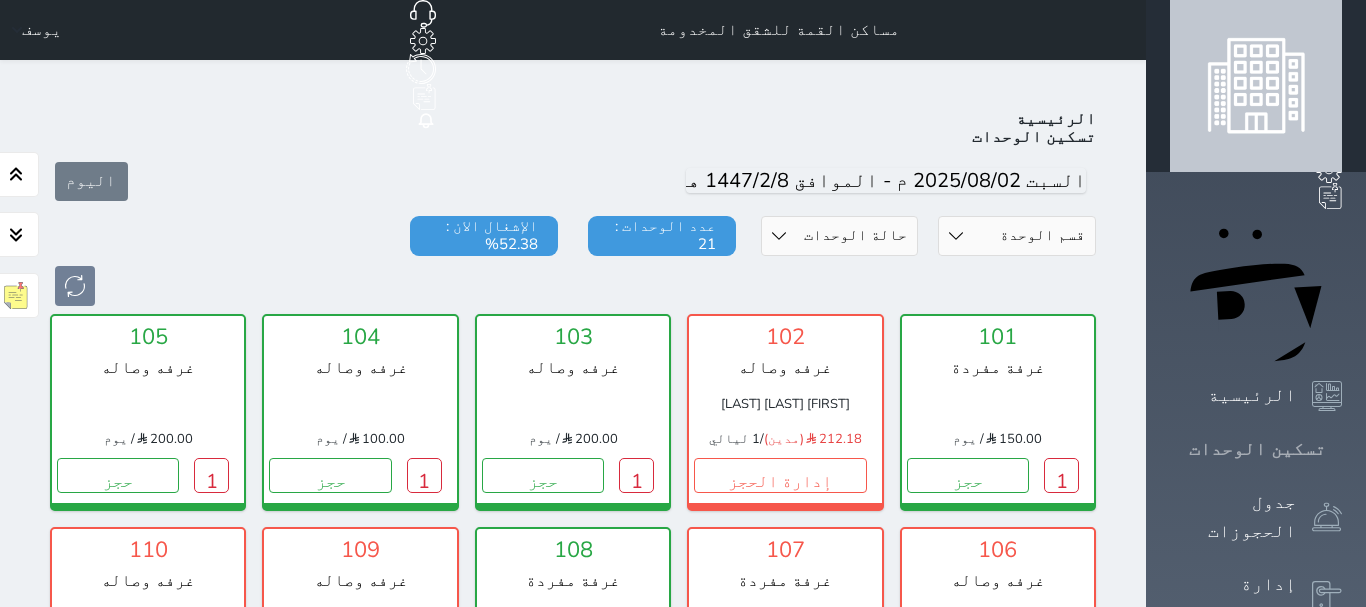 scroll, scrollTop: 78, scrollLeft: 0, axis: vertical 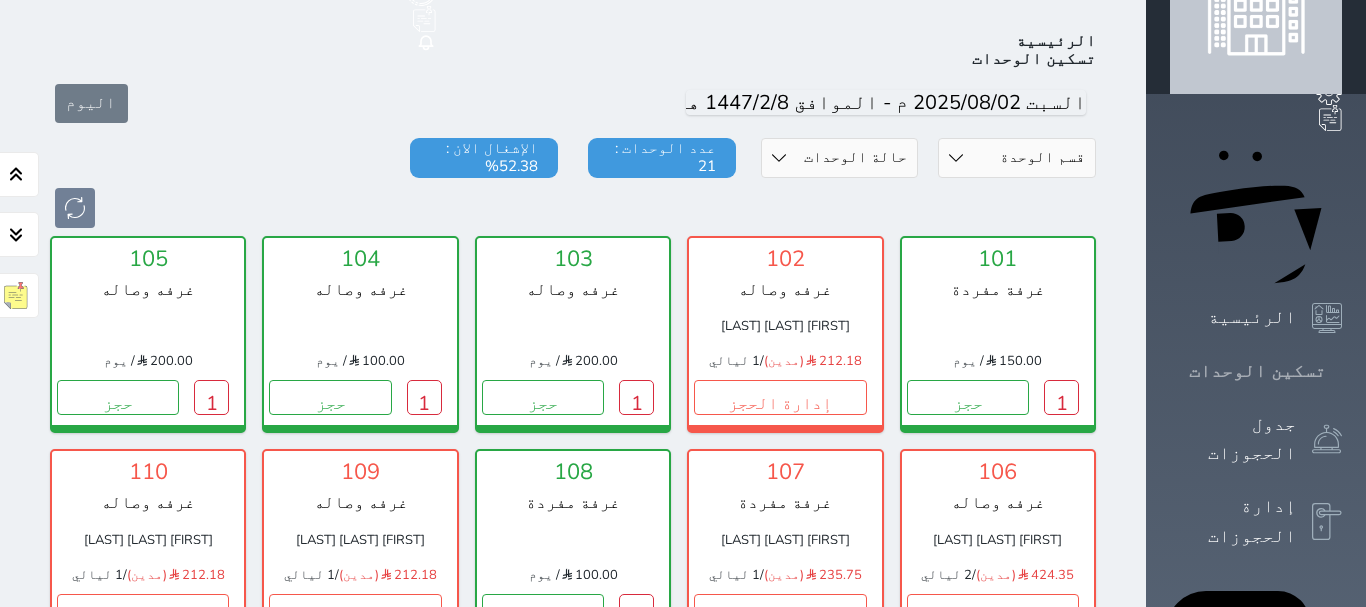 click on "تسكين الوحدات" at bounding box center [1256, 371] 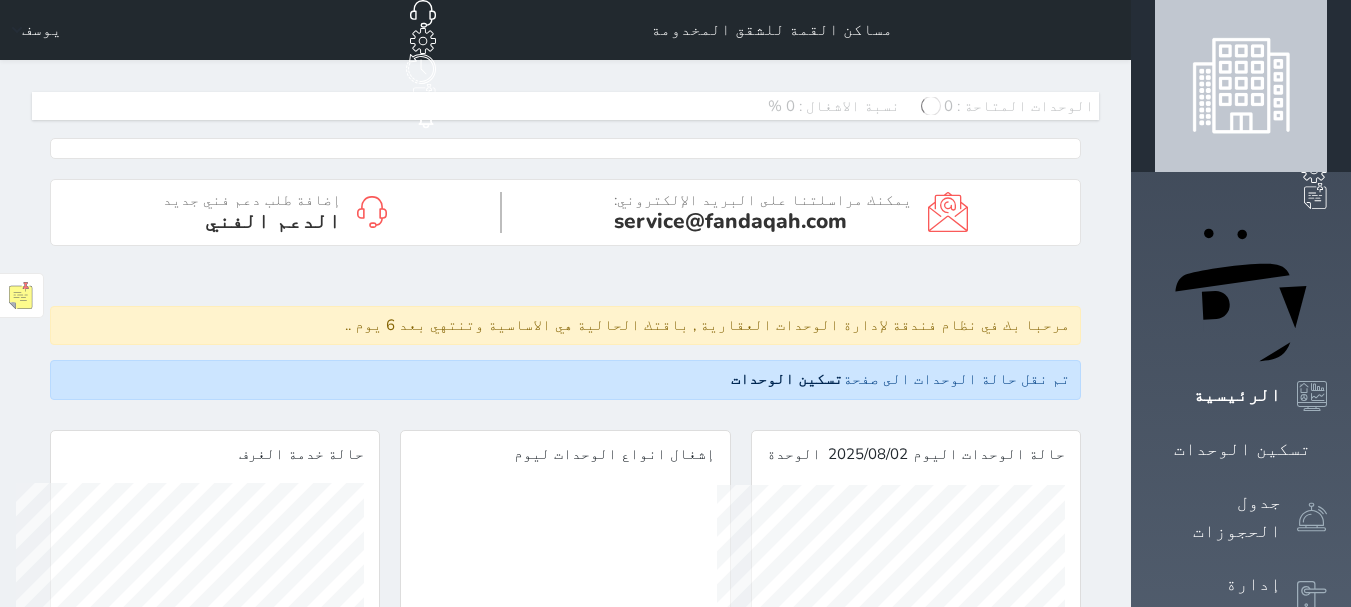 scroll, scrollTop: 0, scrollLeft: 0, axis: both 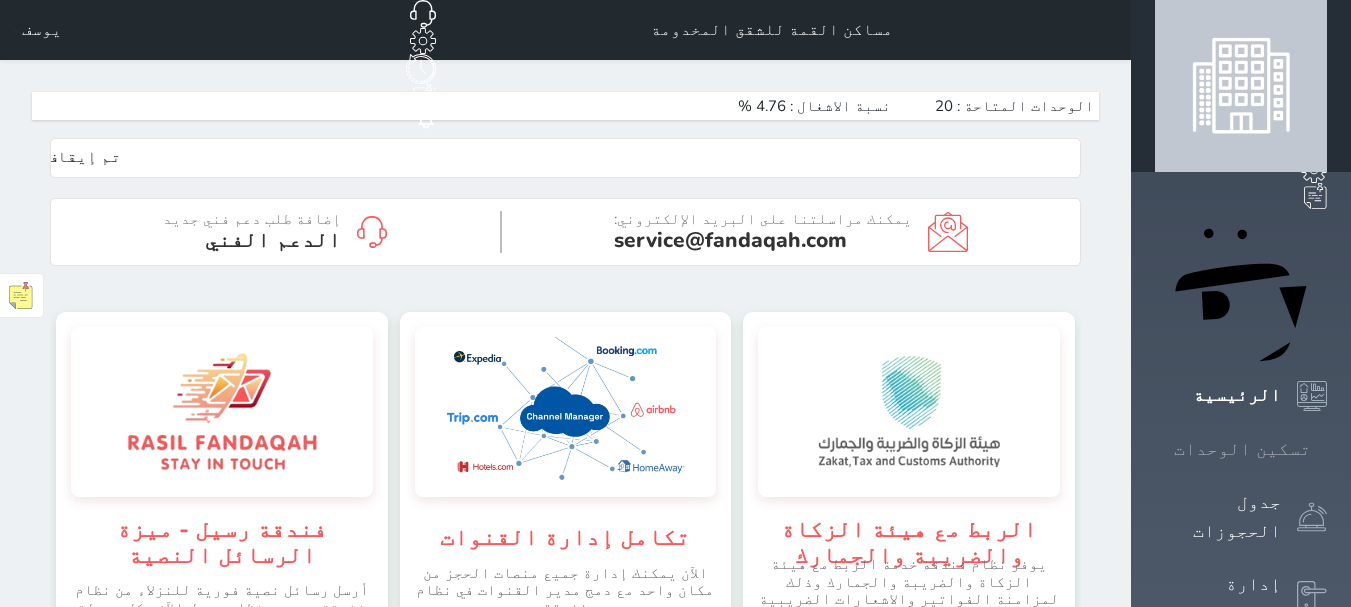 click 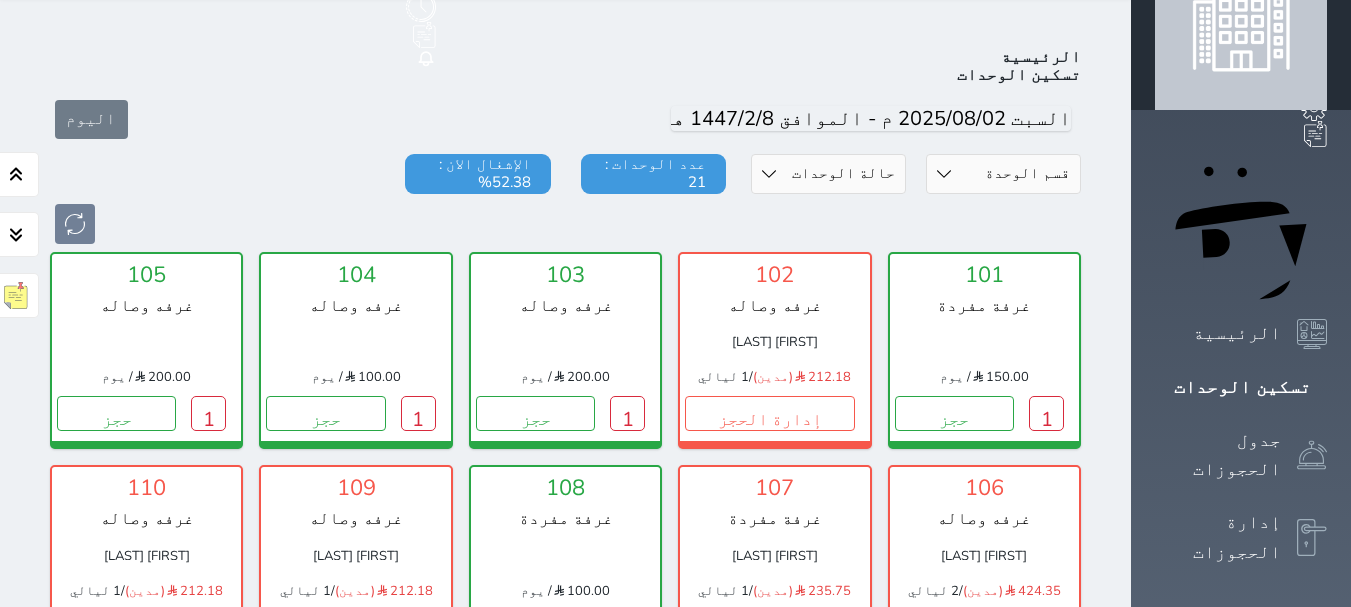 scroll, scrollTop: 78, scrollLeft: 0, axis: vertical 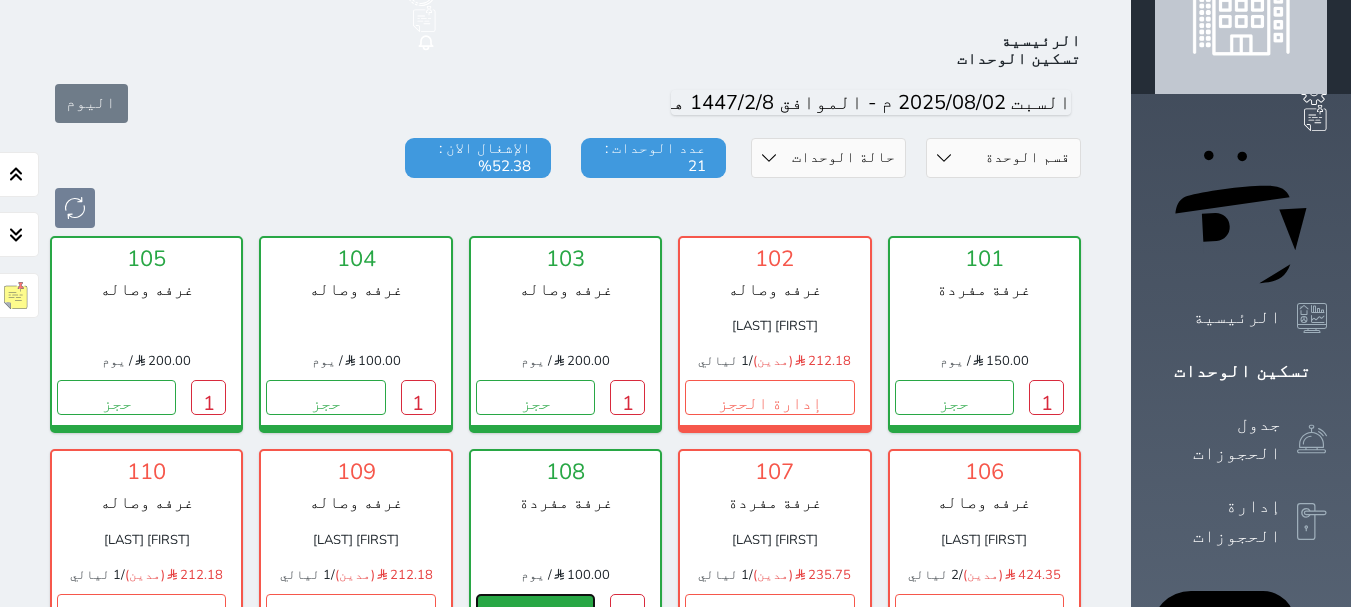 click on "حجز" at bounding box center (535, 611) 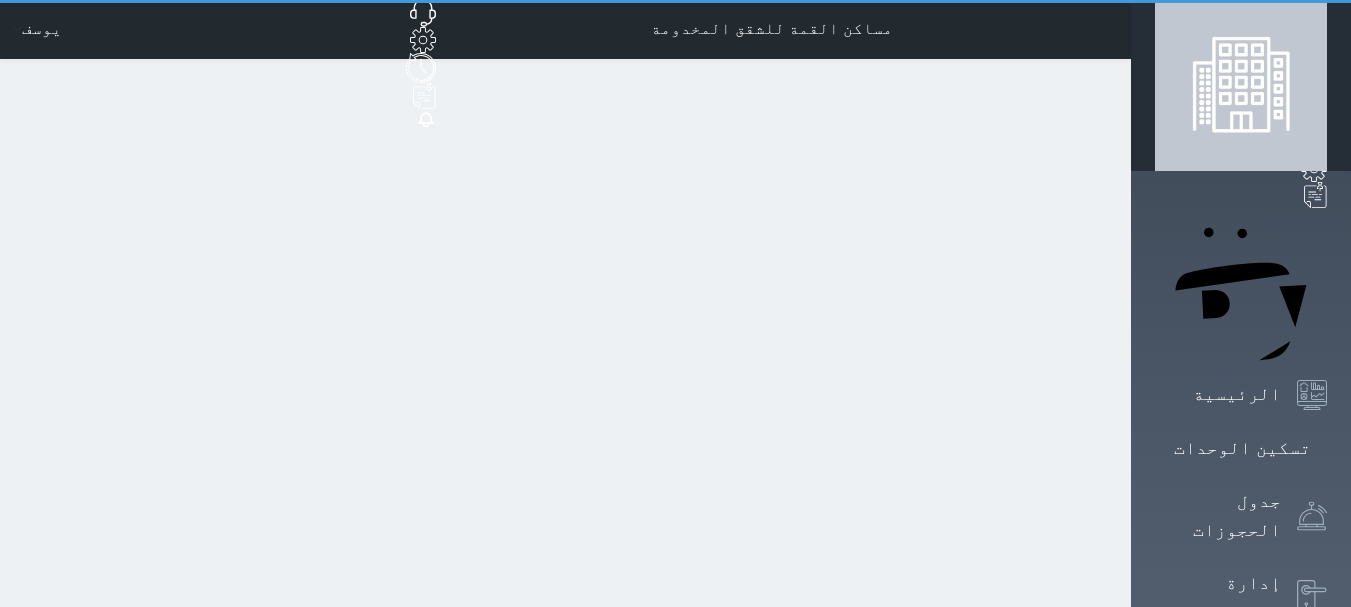 scroll, scrollTop: 0, scrollLeft: 0, axis: both 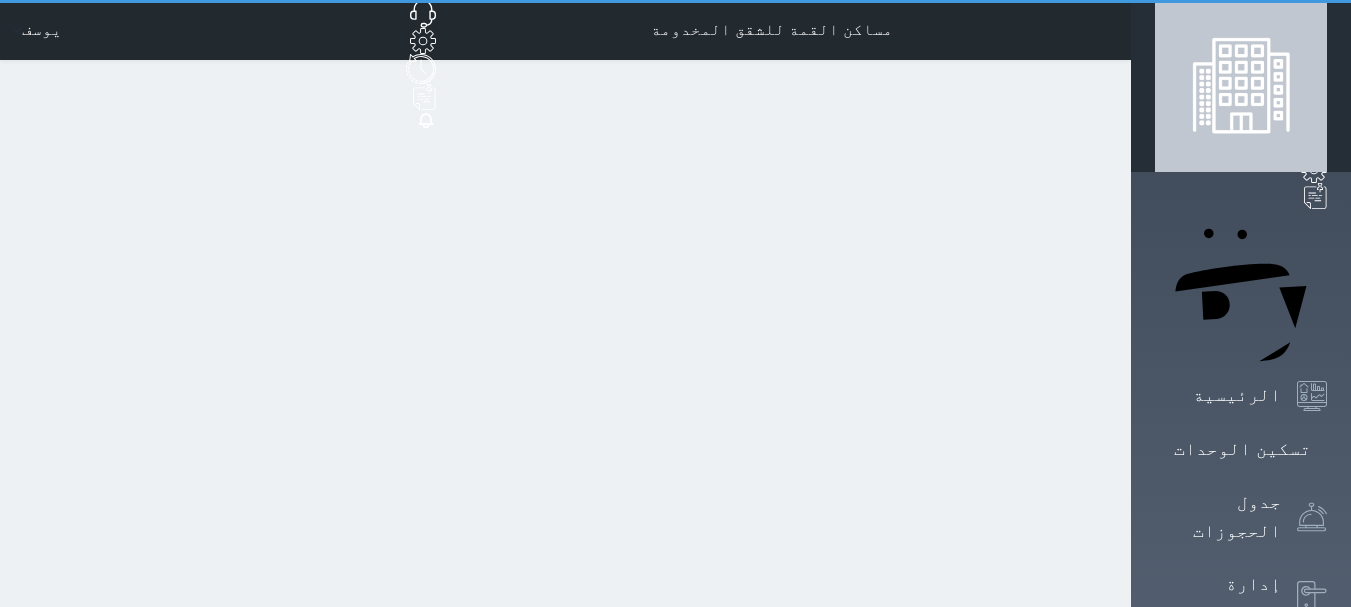 select on "1" 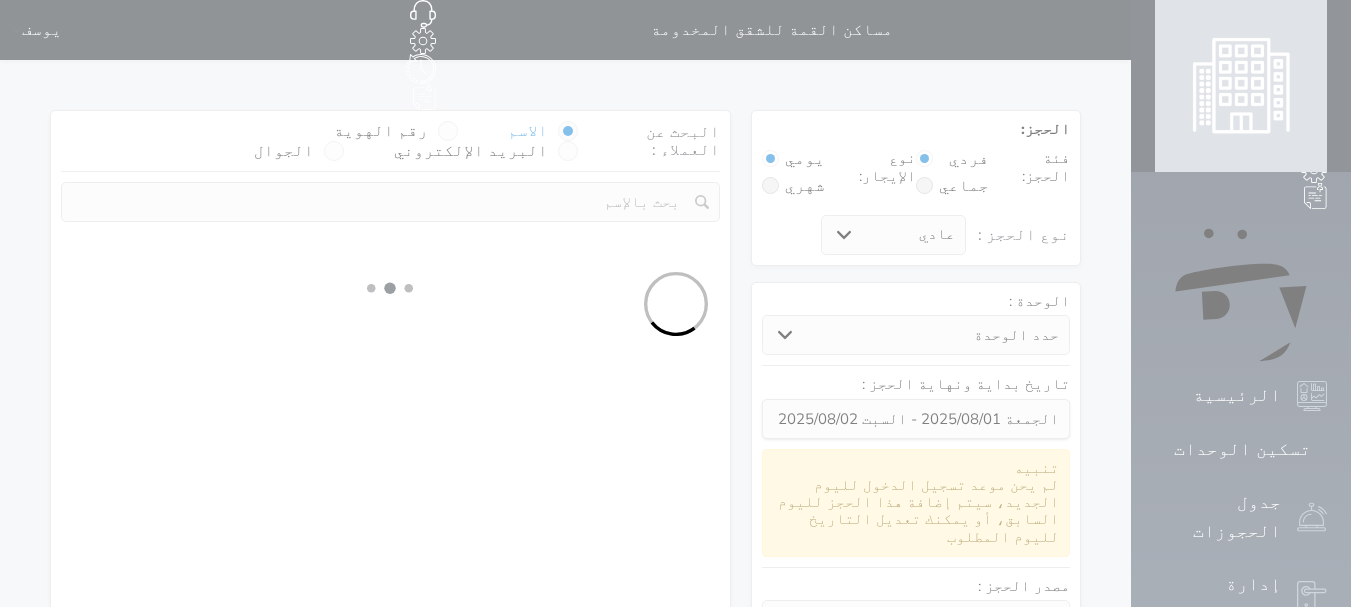 select 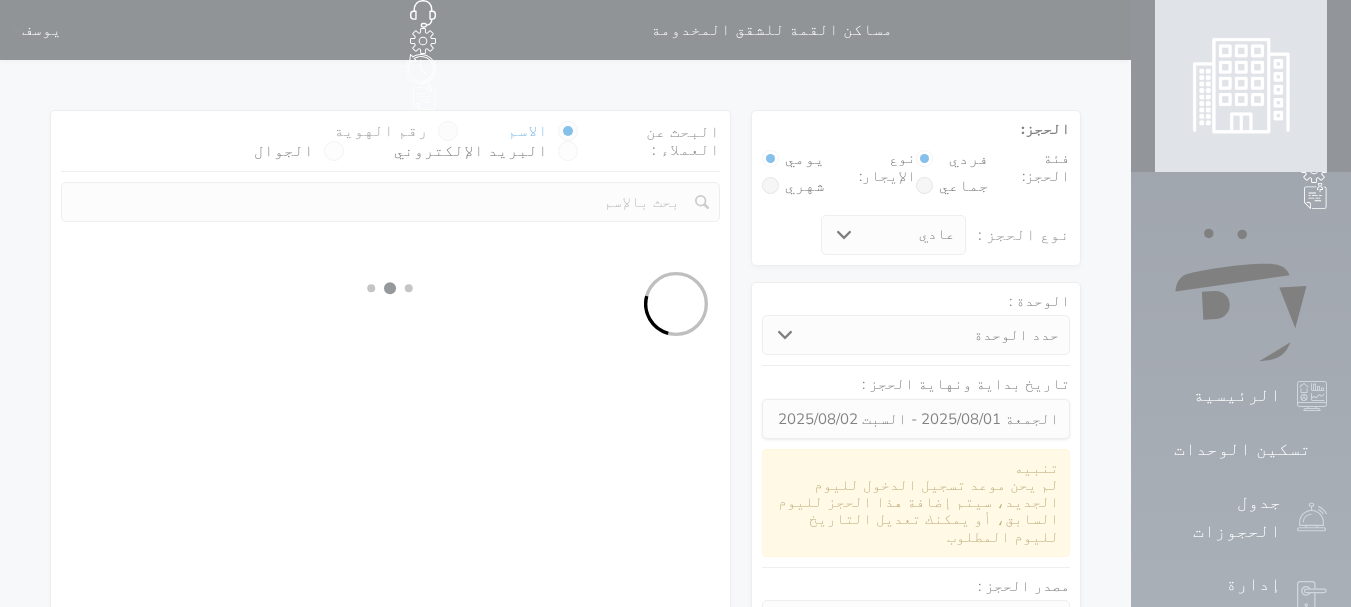 select on "1" 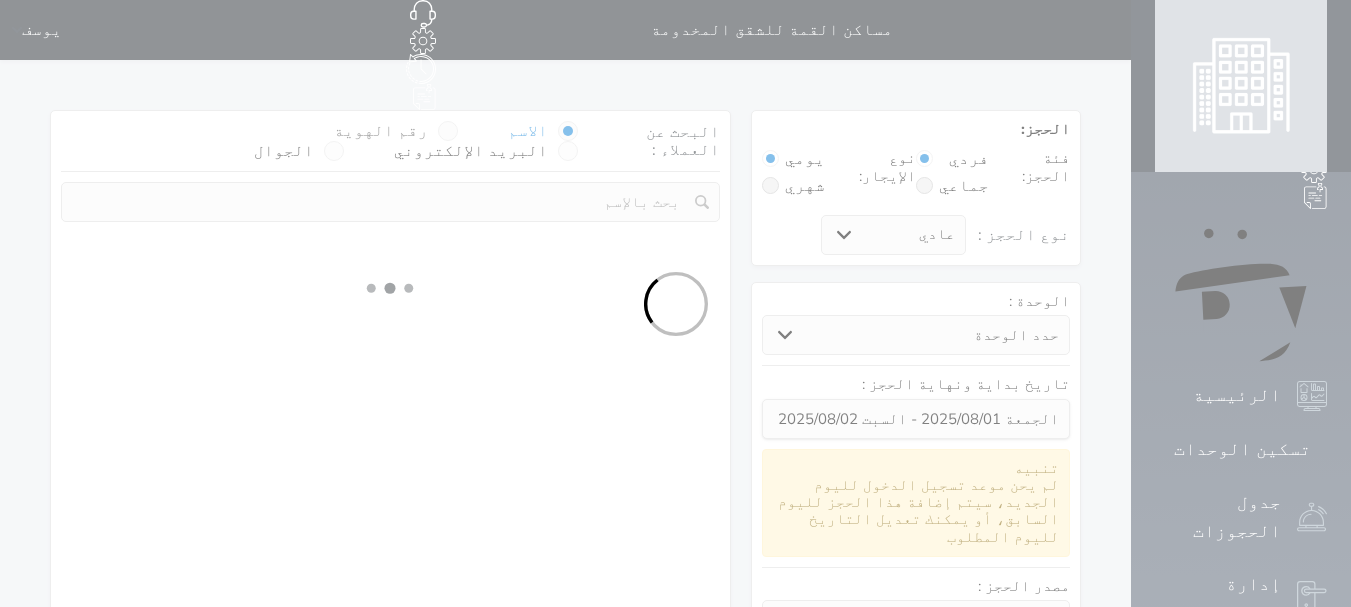 select on "113" 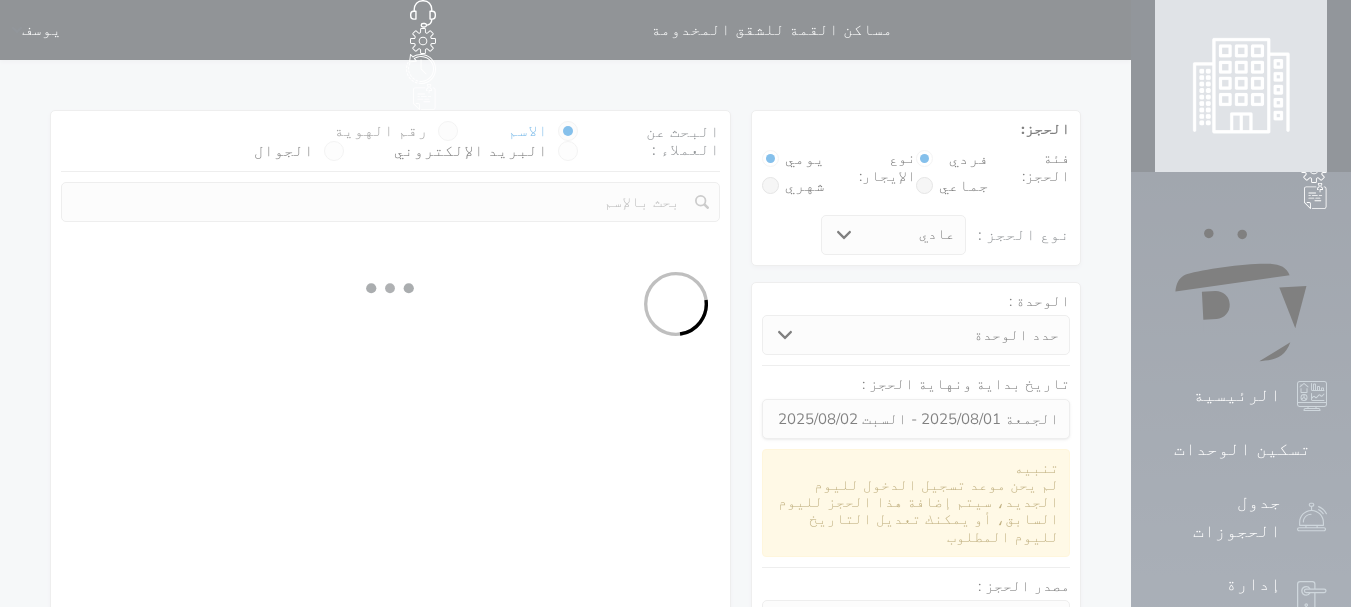 select on "1" 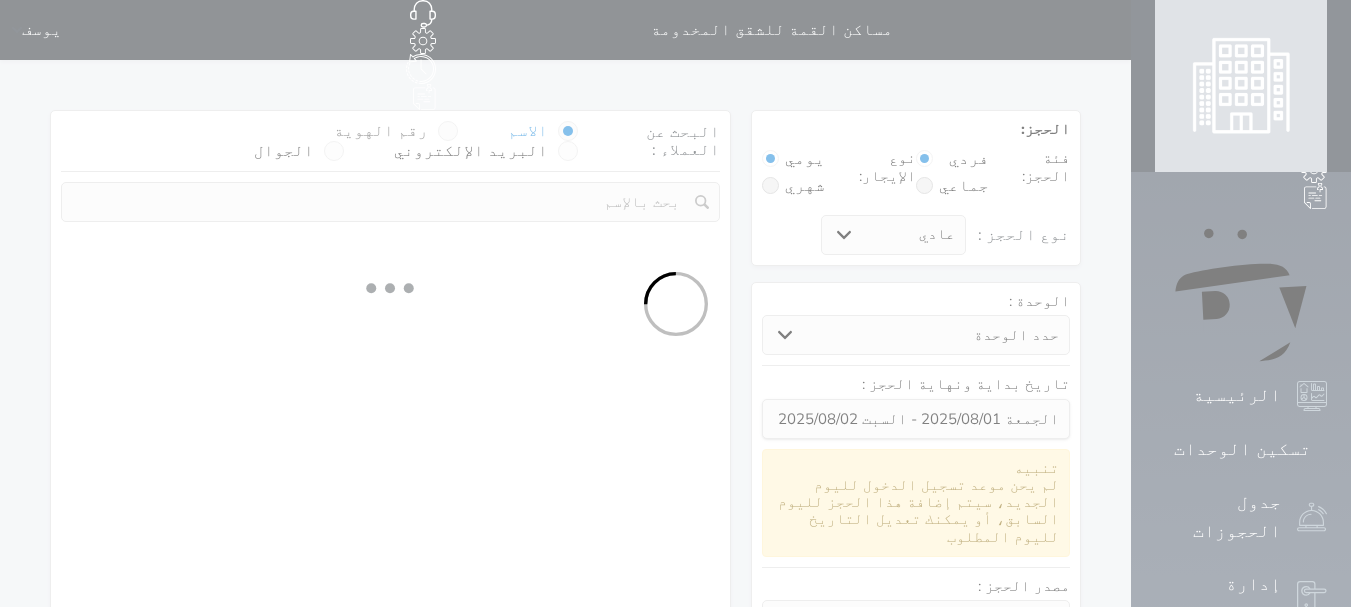 select 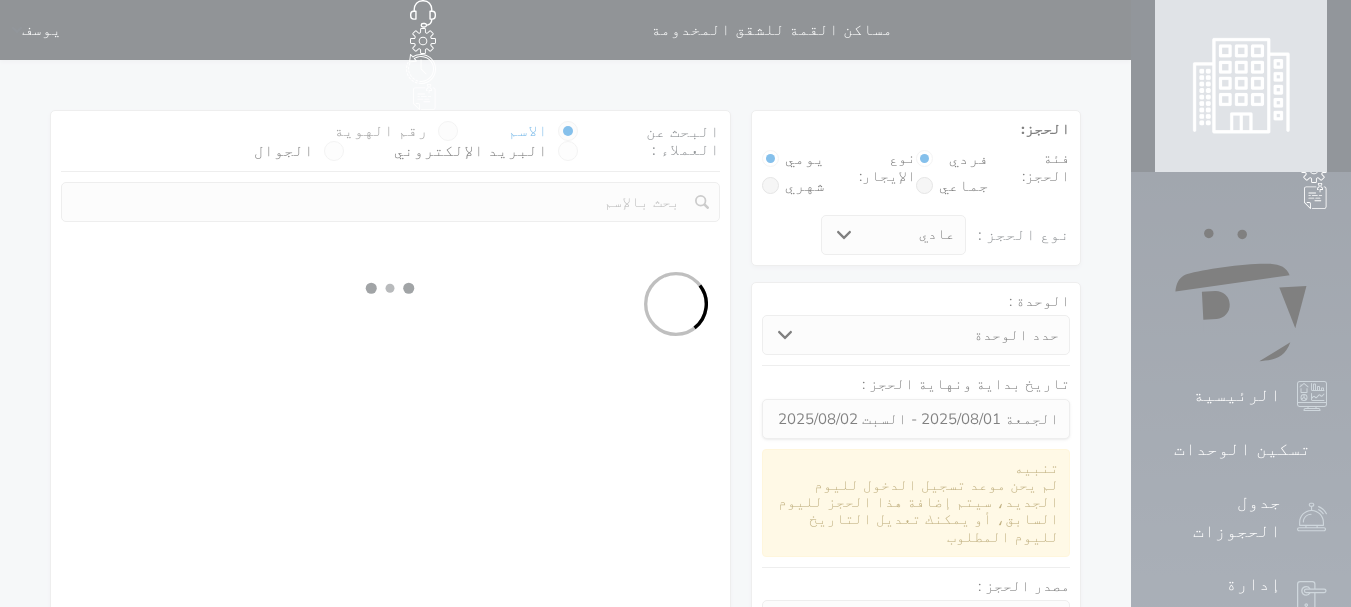 select on "7" 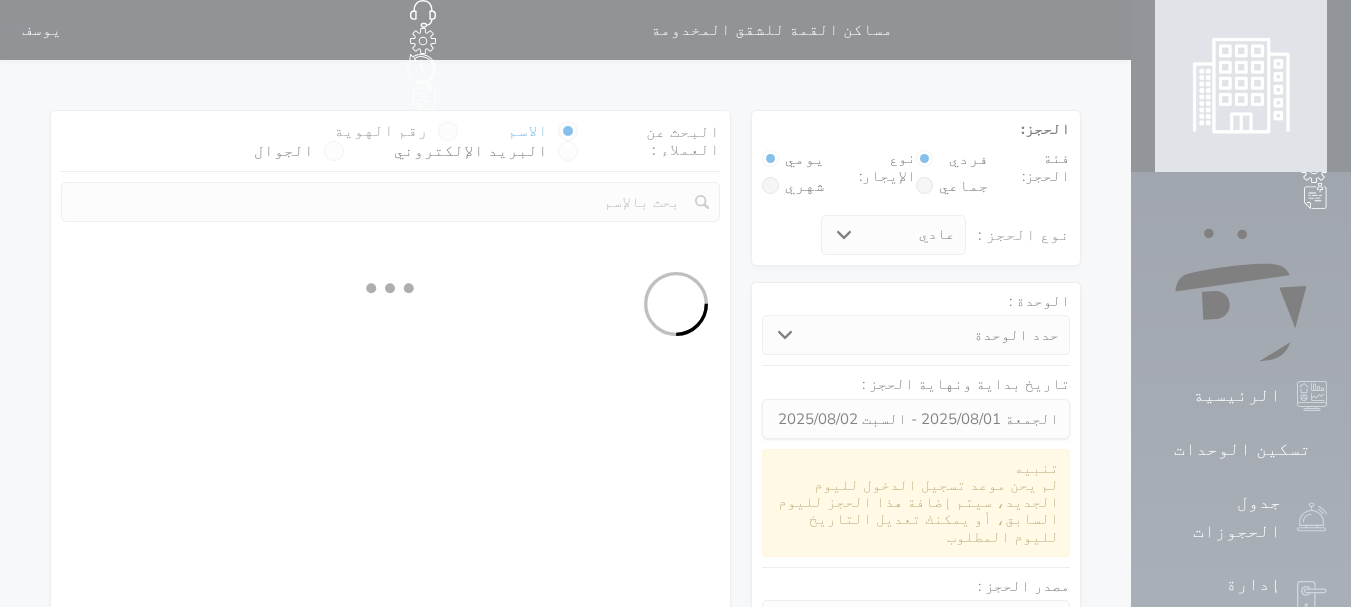 select 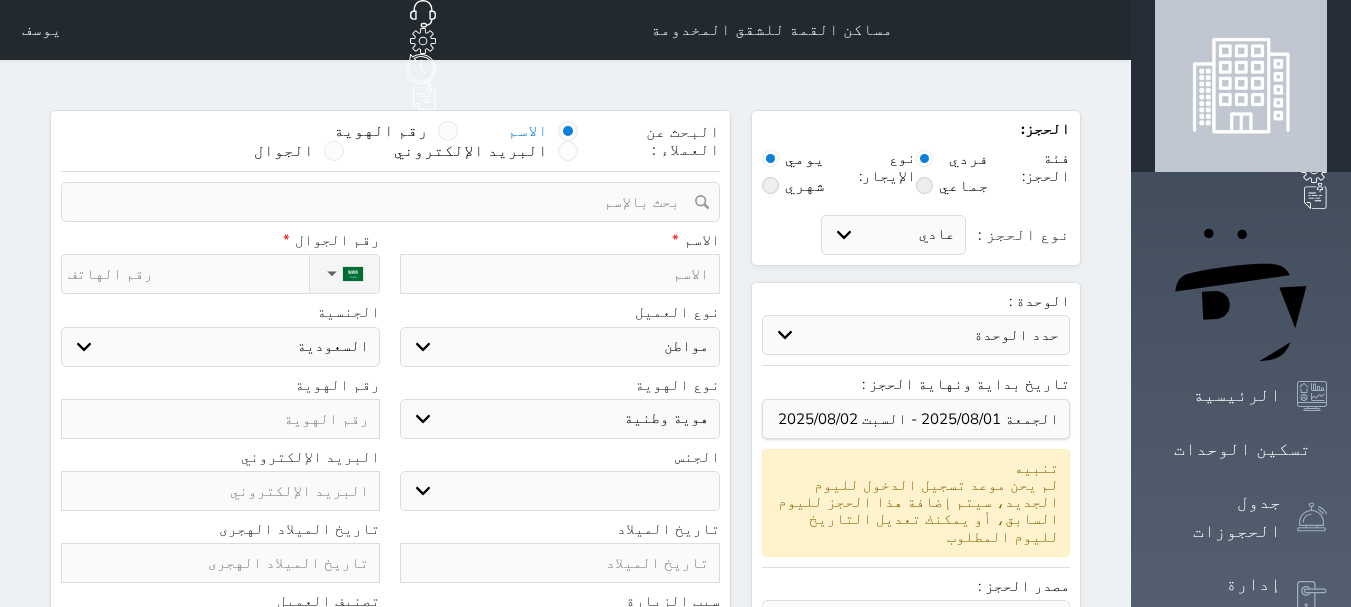 select 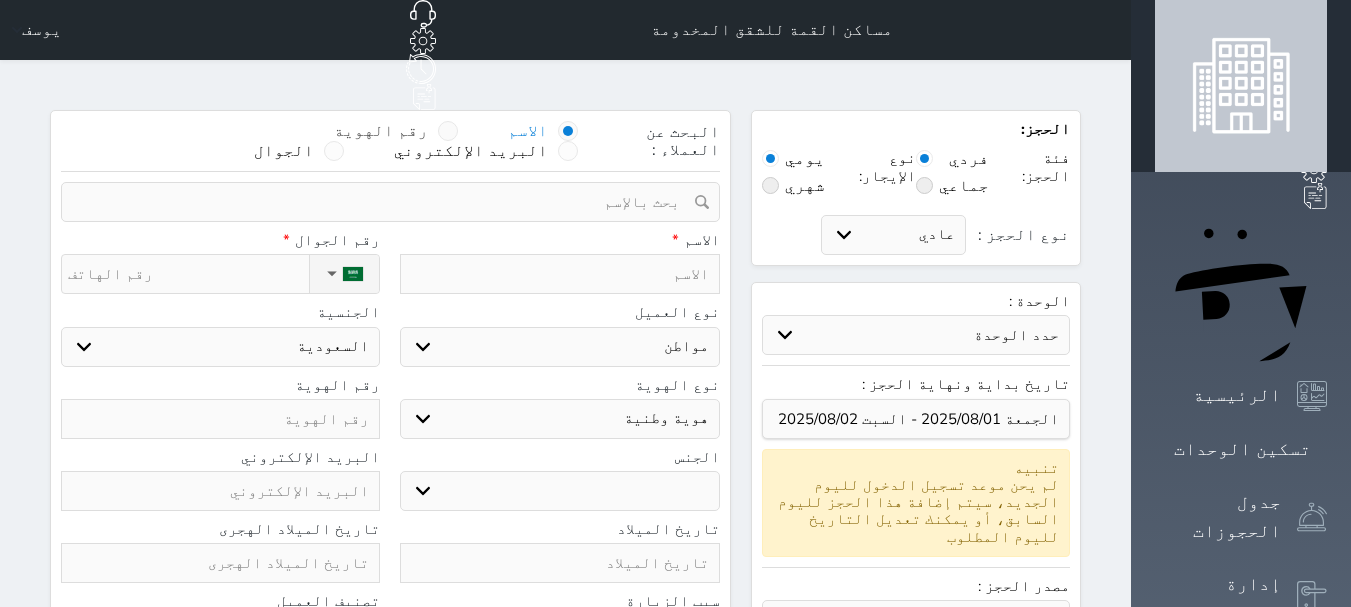 click at bounding box center [448, 131] 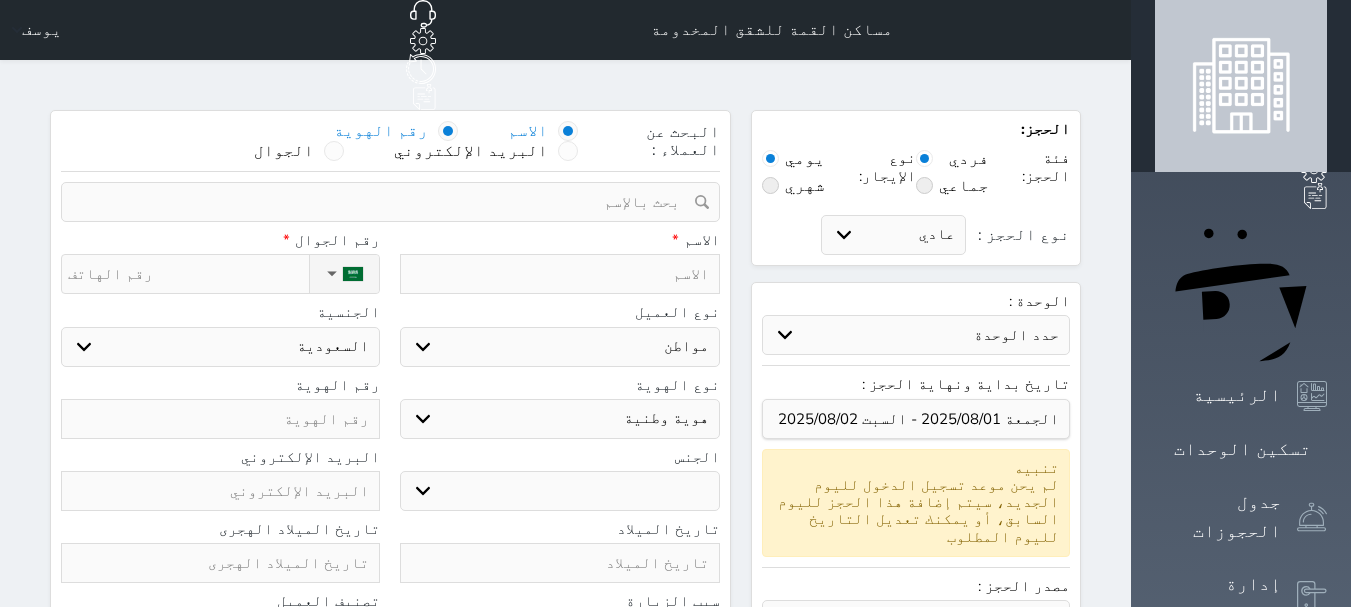select 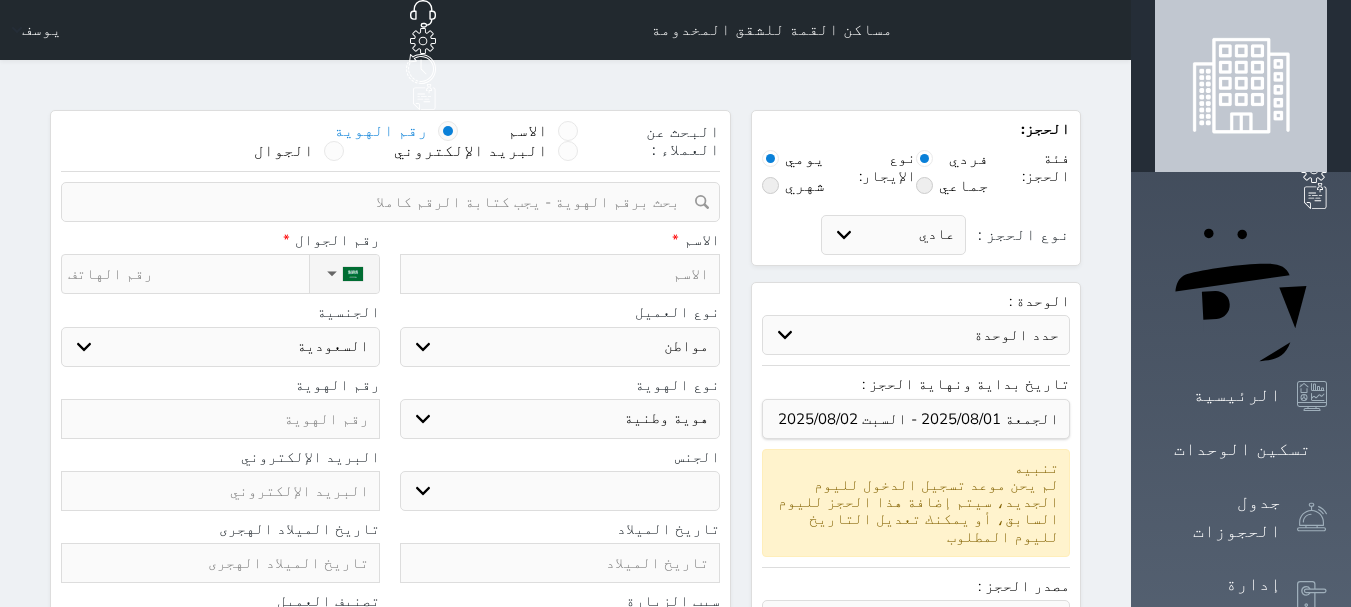 click at bounding box center [383, 202] 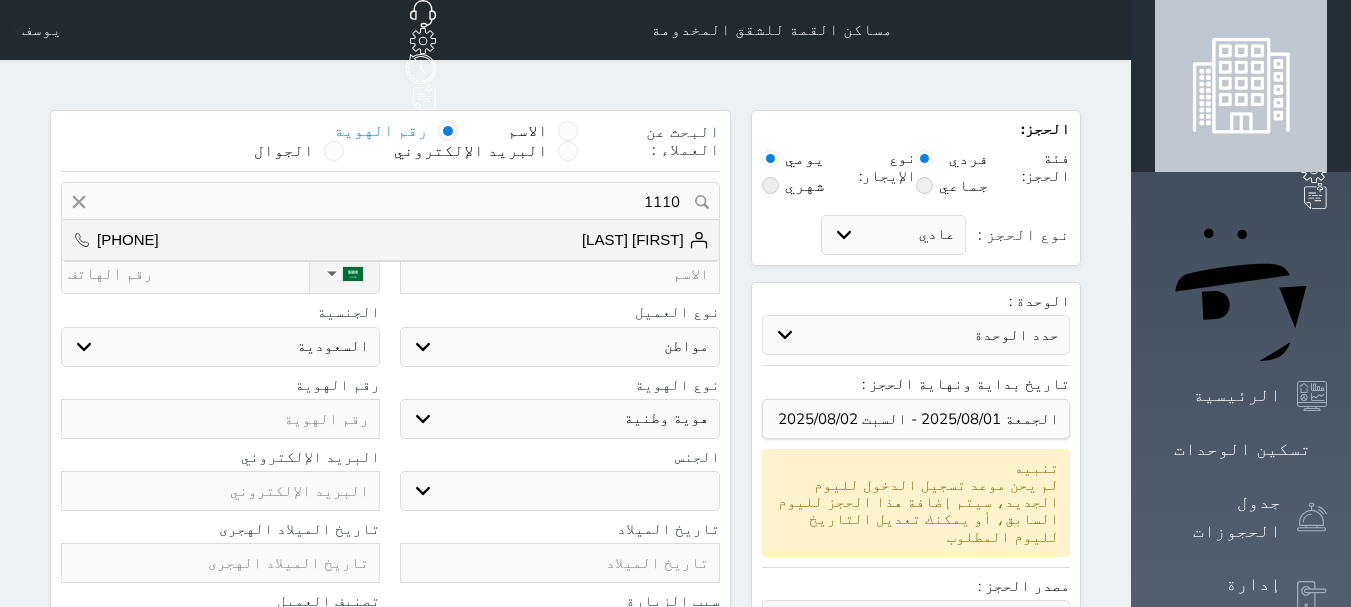 type on "11108" 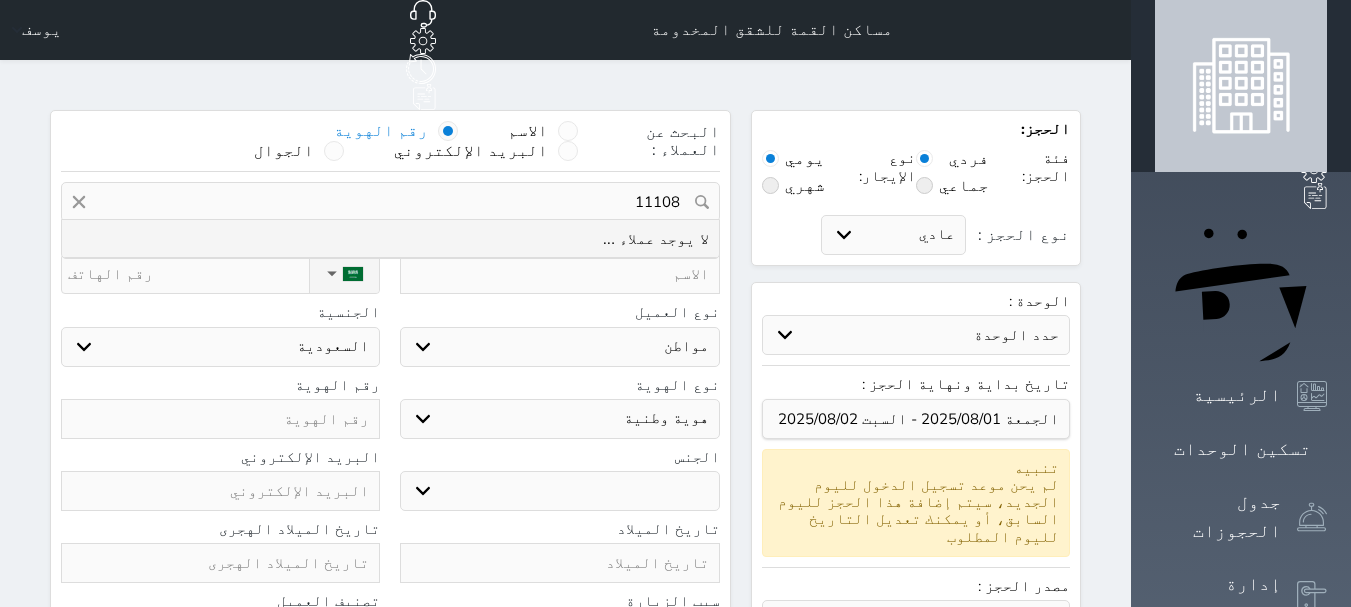 select 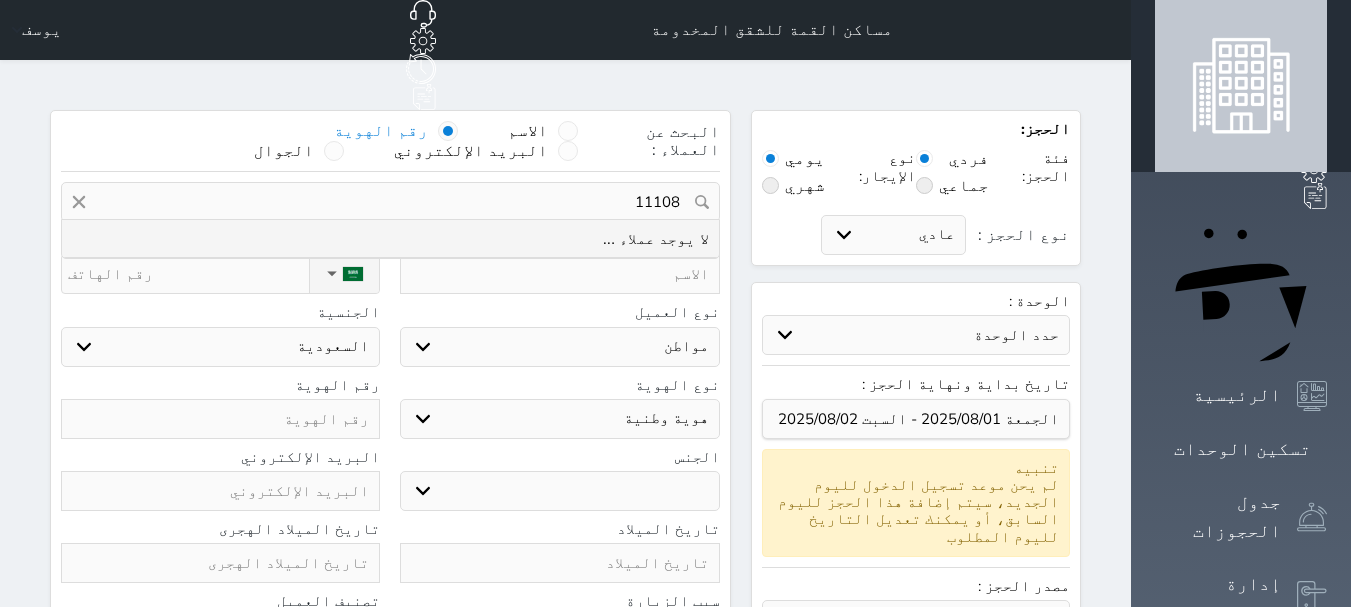 select 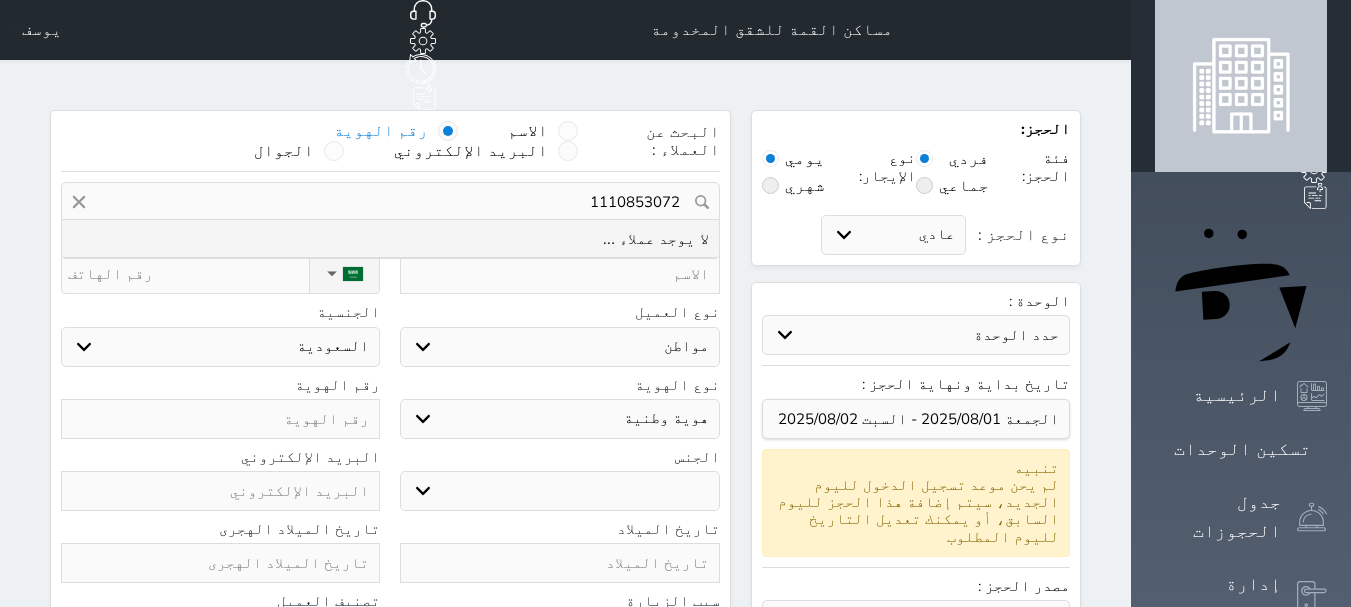 type on "1110853072" 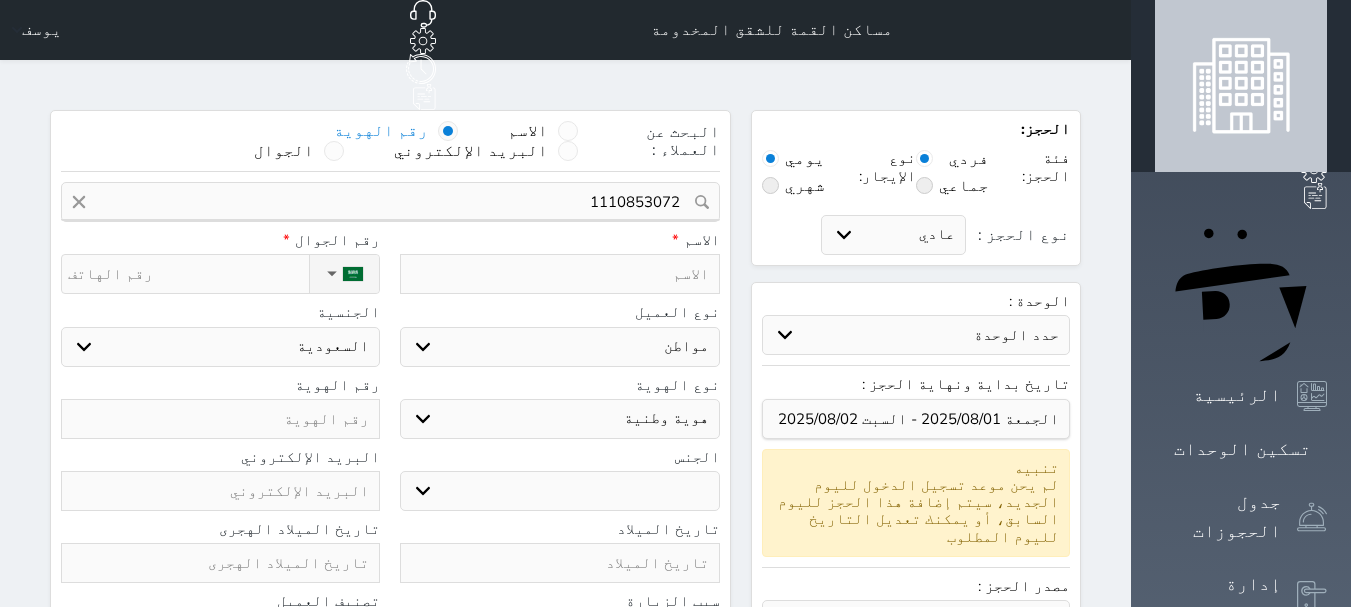 click at bounding box center (559, 274) 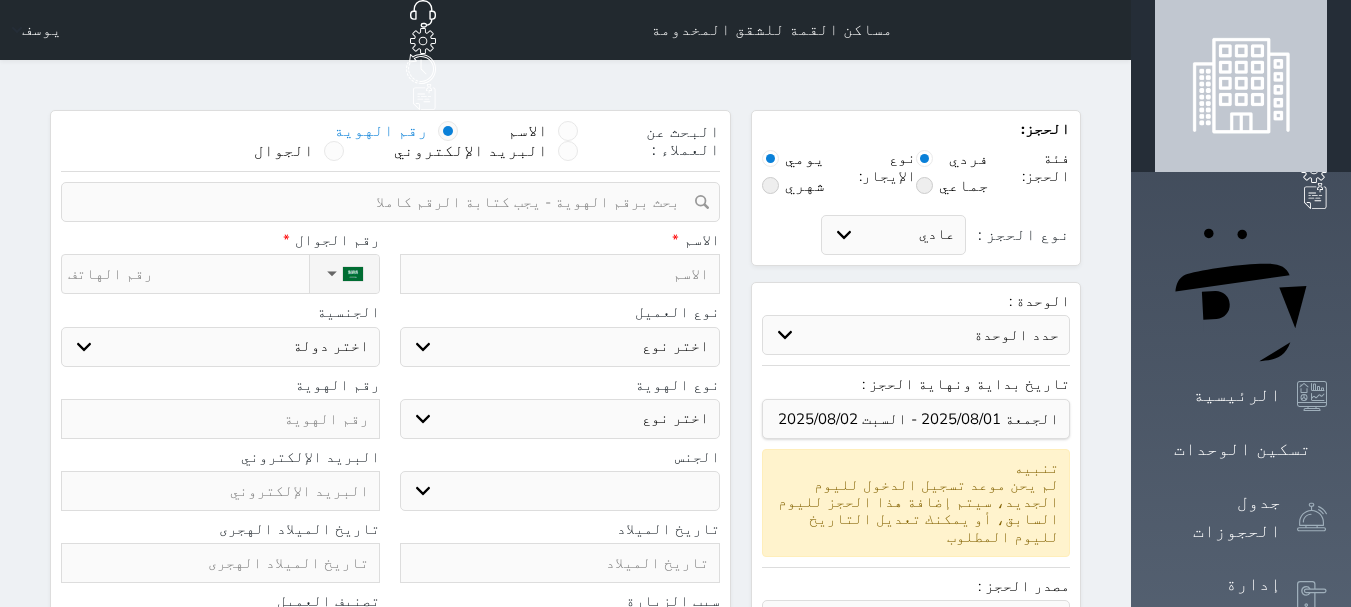 type on "م" 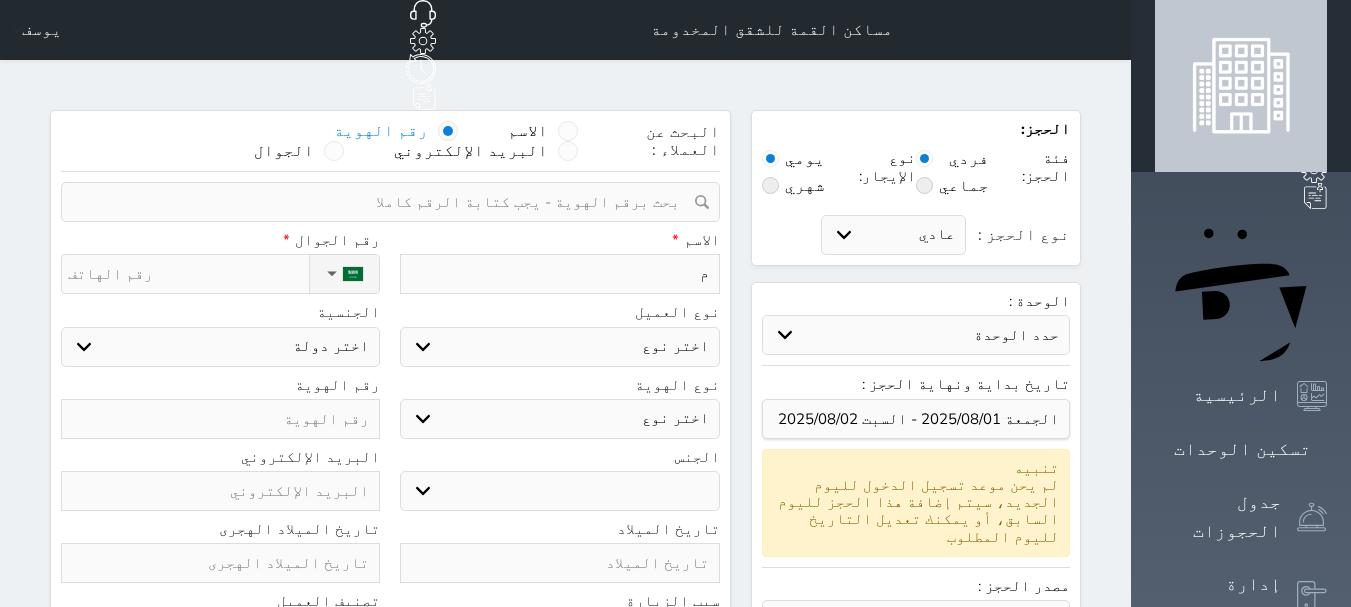 type on "مح" 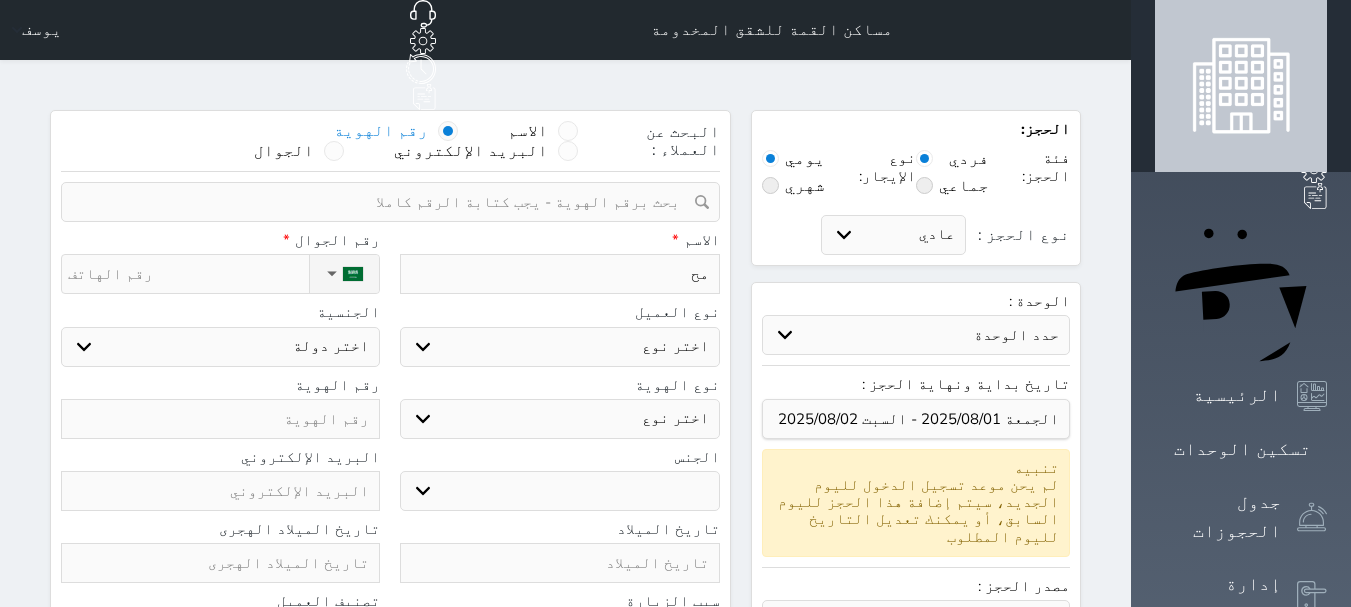 type on "محم" 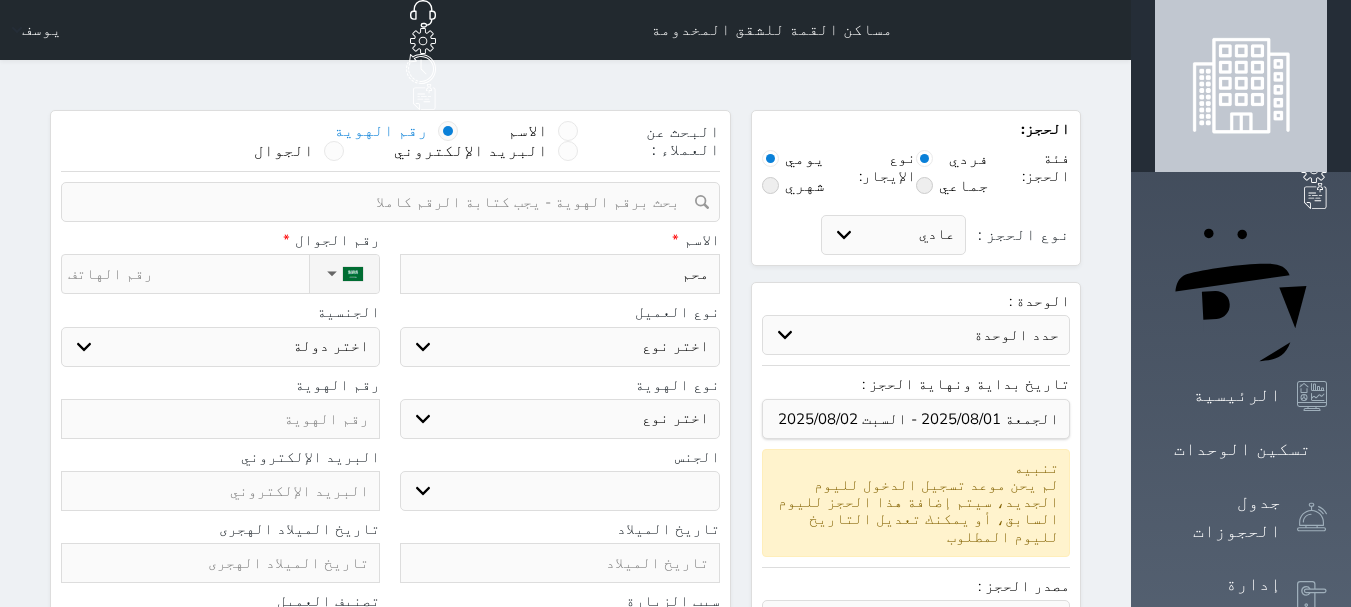 type on "محمد" 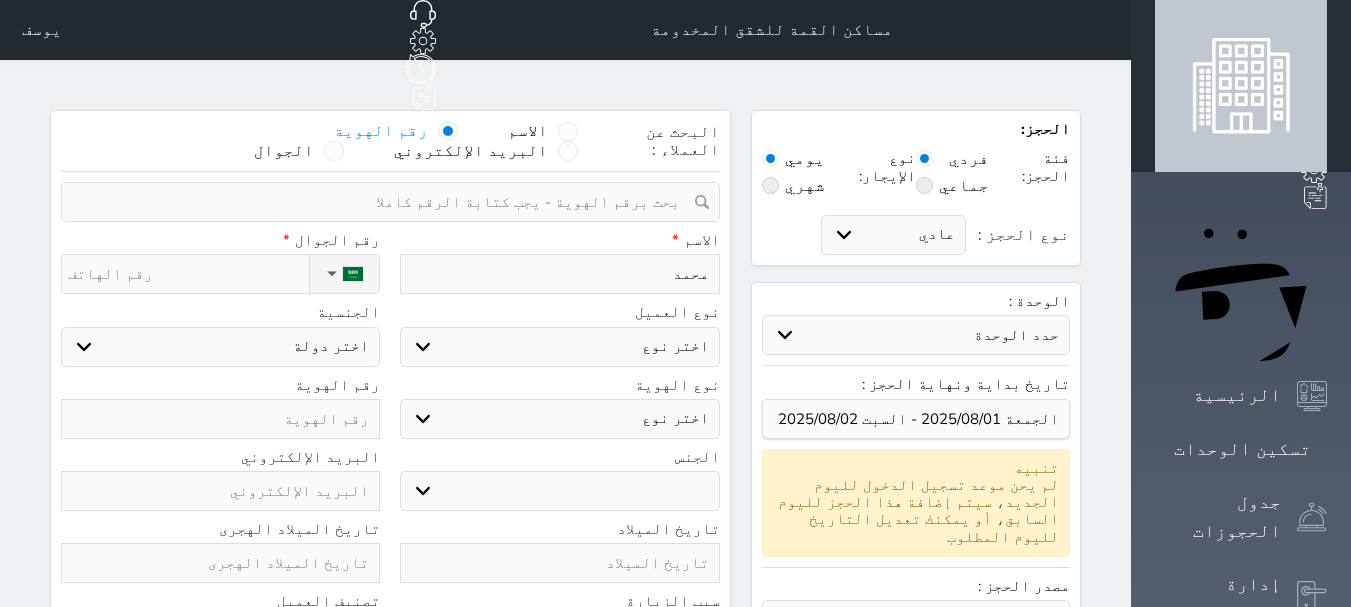select 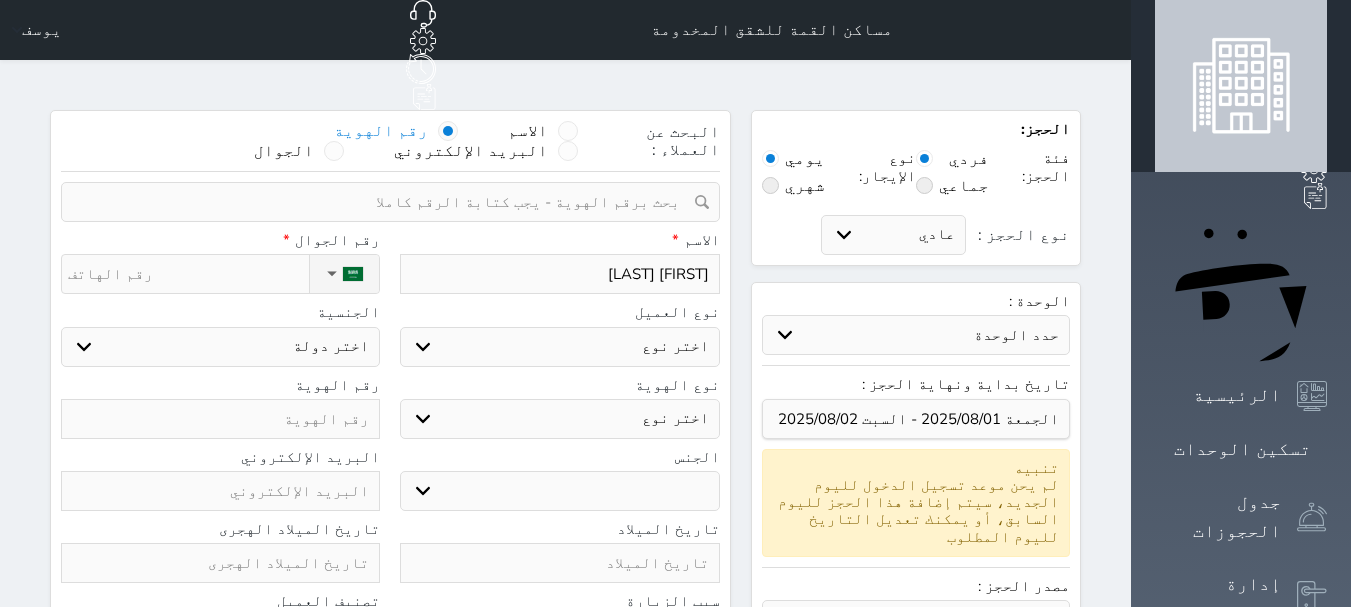 type on "[FIRST] [LAST]" 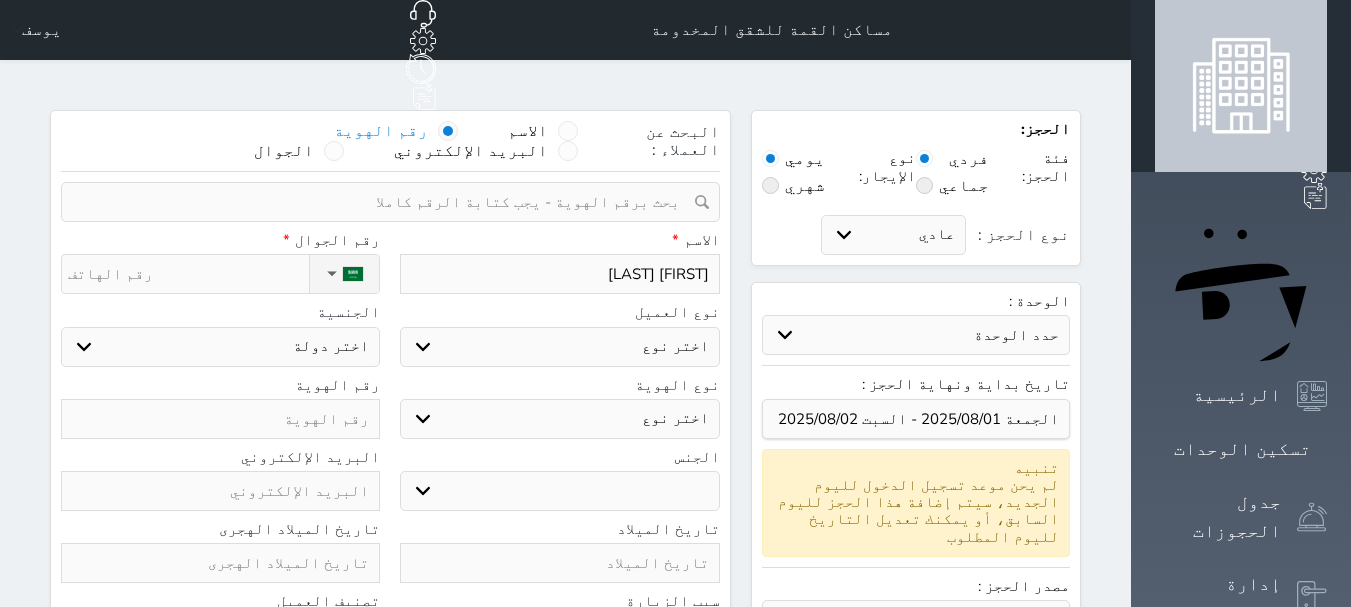 type on "[FIRST] [LAST]" 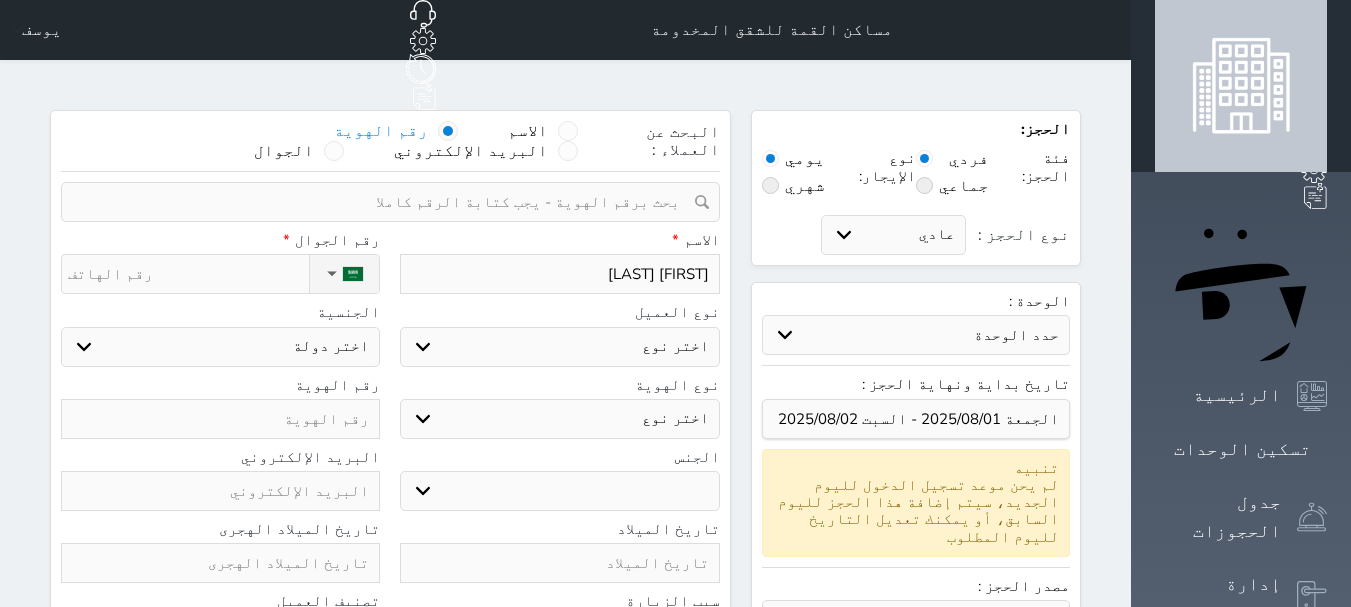 type on "[FIRST] [LAST]" 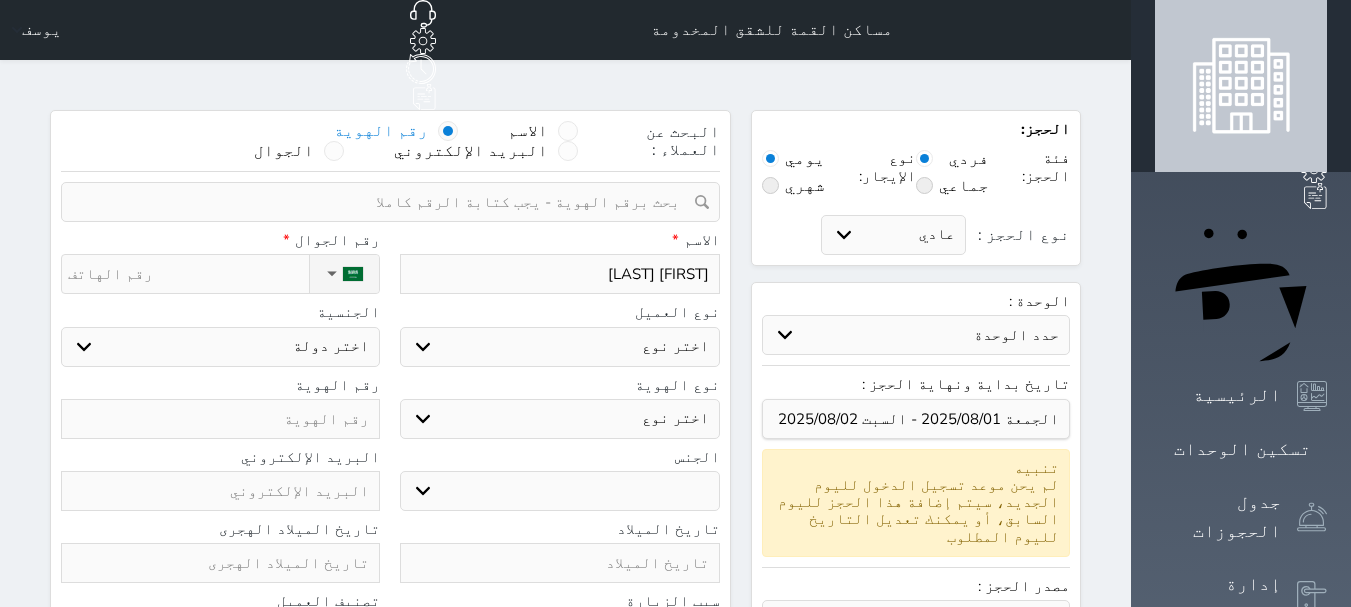 type on "[FIRST] [LAST]" 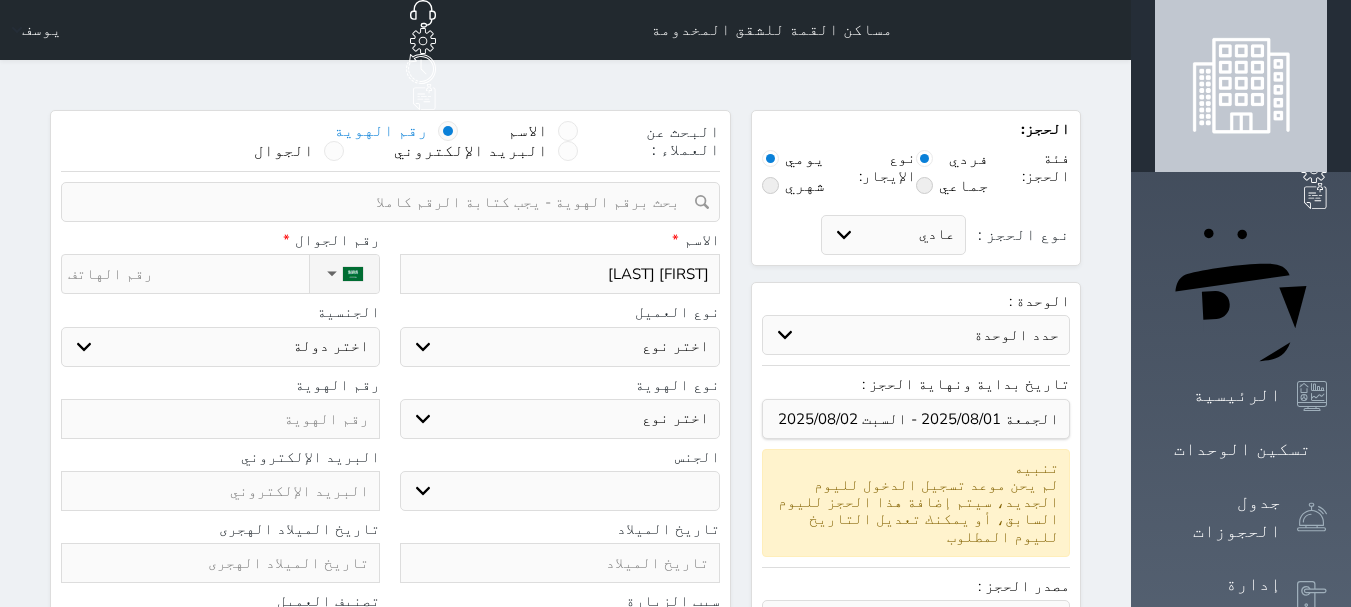 type on "[FIRST] [LAST]" 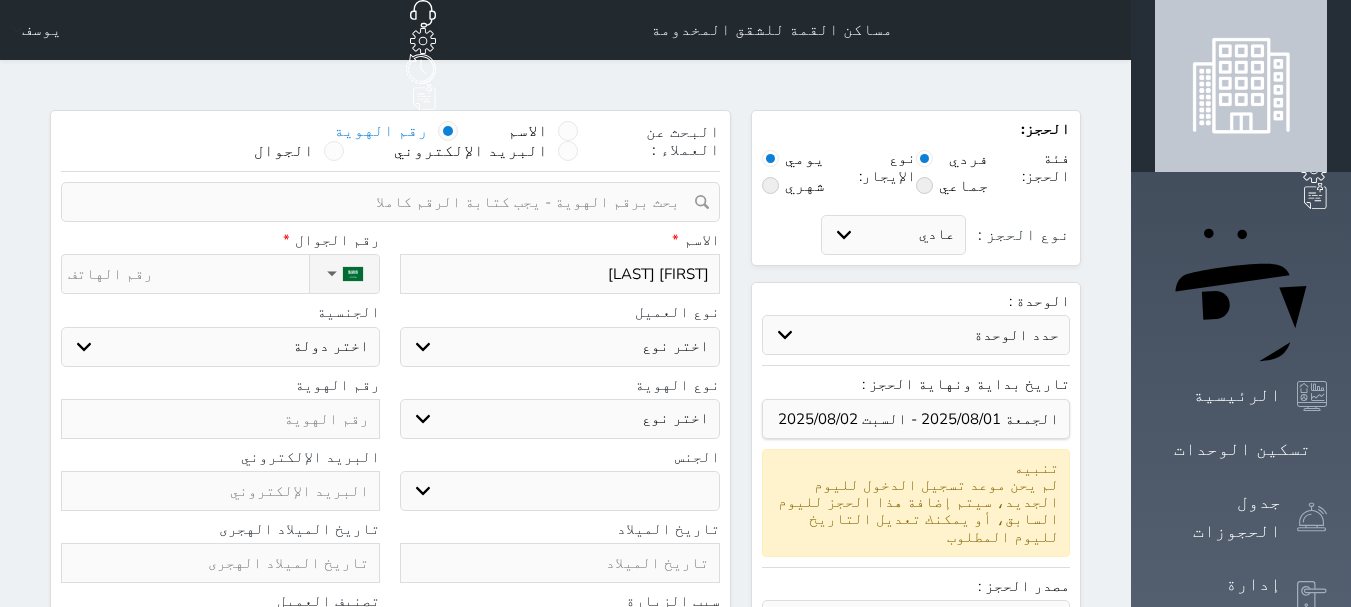 select 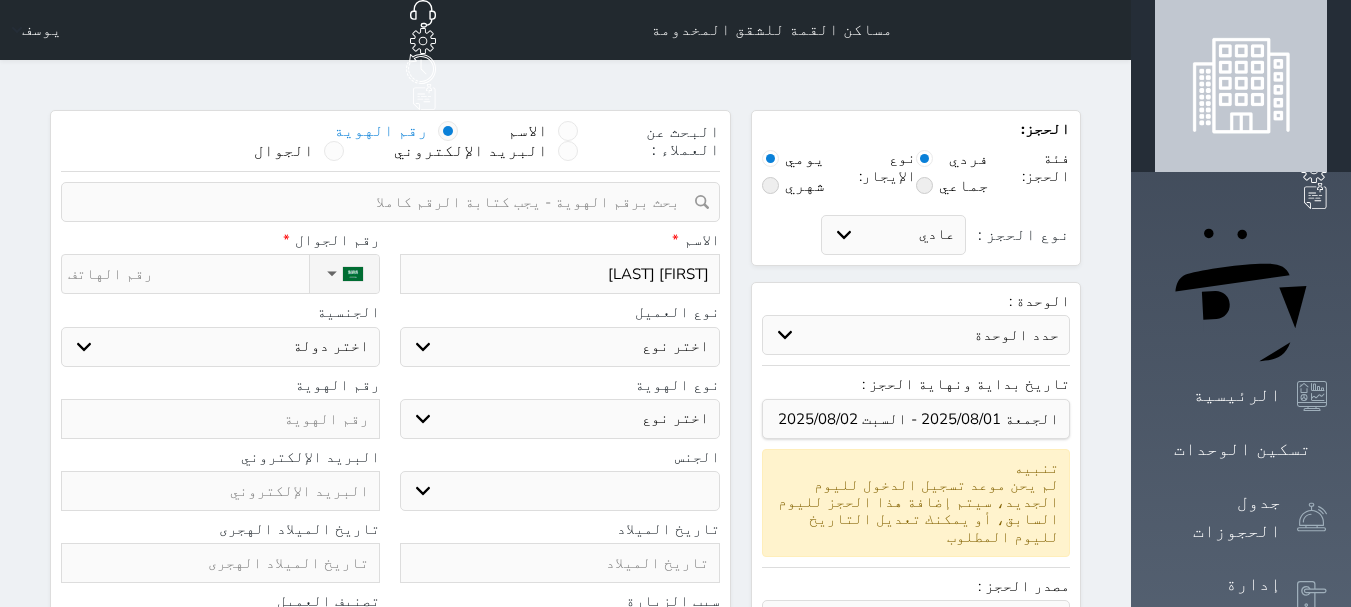 type on "[FIRST] [LAST]" 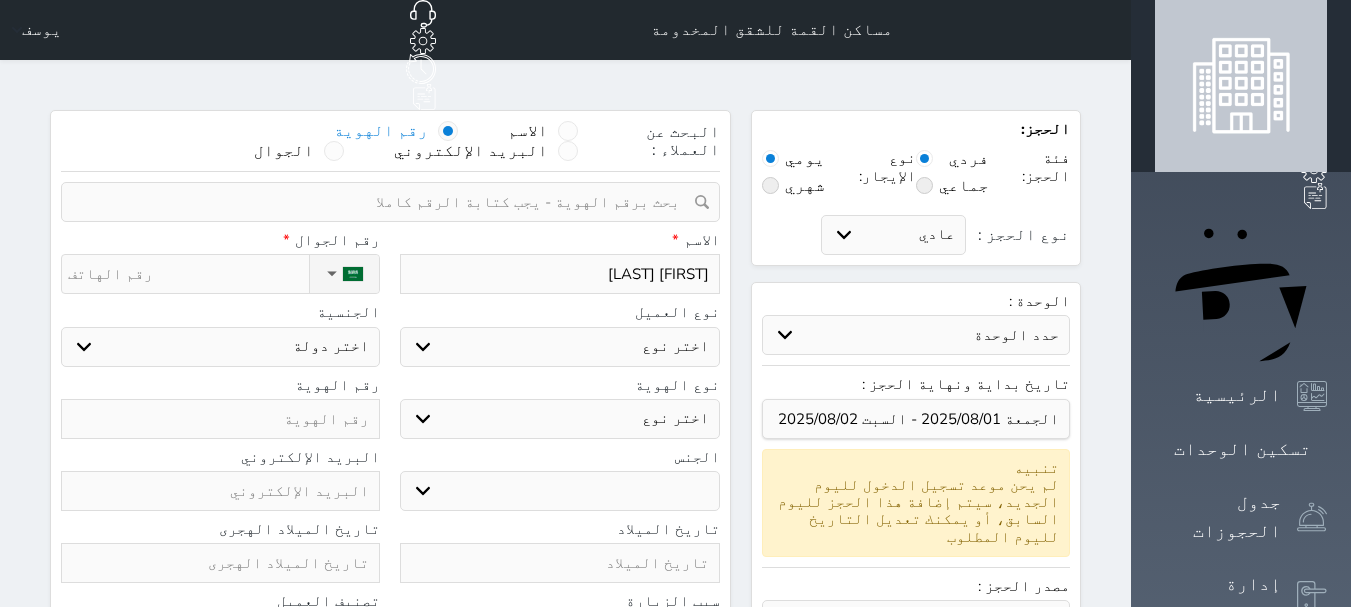 type on "[FIRST] [LAST]" 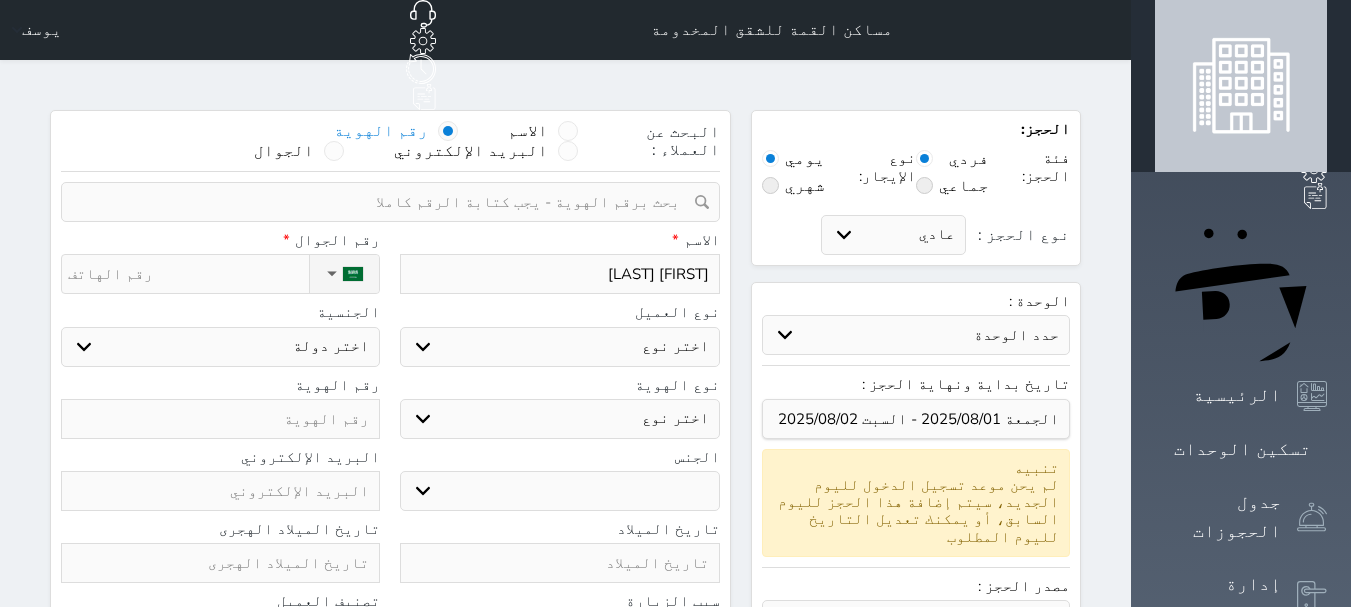 click on "اختر نوع   مواطن مواطن خليجي زائر مقيم" at bounding box center [559, 347] 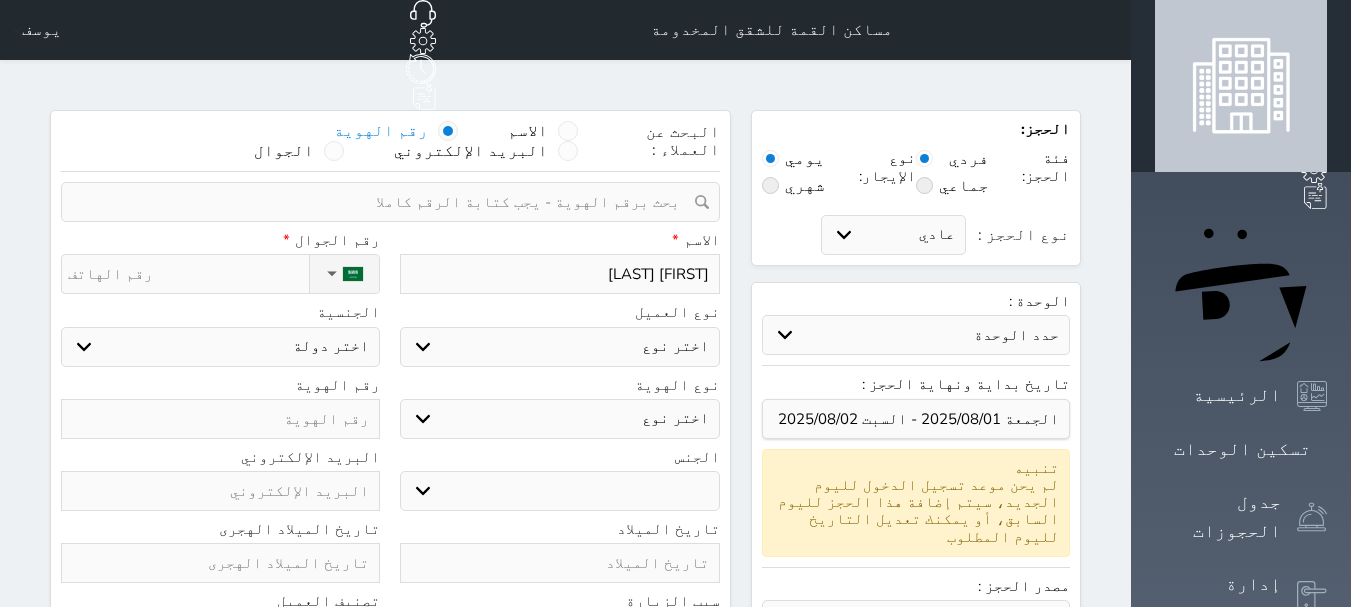 select on "1" 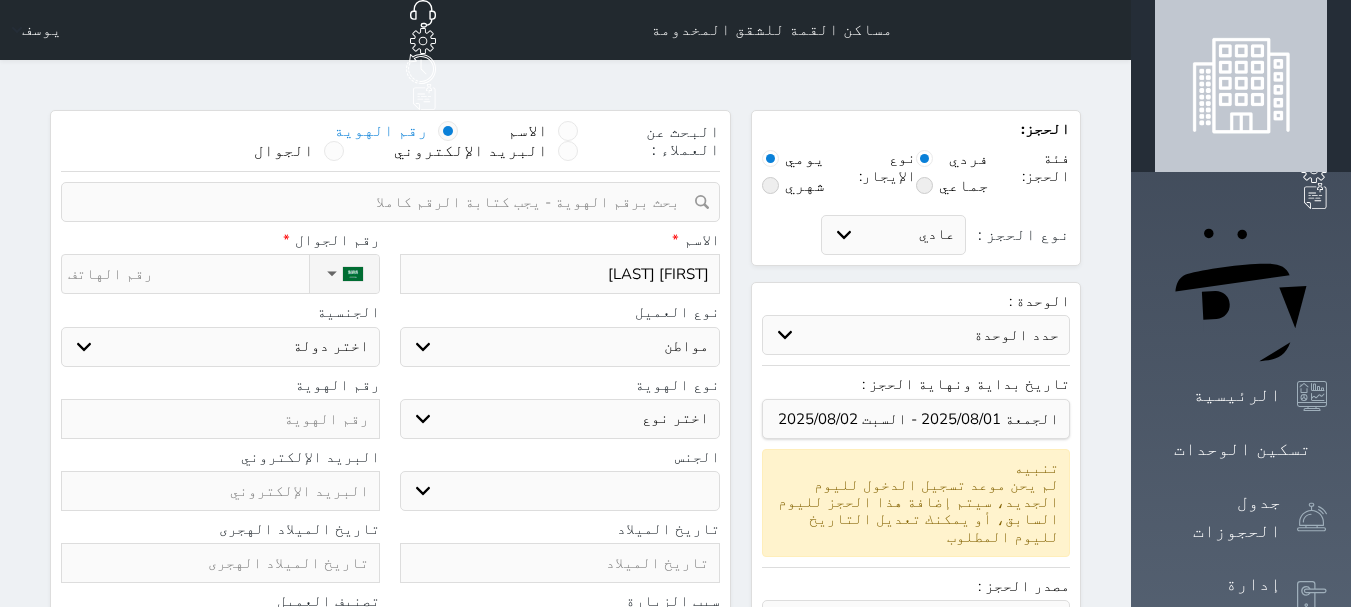 click on "اختر نوع   مواطن مواطن خليجي زائر مقيم" at bounding box center (559, 347) 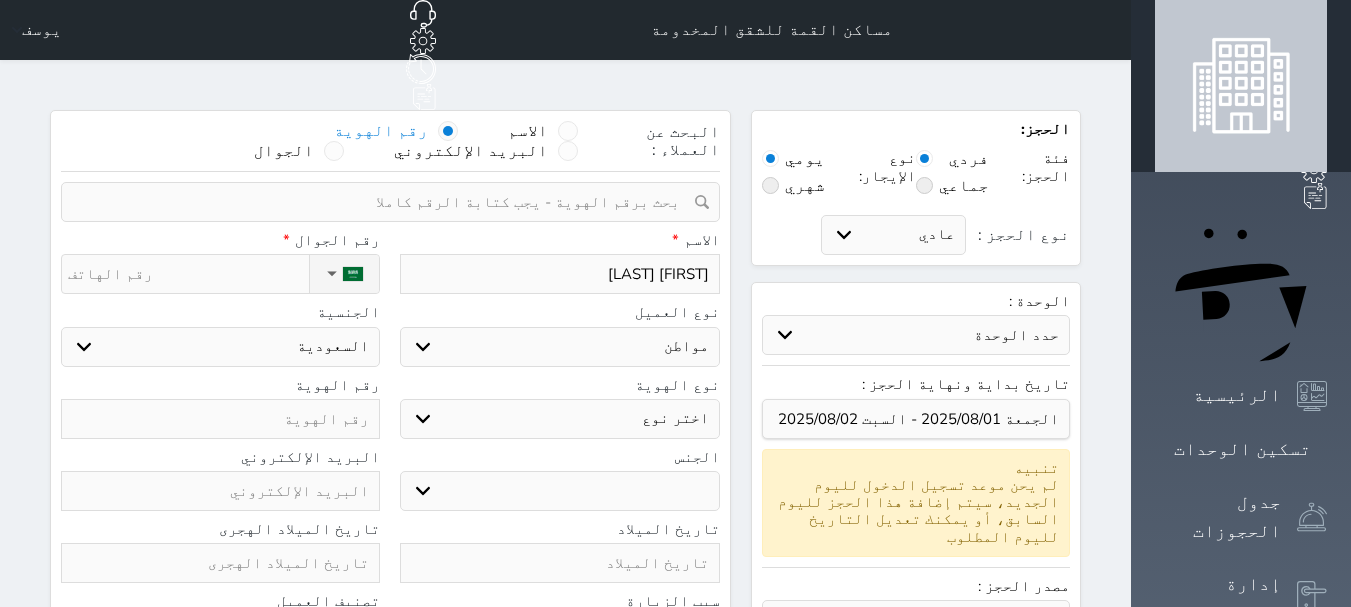 click at bounding box center [220, 419] 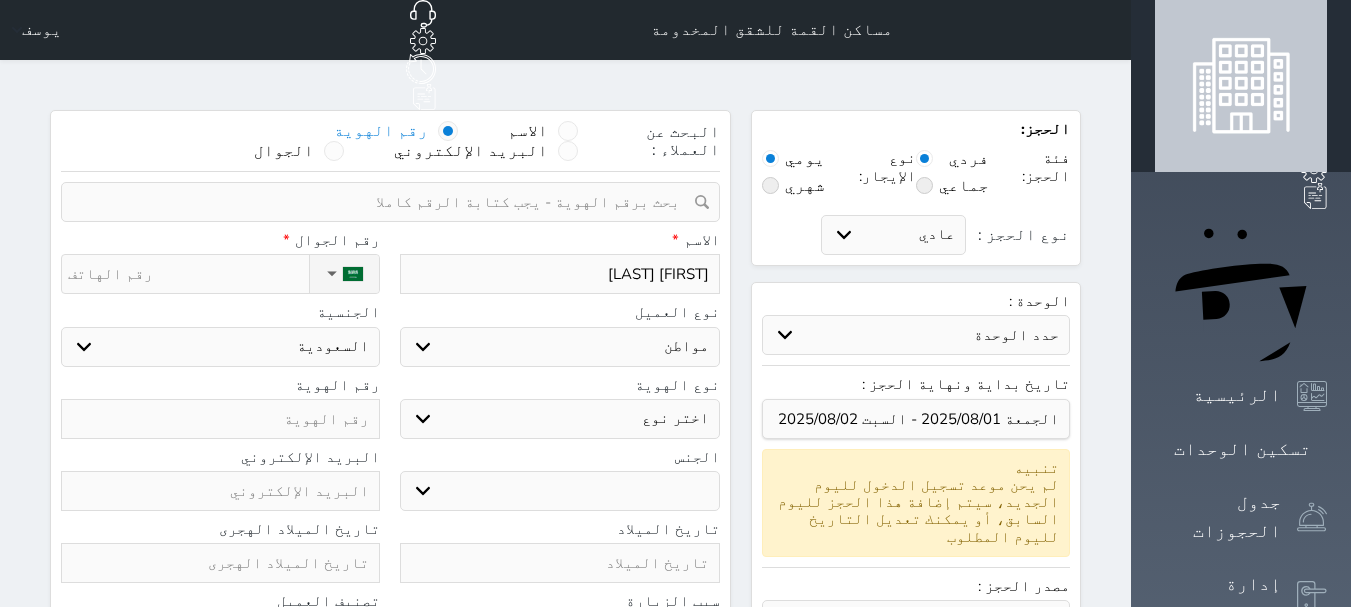 select 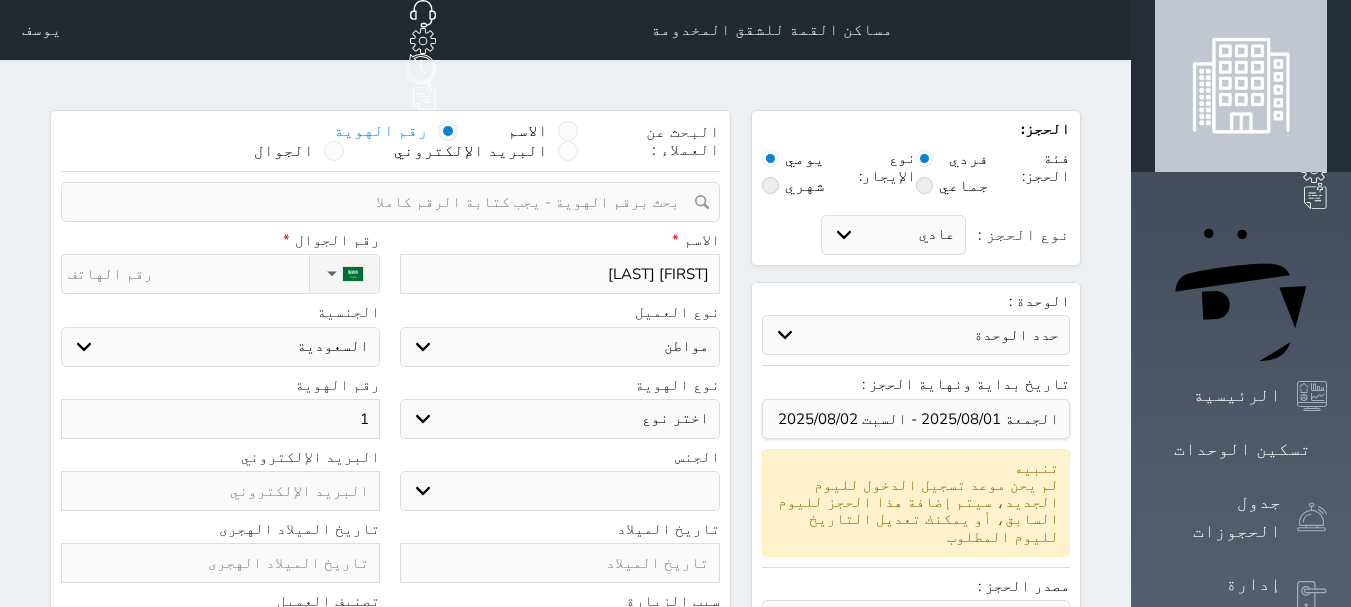 select 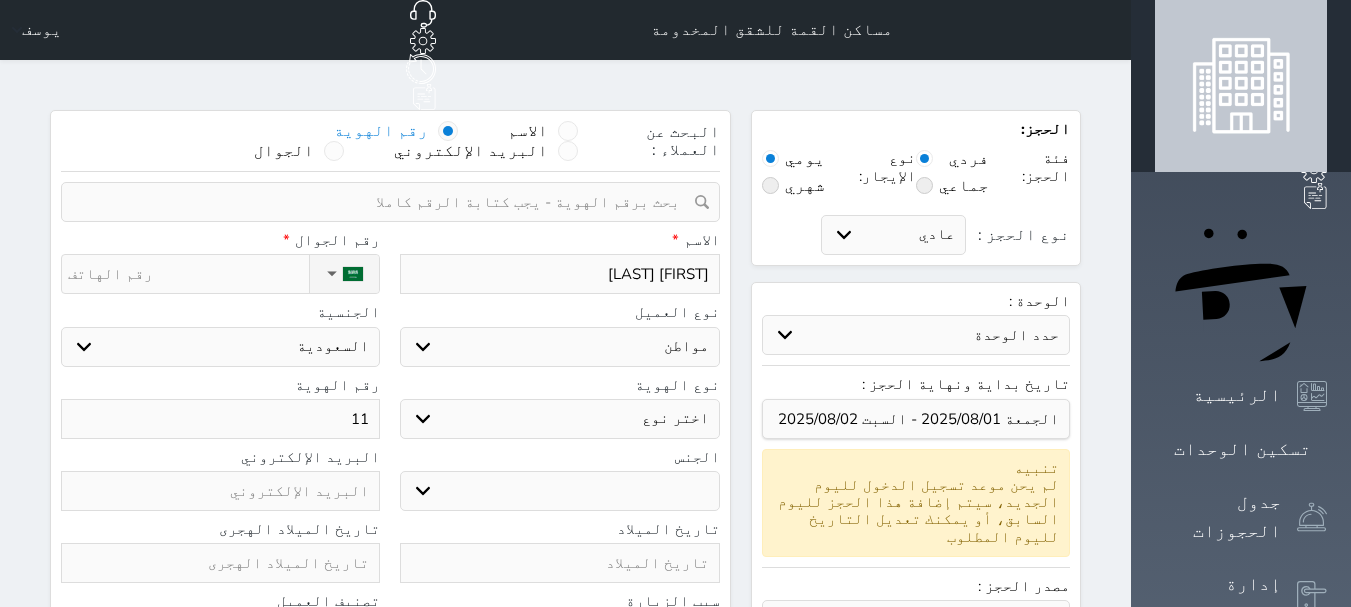 select 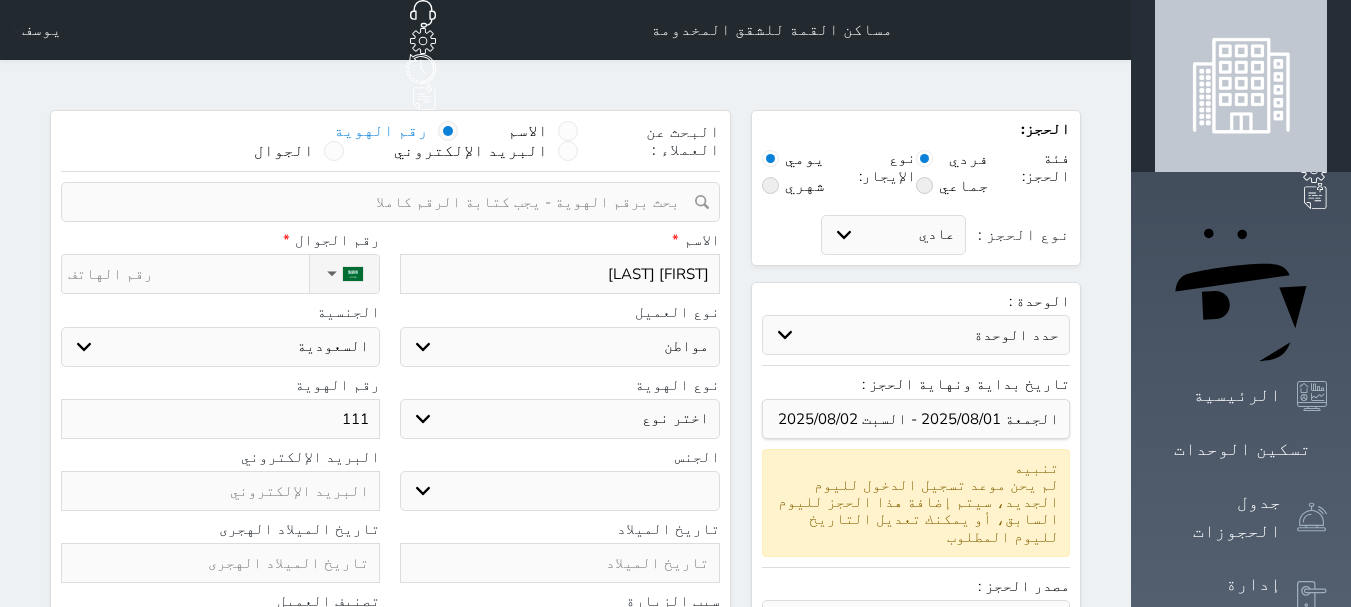 select 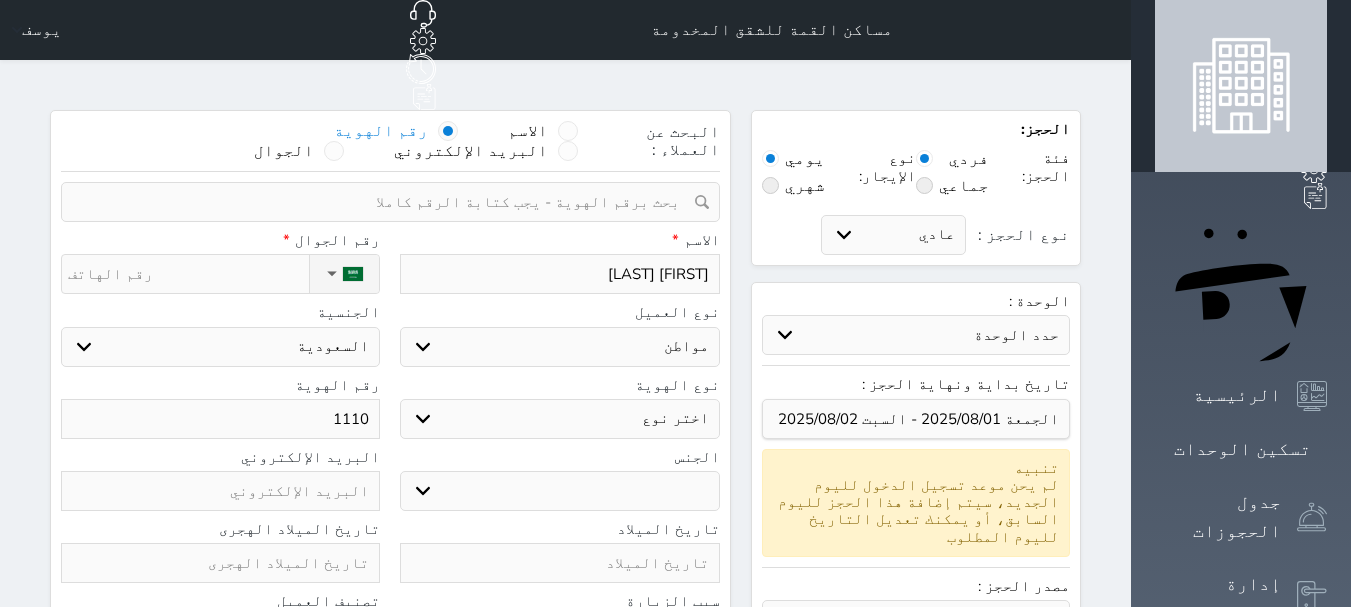 select 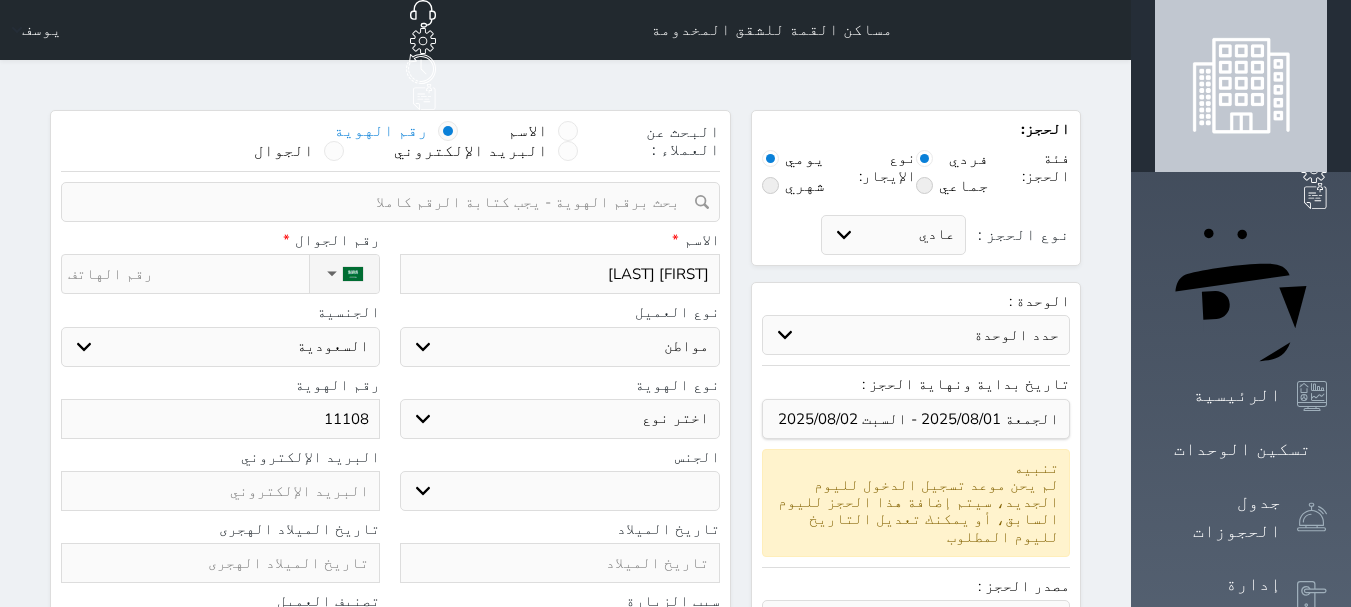 select 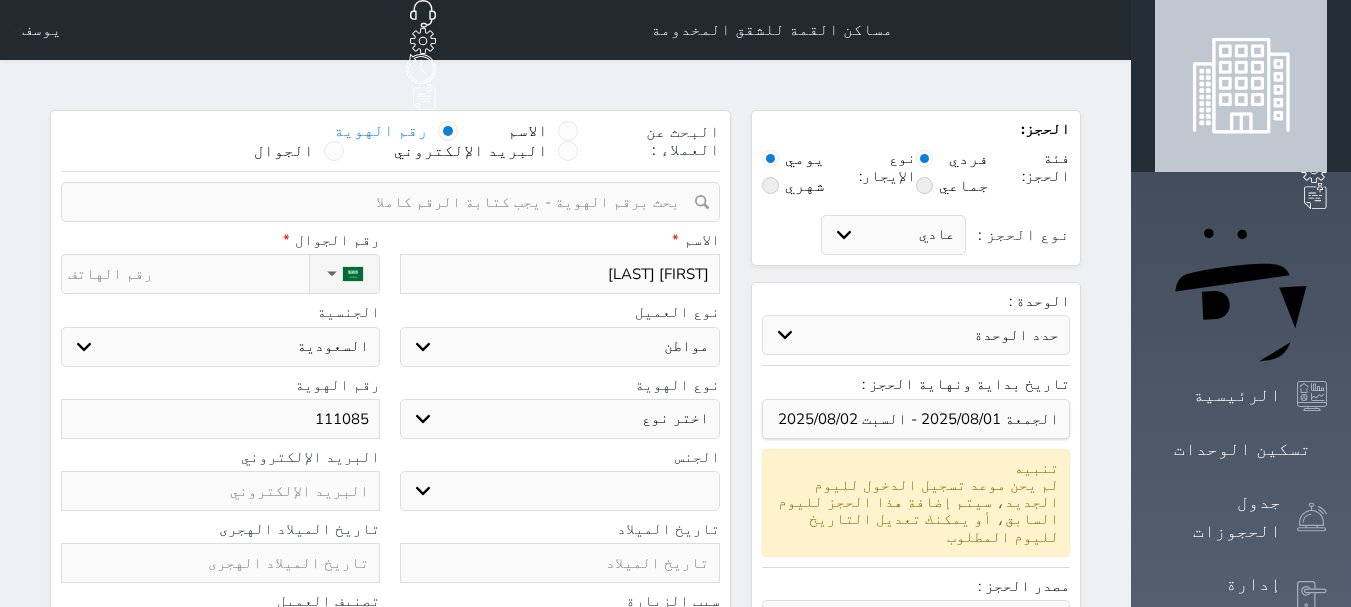 select 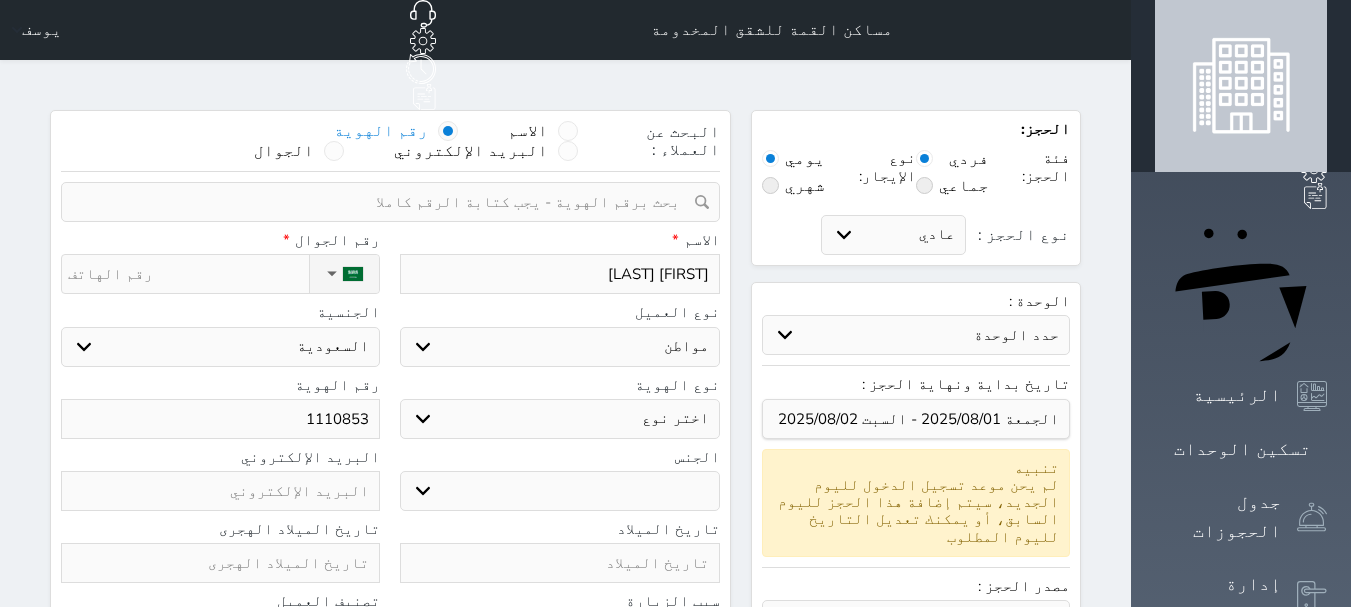select 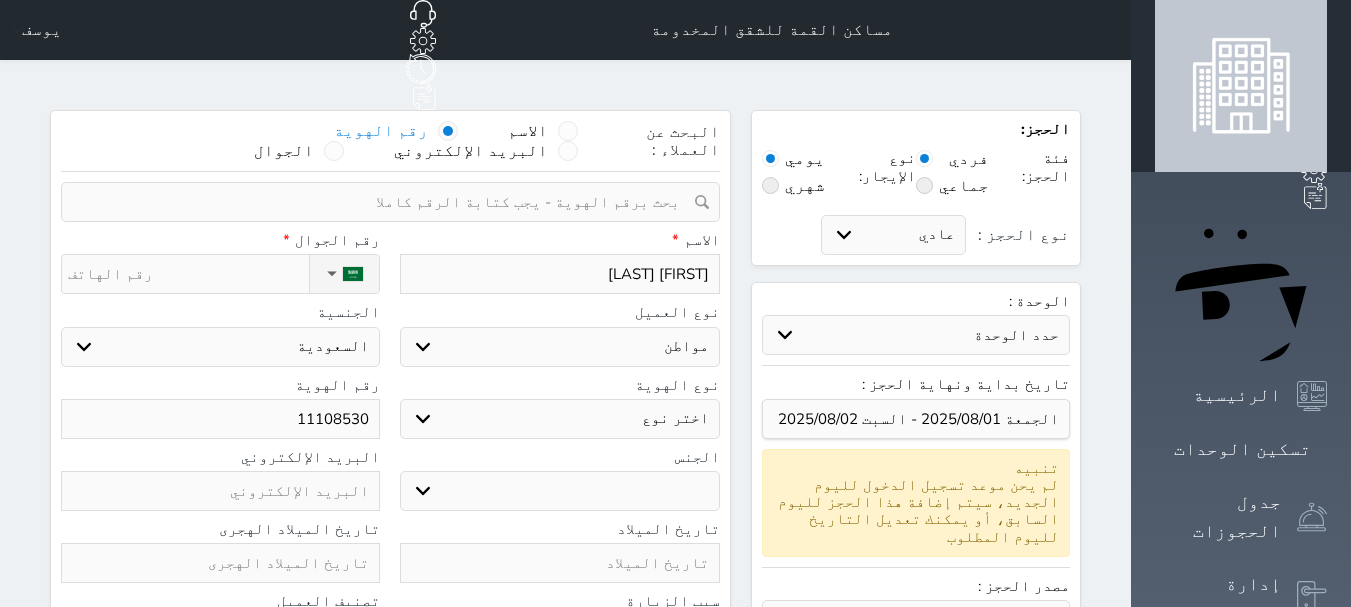 select 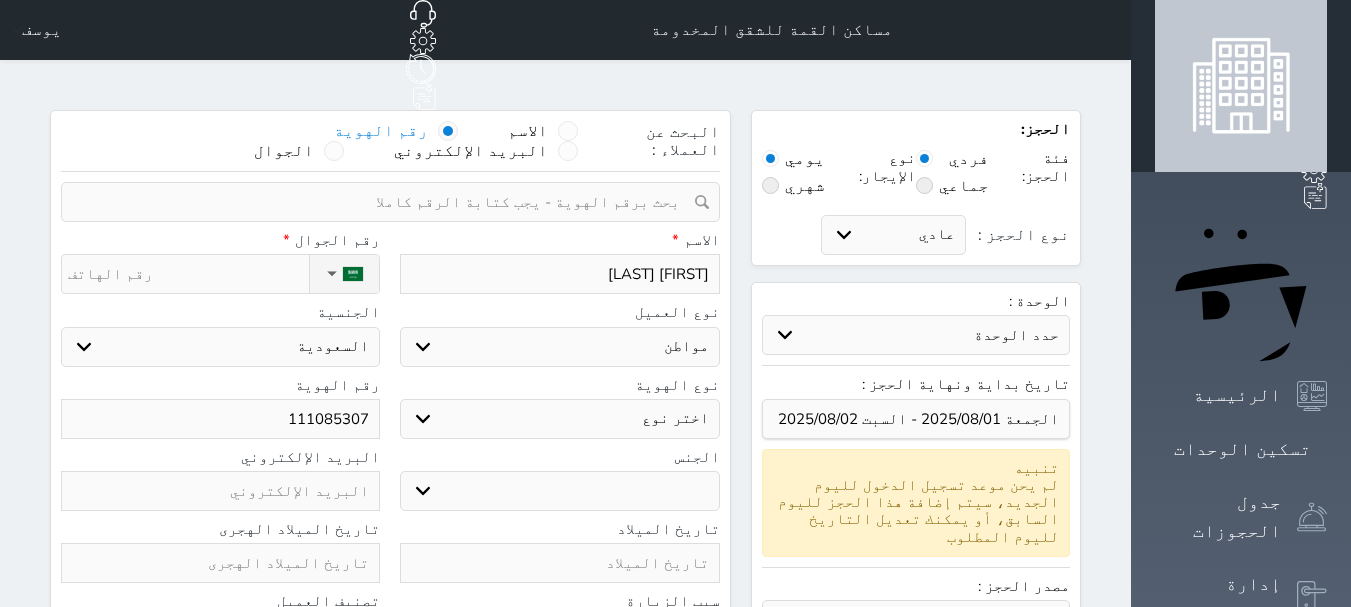 select 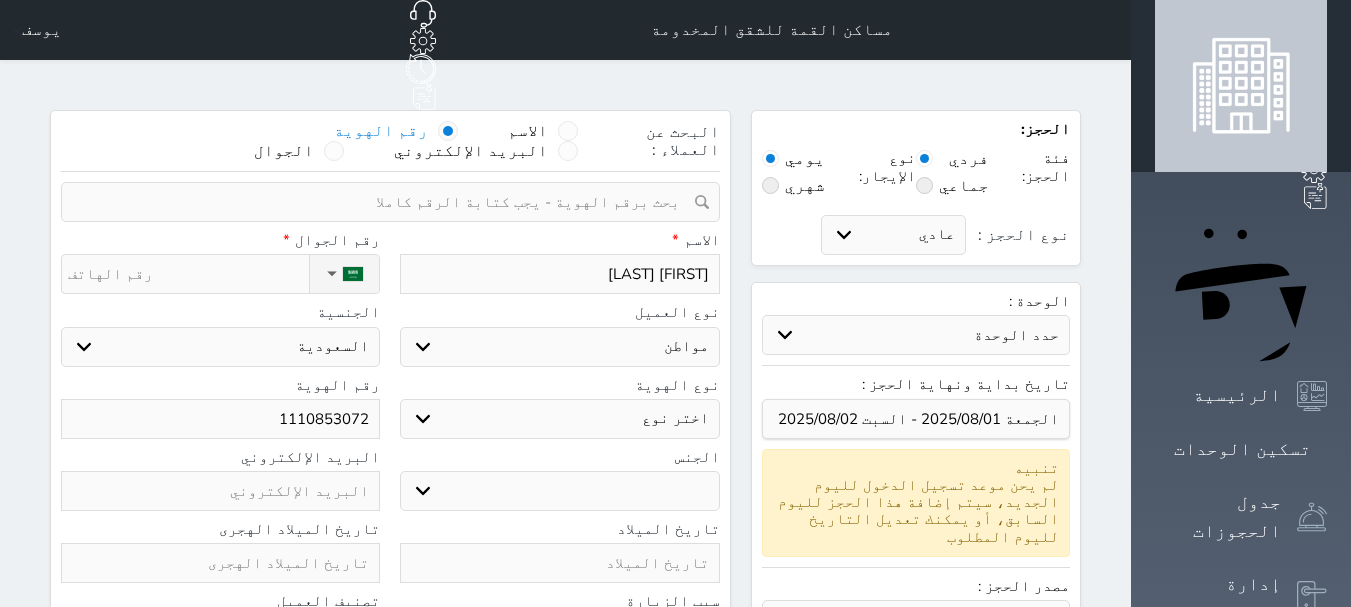 type on "1110853072" 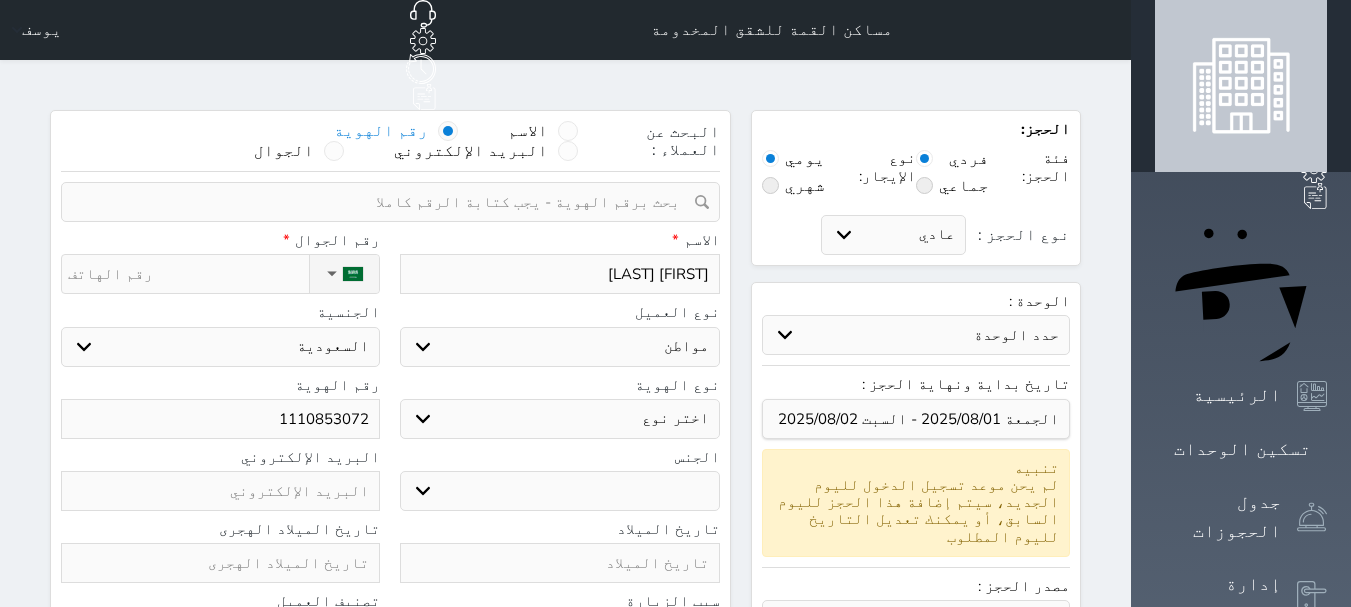 click on "اختر نوع   هوية وطنية هوية عائلية جواز السفر" at bounding box center [559, 419] 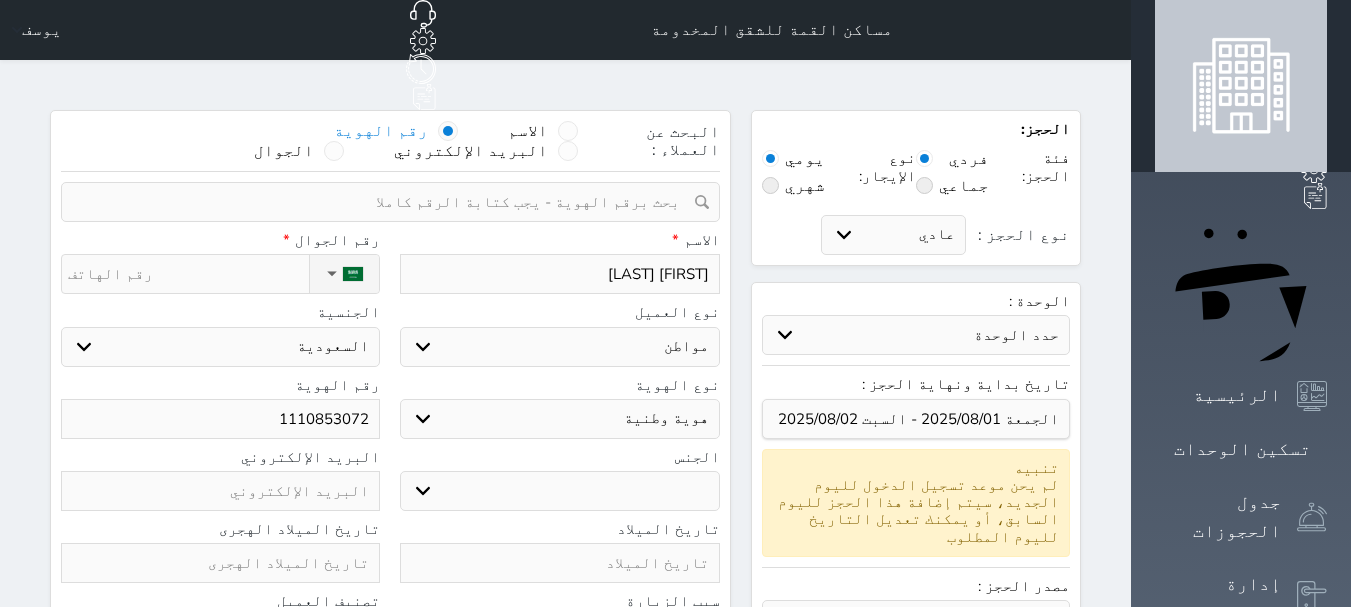 click on "اختر نوع   هوية وطنية هوية عائلية جواز السفر" at bounding box center [559, 419] 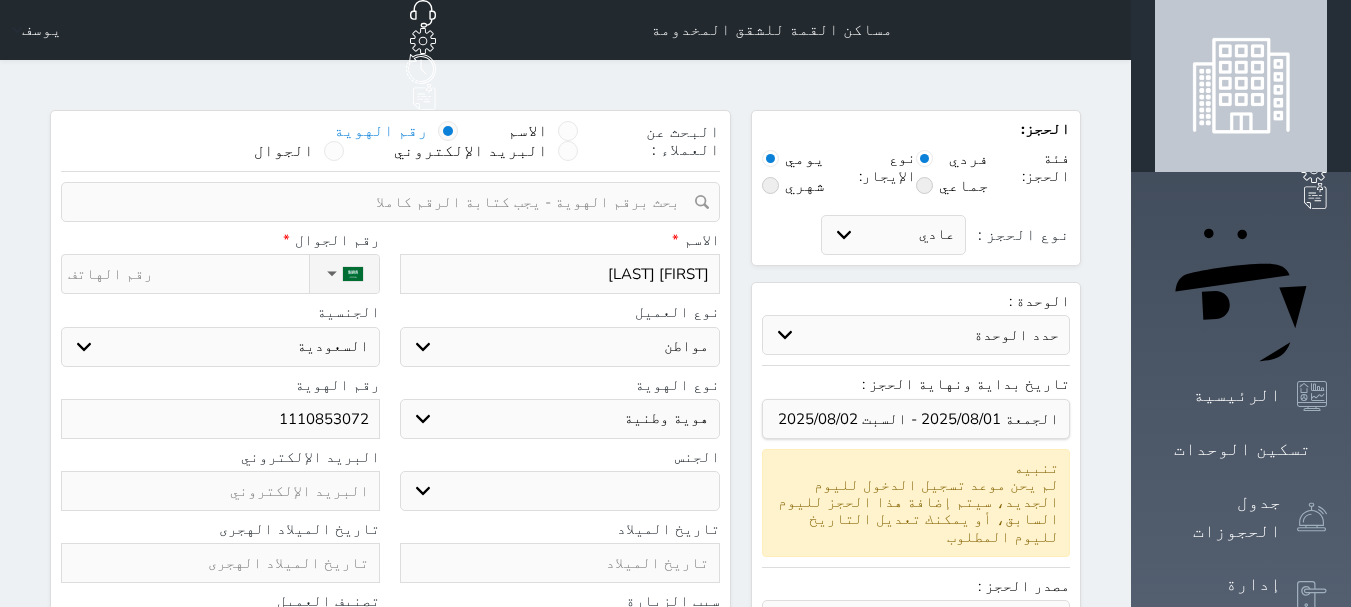 click on "ذكر   انثى" at bounding box center (559, 491) 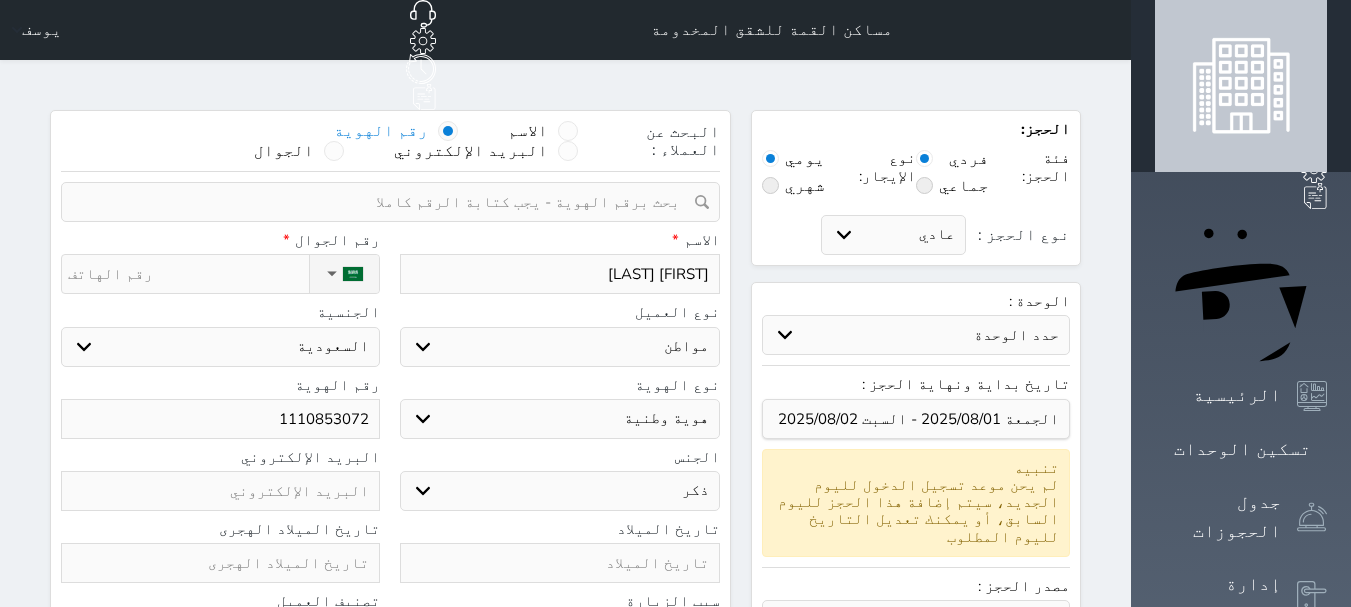 click on "ذكر   انثى" at bounding box center [559, 491] 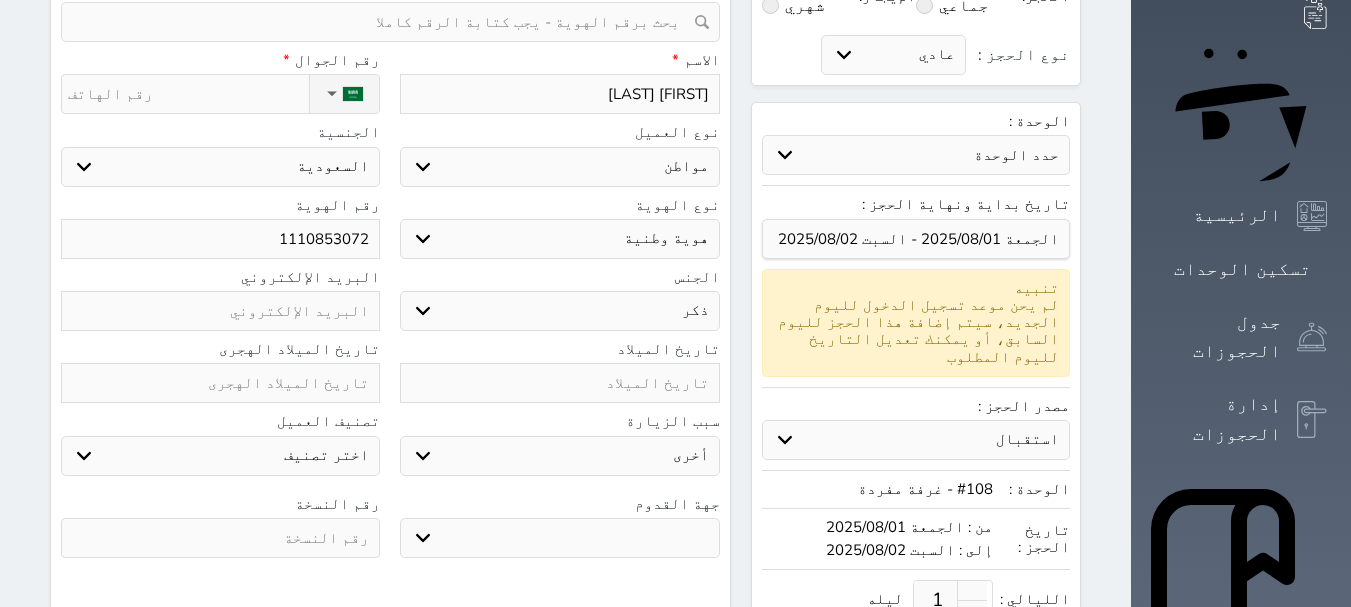 scroll, scrollTop: 400, scrollLeft: 0, axis: vertical 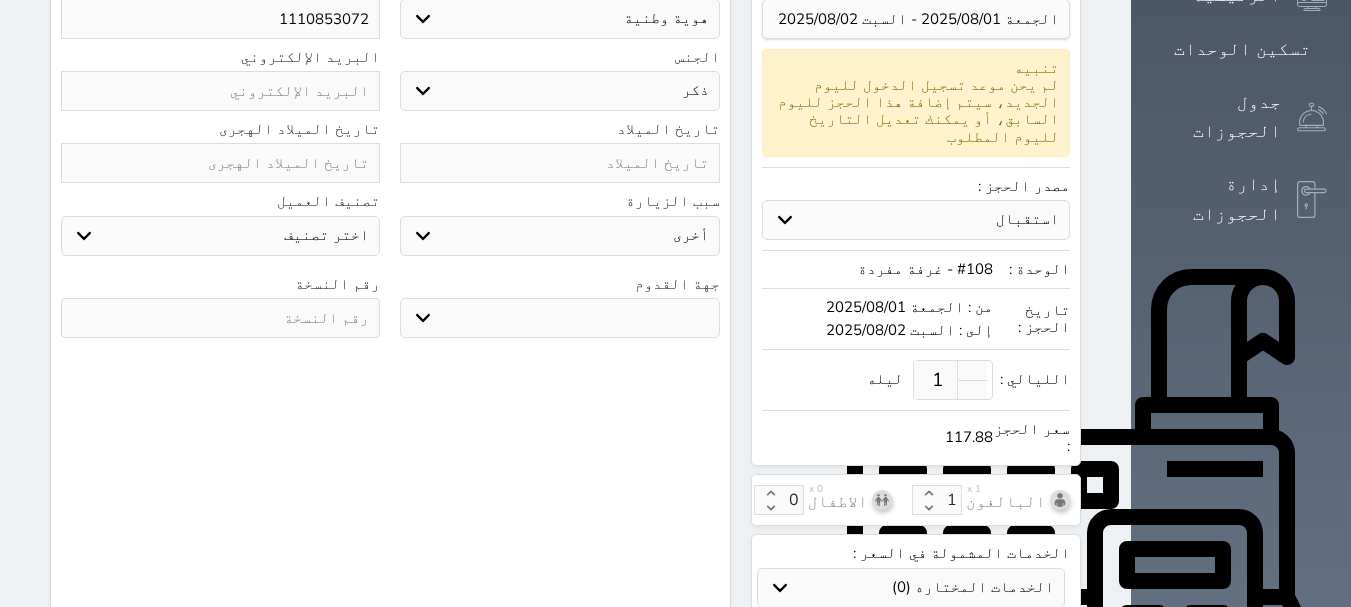 click on "جو بحر ارض" at bounding box center (559, 318) 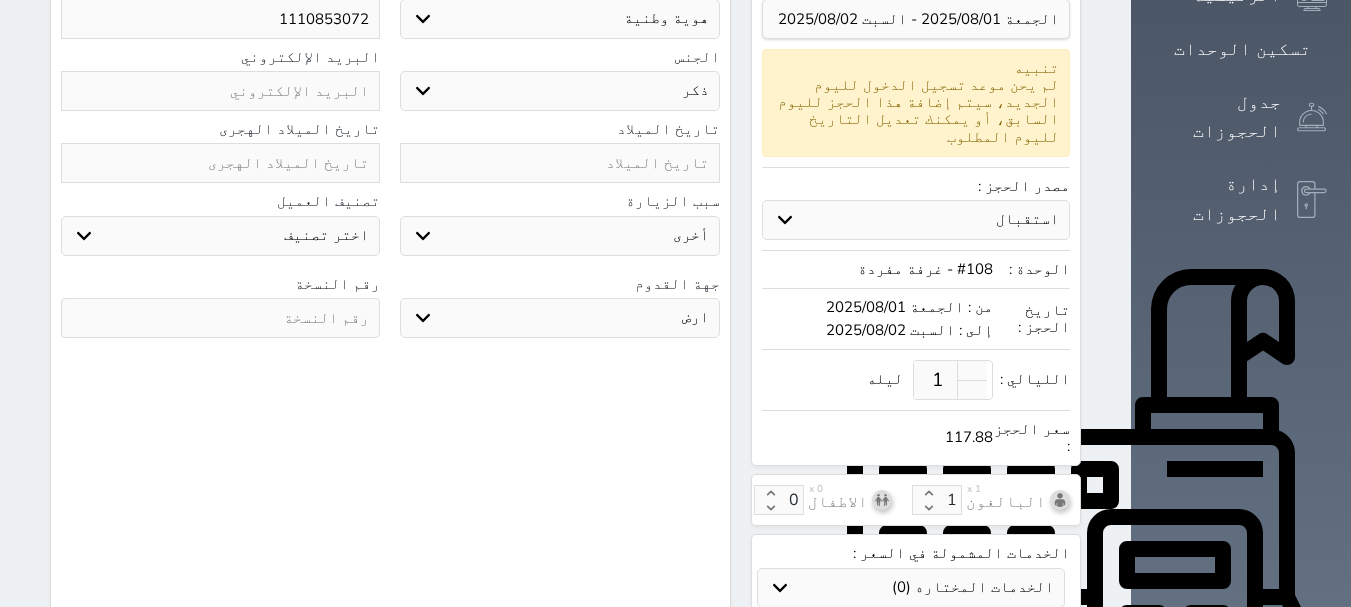 click on "جو بحر ارض" at bounding box center (559, 318) 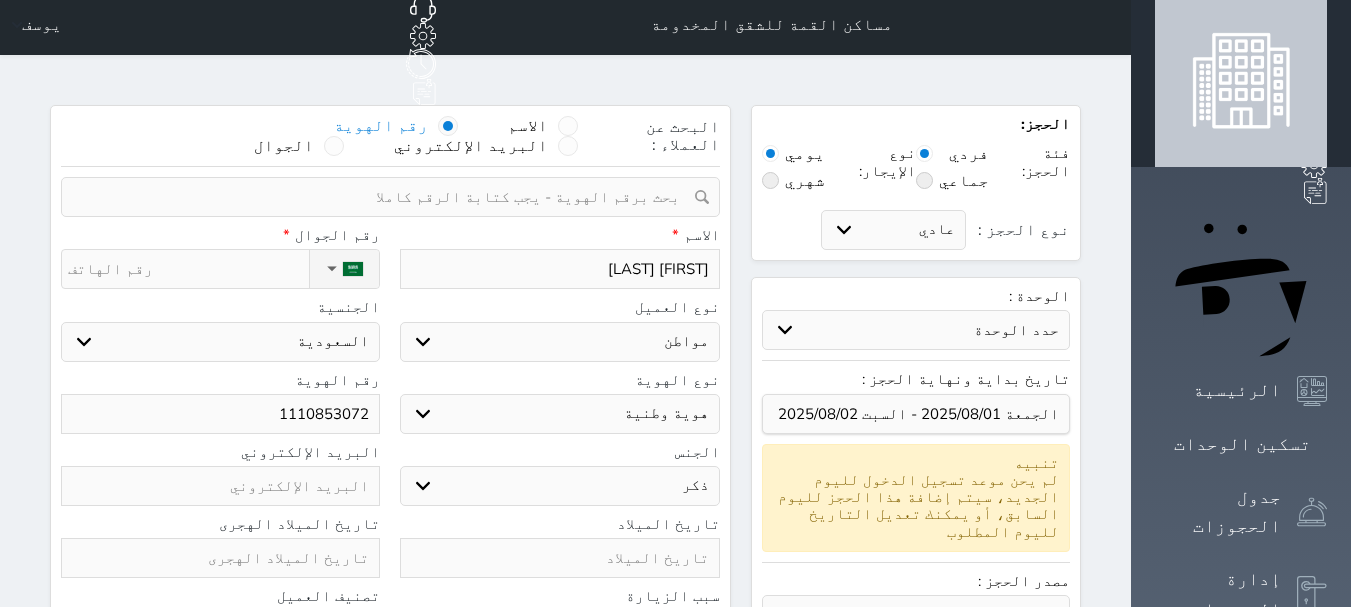 scroll, scrollTop: 0, scrollLeft: 0, axis: both 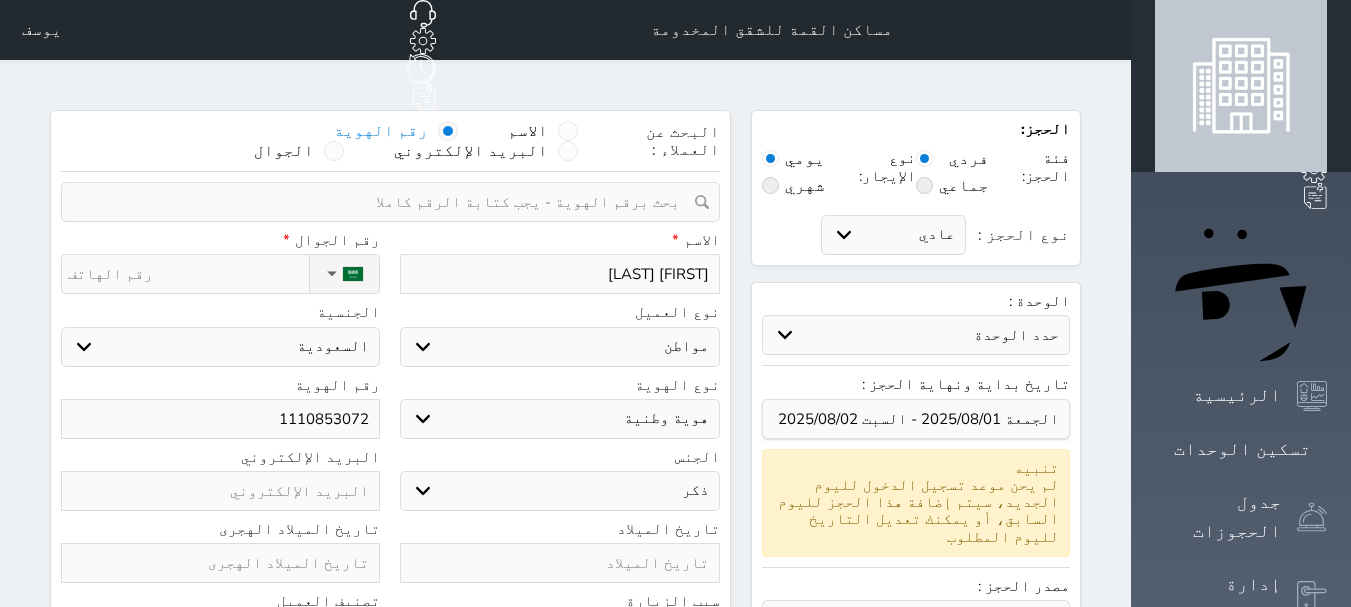 click on "نوع الحجز :" at bounding box center (188, 274) 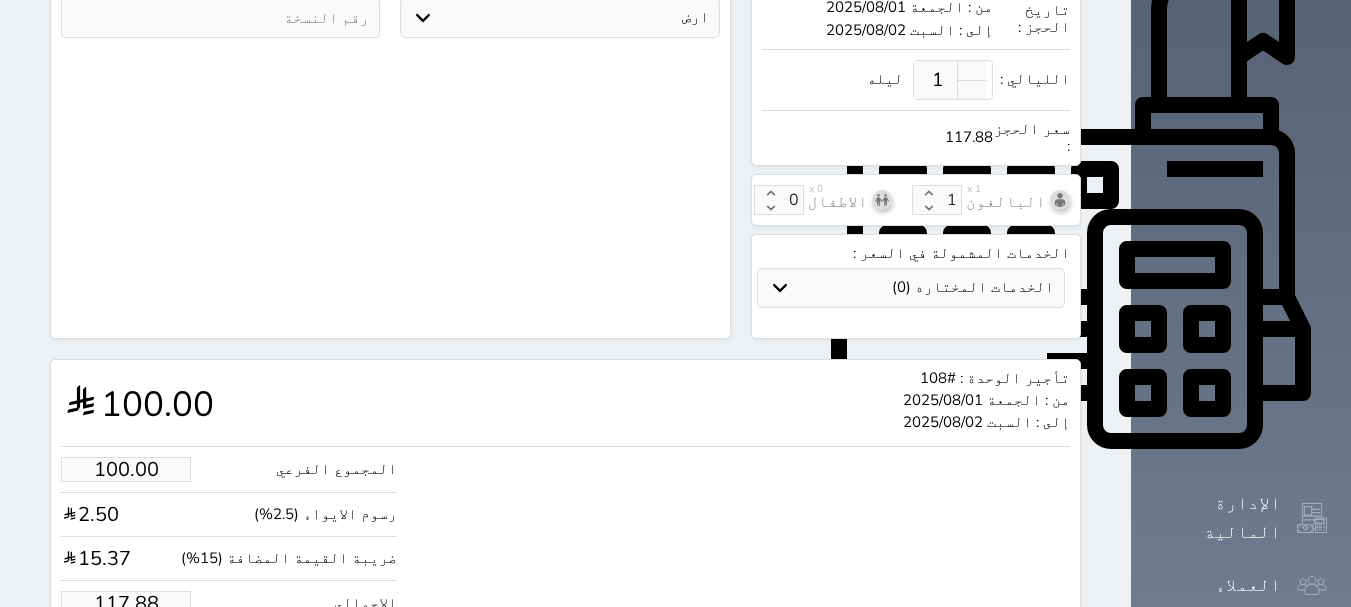 scroll, scrollTop: 710, scrollLeft: 0, axis: vertical 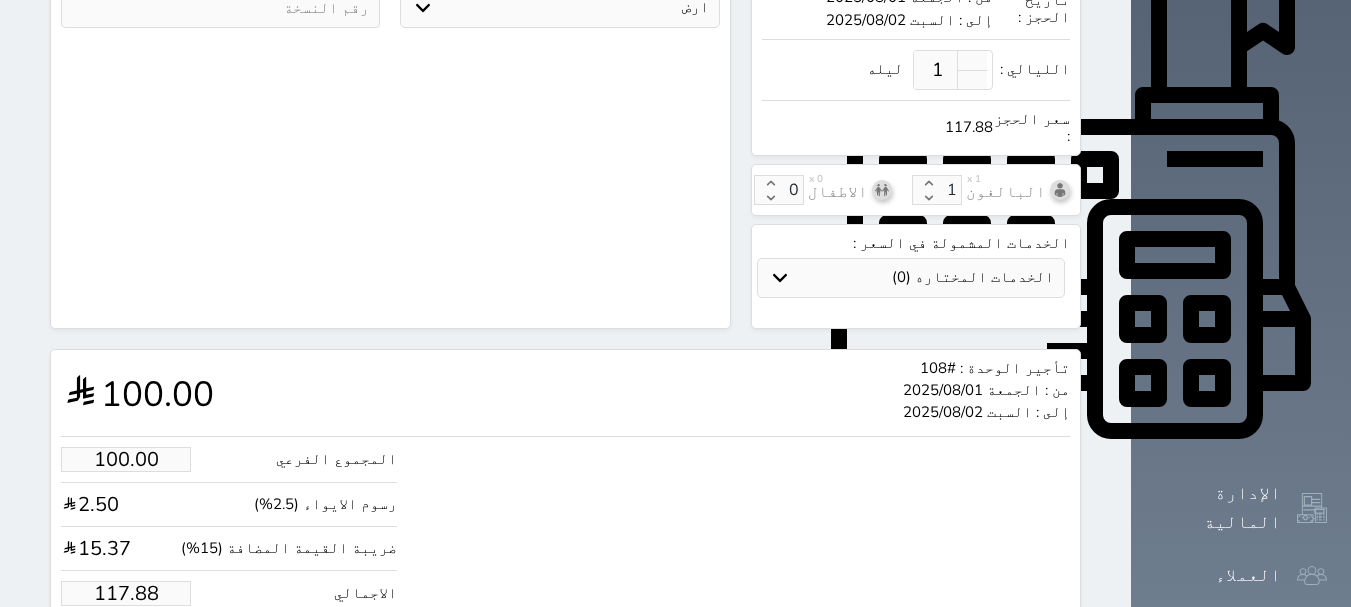 type on "[PHONE]" 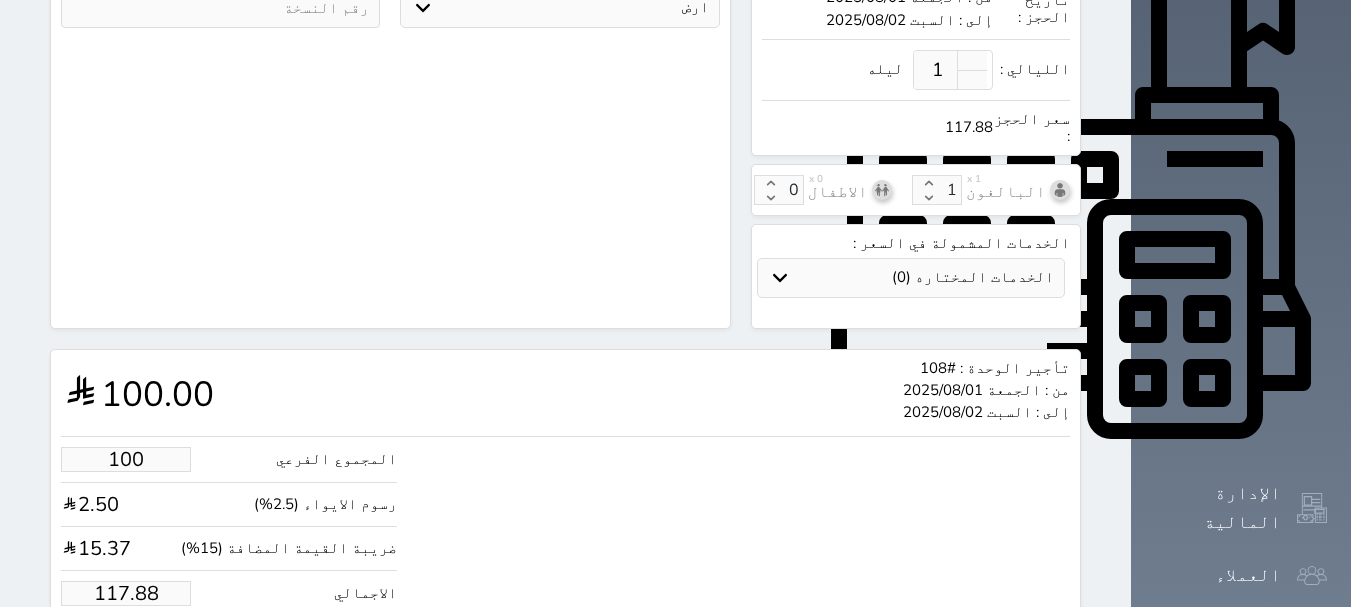 click on "100" at bounding box center (126, 459) 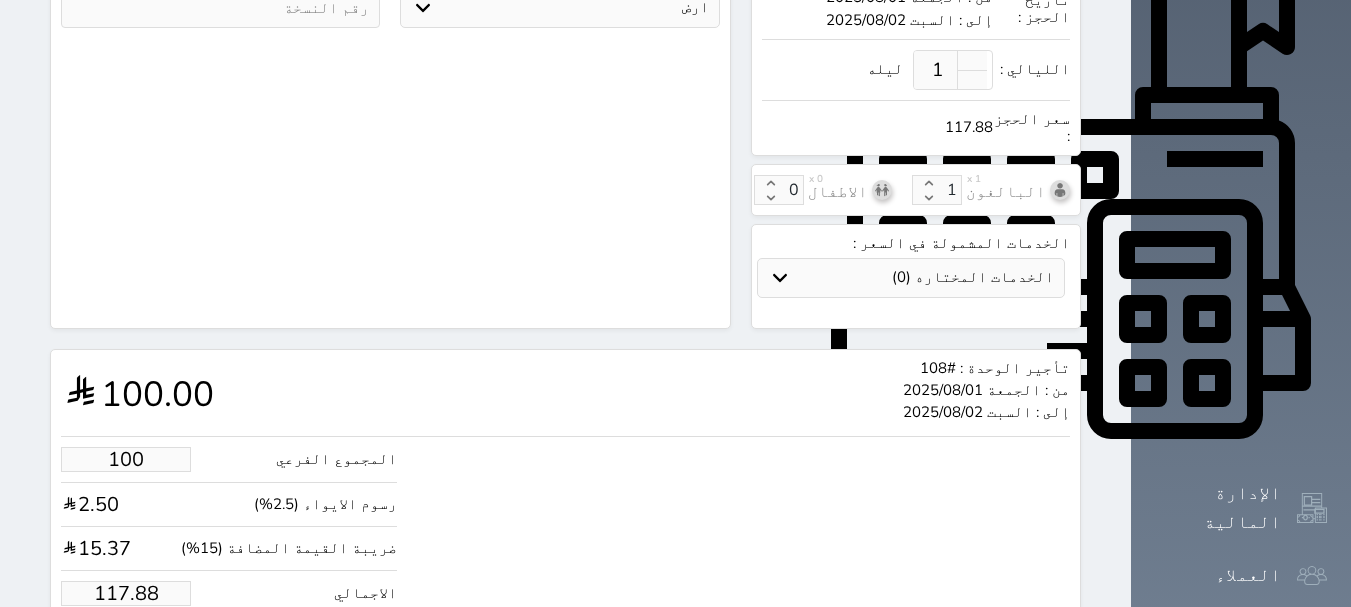 type on "2" 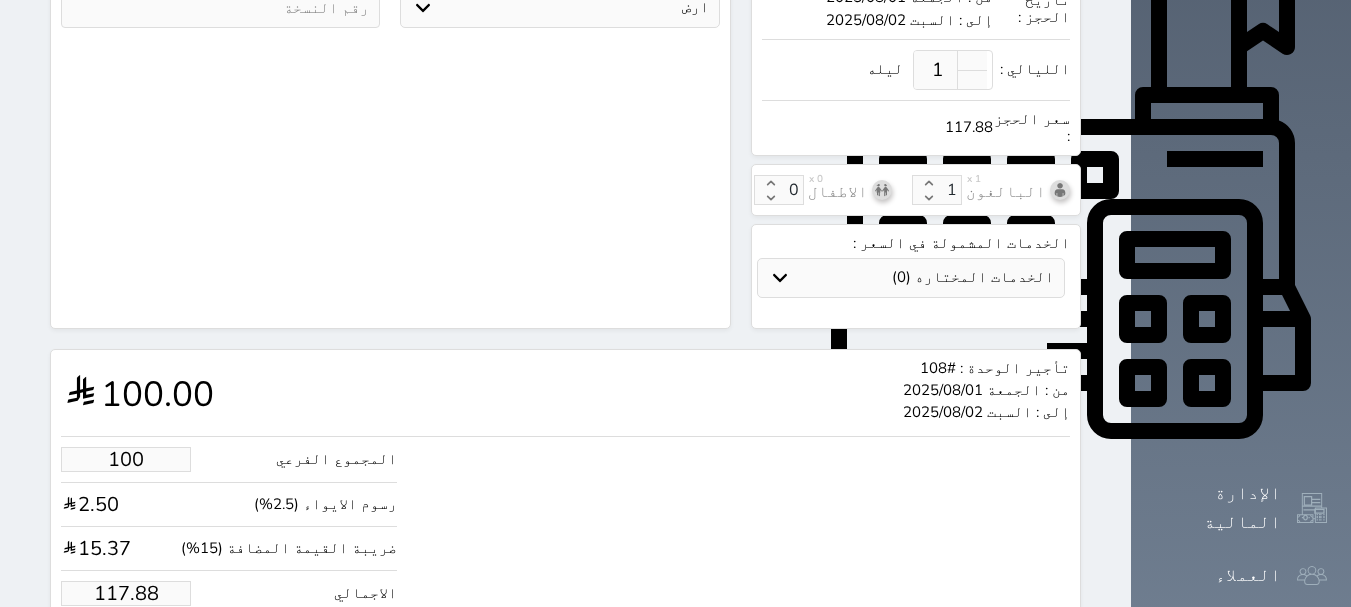 type on "2.36" 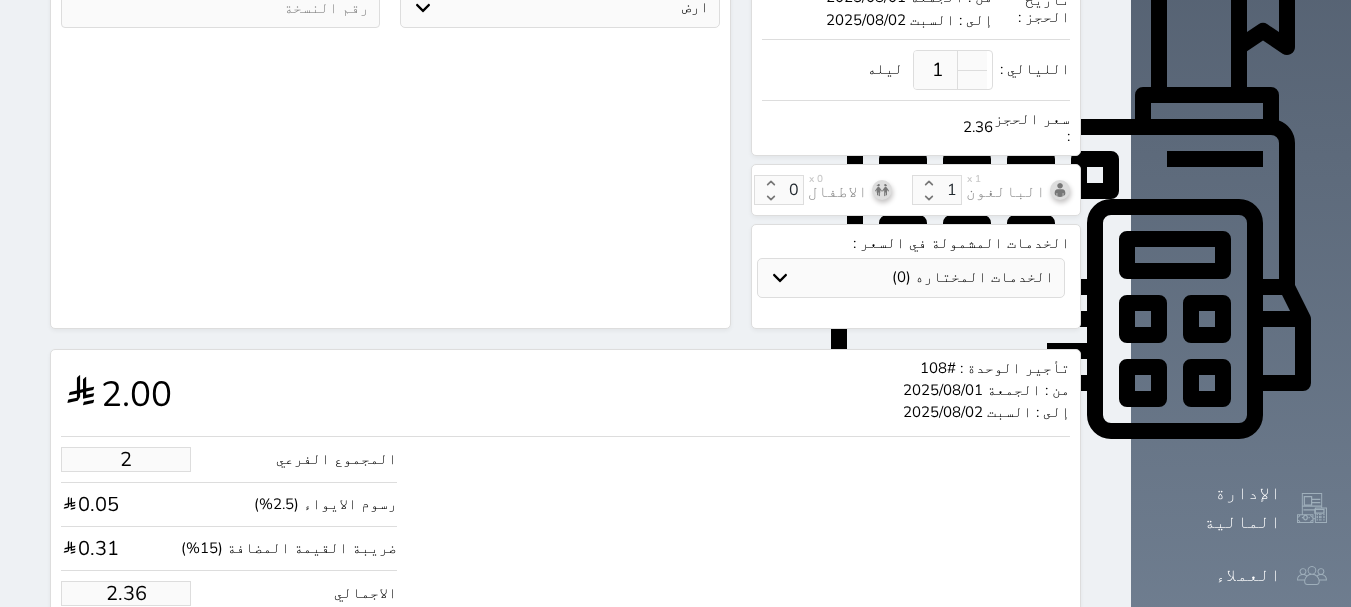 type 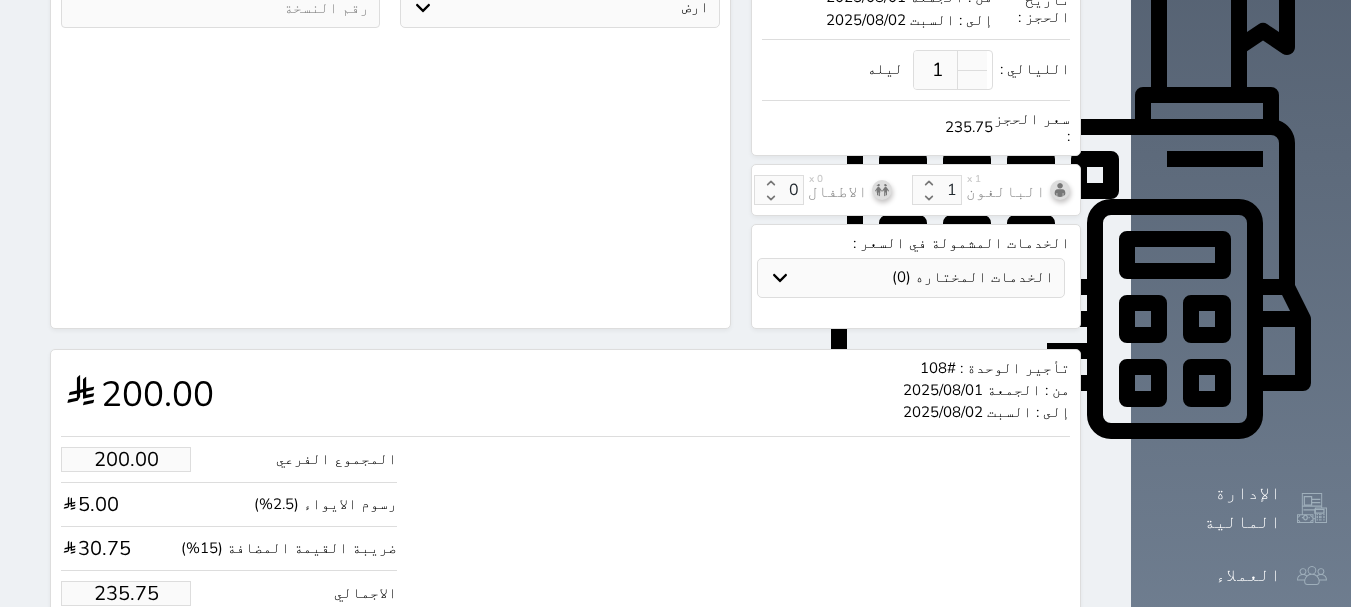 click on "حجز" at bounding box center [149, 654] 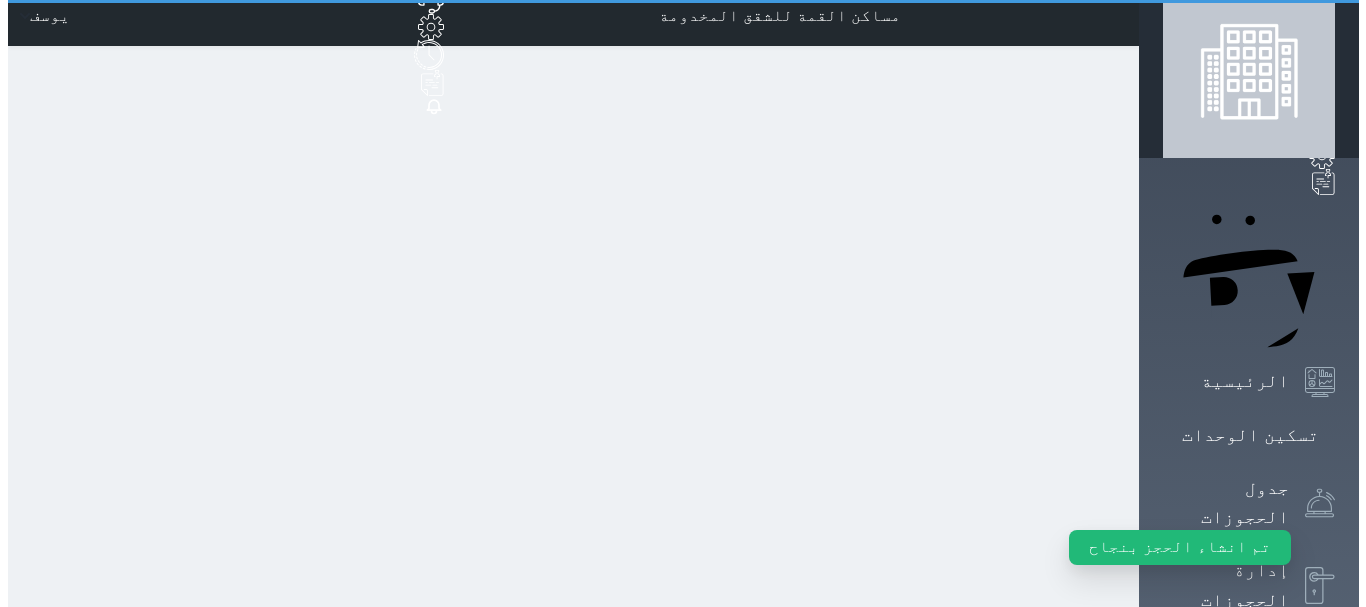 scroll, scrollTop: 0, scrollLeft: 0, axis: both 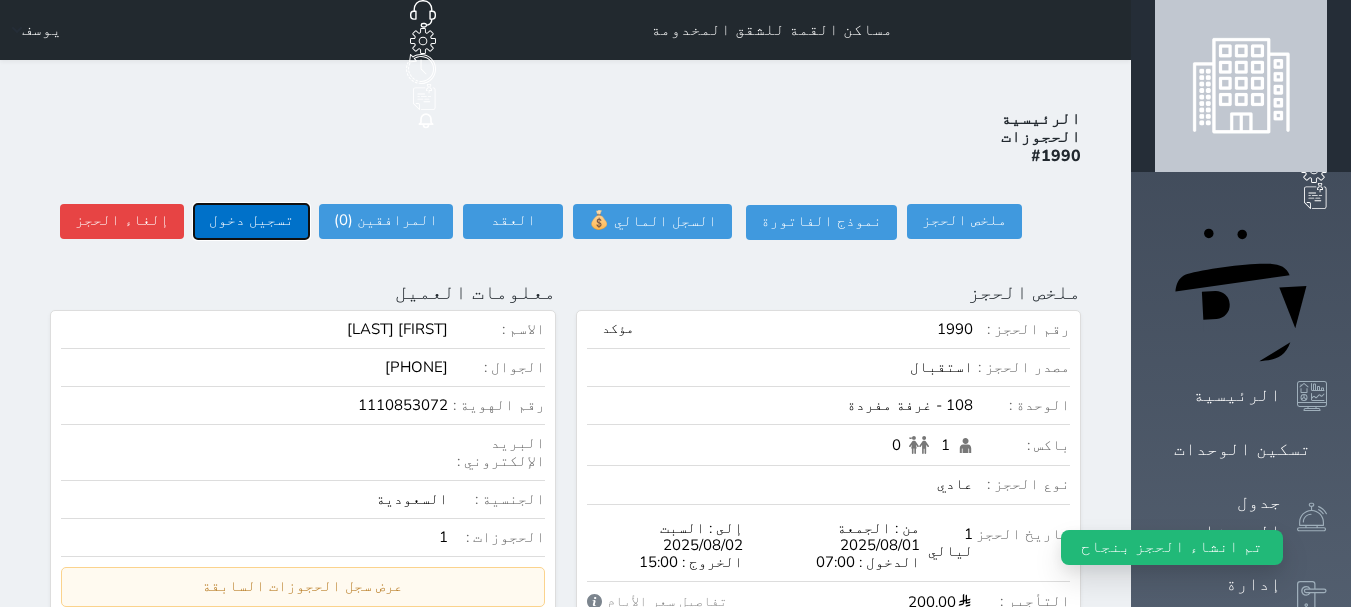 click on "تسجيل دخول" at bounding box center [251, 221] 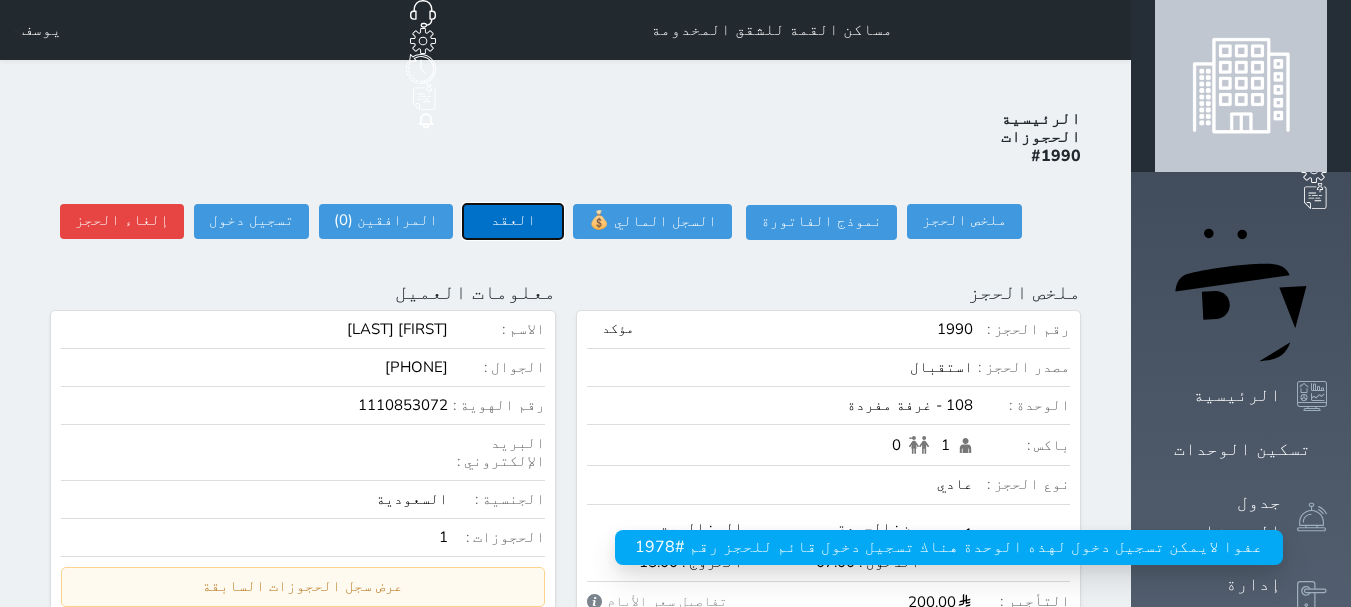 click on "العقد" at bounding box center [513, 221] 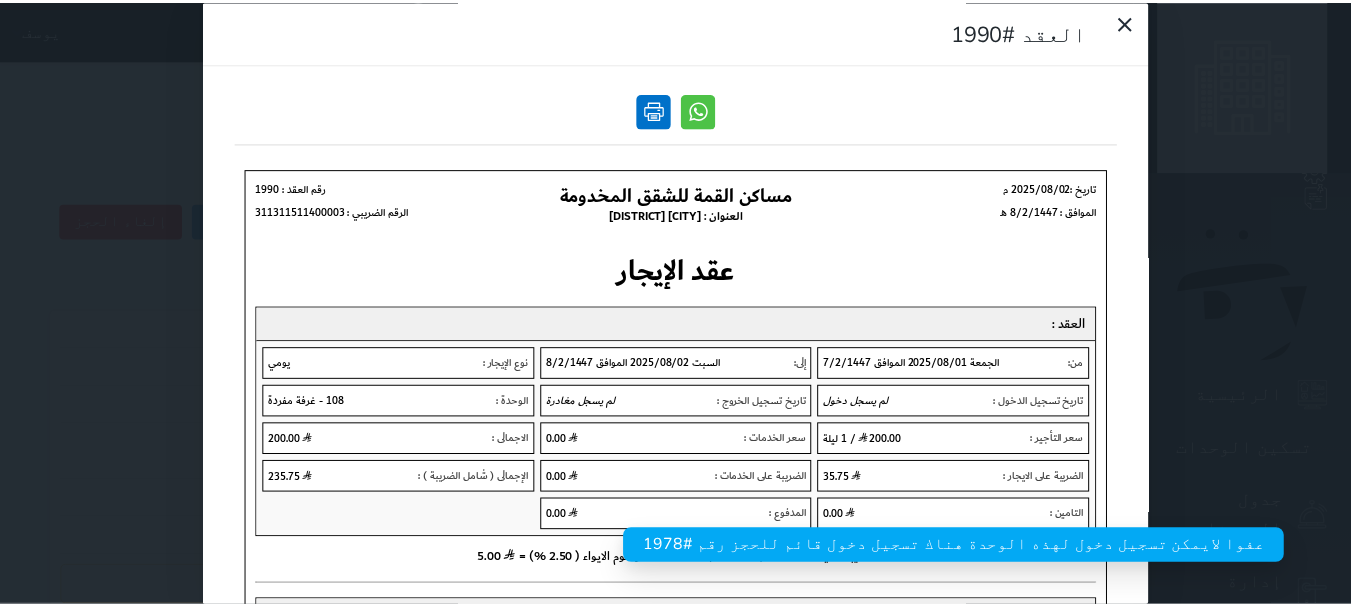 scroll, scrollTop: 0, scrollLeft: 0, axis: both 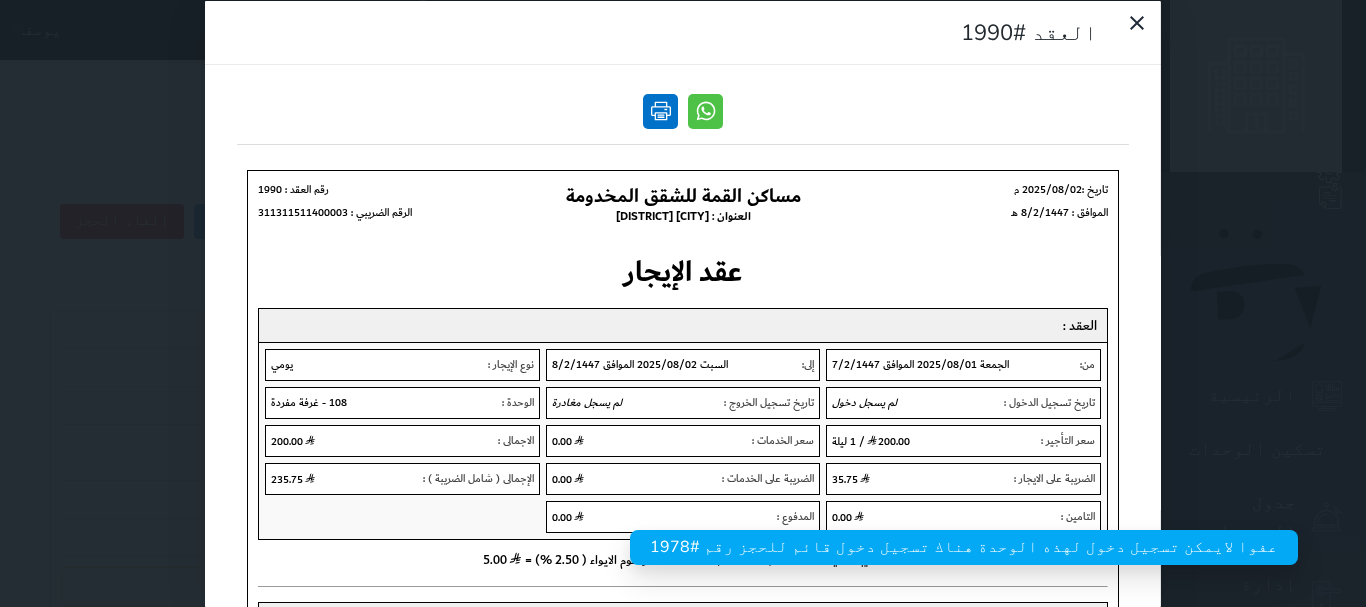click at bounding box center [660, 110] 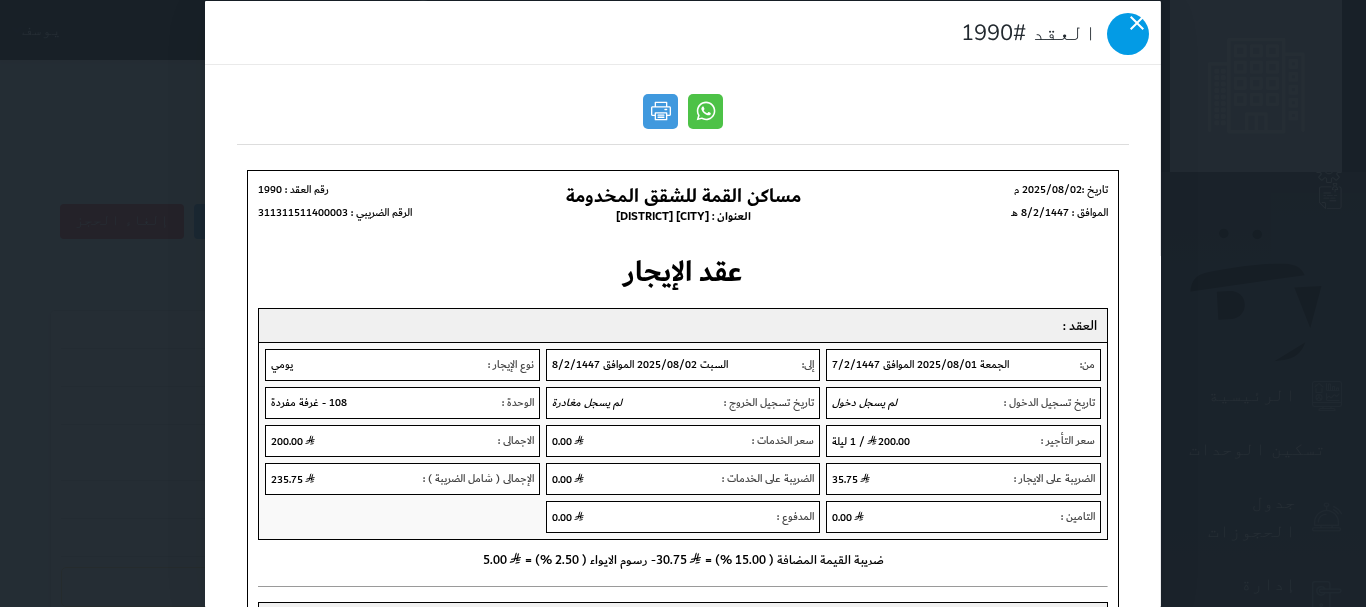 click 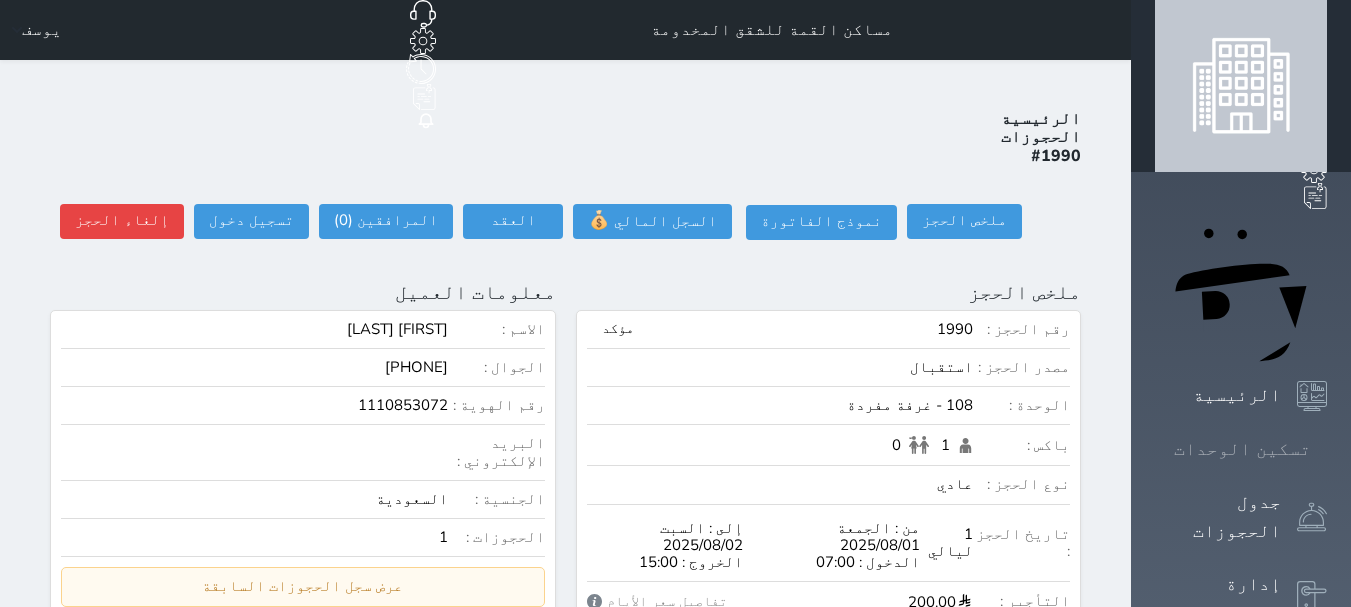 click 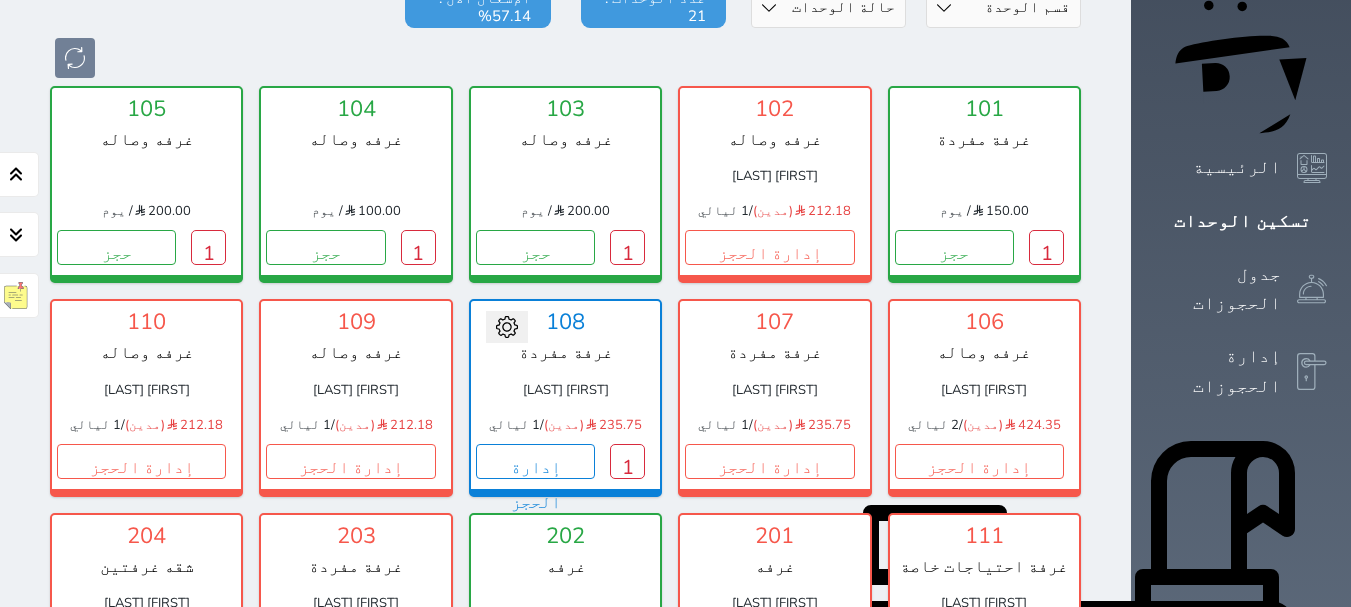 scroll, scrollTop: 278, scrollLeft: 0, axis: vertical 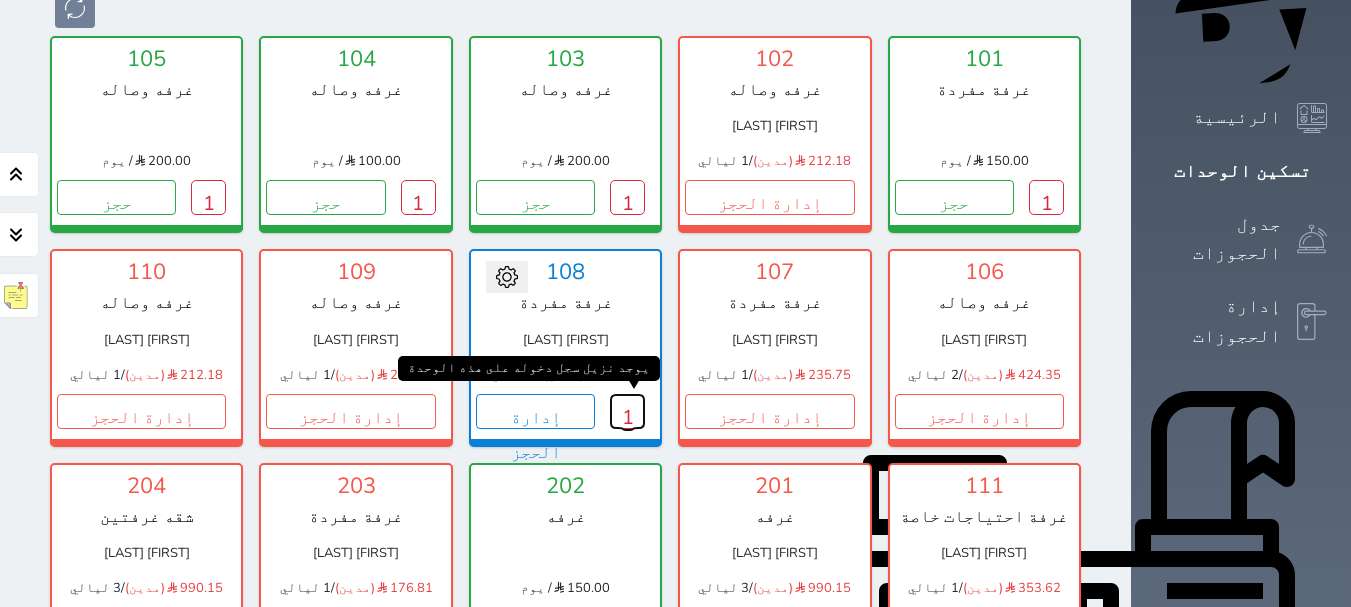 click on "1" at bounding box center (627, 411) 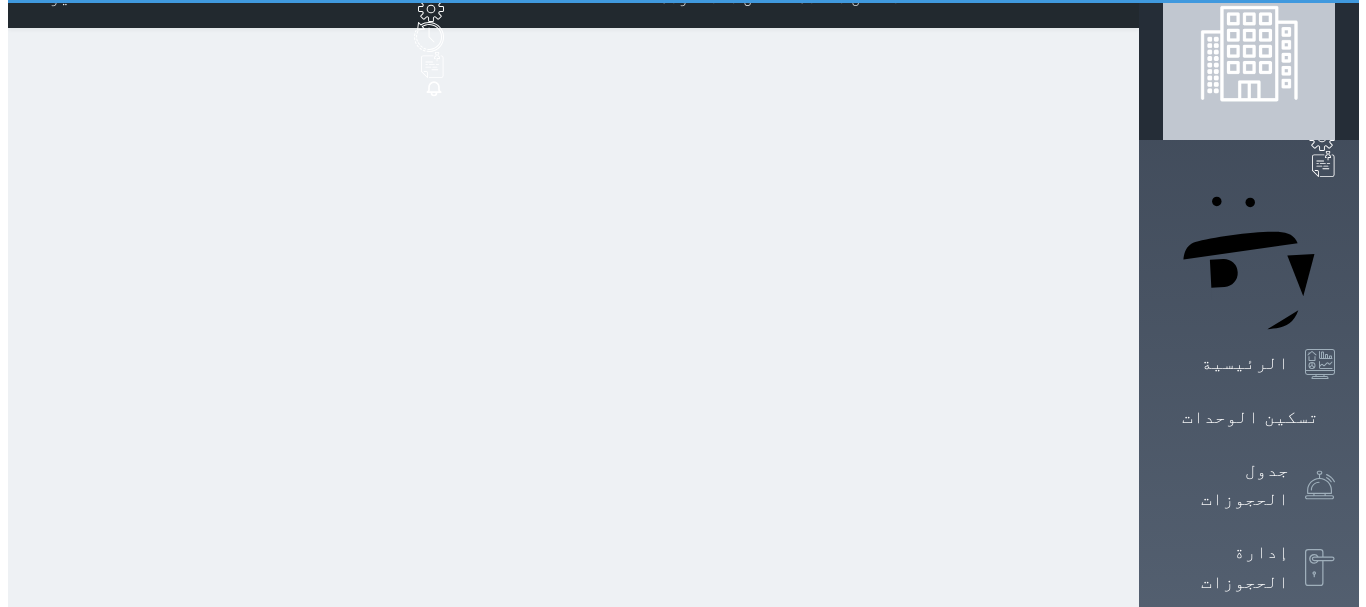 scroll, scrollTop: 0, scrollLeft: 0, axis: both 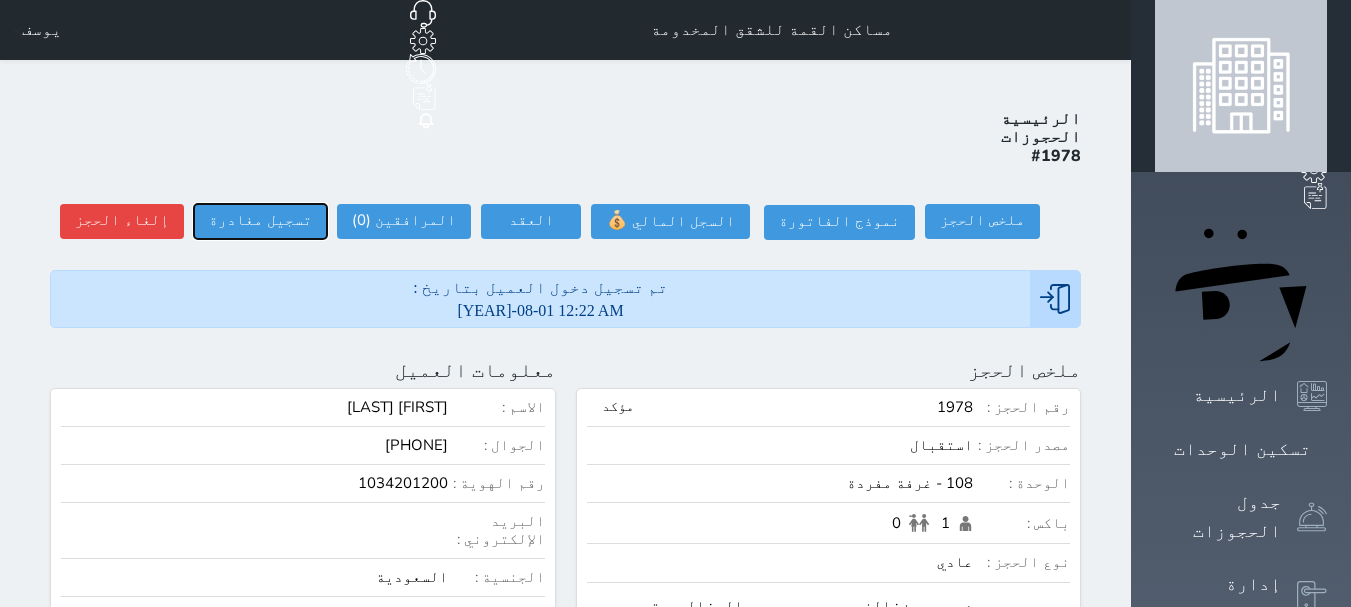 click on "تسجيل مغادرة" at bounding box center [260, 221] 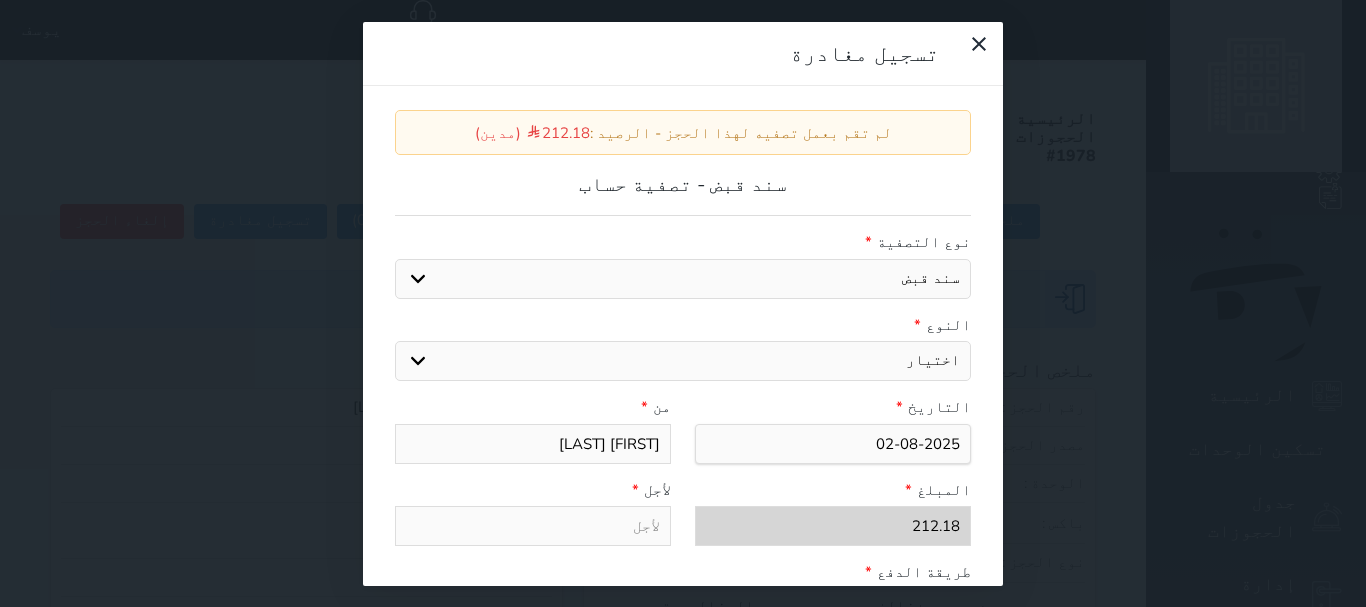 click on "اختيار   مقبوضات عامة
قيمة إيجار
فواتير
عربون
لا ينطبق
آخر
مغسلة
واي فاي - الإنترنت
مواقف السيارات
طعام
الأغذية والمشروبات
مشروبات
المشروبات الباردة
المشروبات الساخنة
الإفطار
غداء
عشاء
مخبز و كعك
حمام سباحة
الصالة الرياضية
سبا و خدمات الجمال
اختيار وإسقاط (خدمات النقل)
ميني بار
كابل - تلفزيون
سرير إضافي
تصفيف الشعر
التسوق" at bounding box center (683, 361) 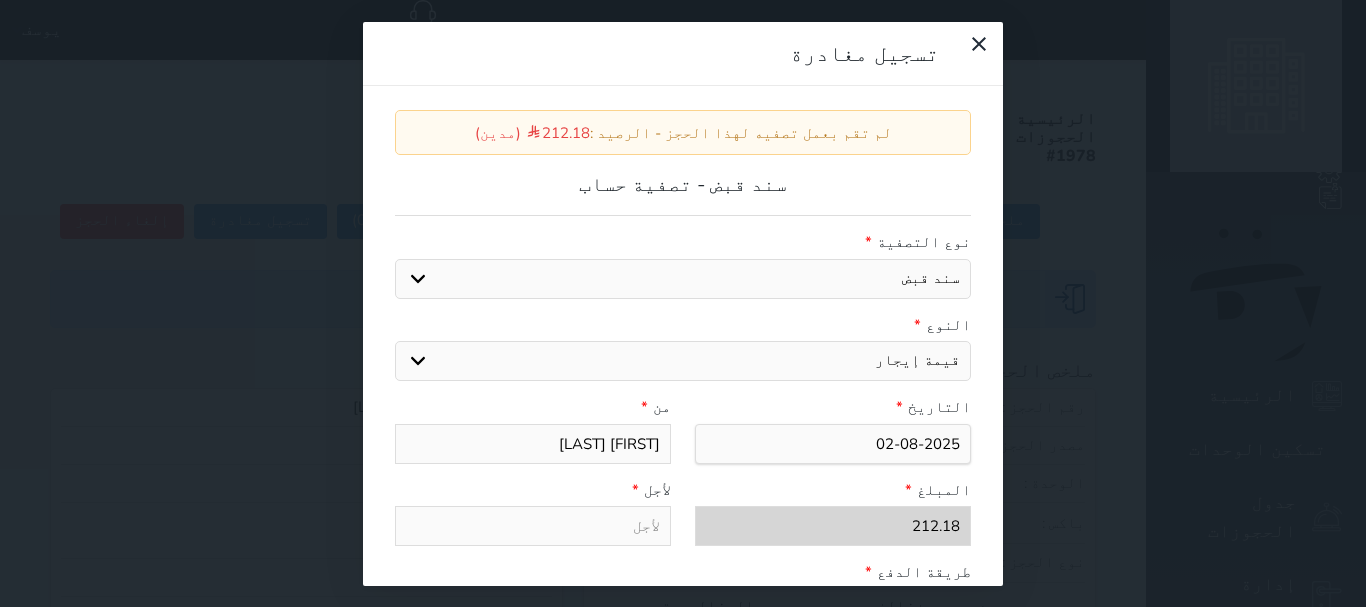 click on "اختيار   مقبوضات عامة
قيمة إيجار
فواتير
عربون
لا ينطبق
آخر
مغسلة
واي فاي - الإنترنت
مواقف السيارات
طعام
الأغذية والمشروبات
مشروبات
المشروبات الباردة
المشروبات الساخنة
الإفطار
غداء
عشاء
مخبز و كعك
حمام سباحة
الصالة الرياضية
سبا و خدمات الجمال
اختيار وإسقاط (خدمات النقل)
ميني بار
كابل - تلفزيون
سرير إضافي
تصفيف الشعر
التسوق" at bounding box center [683, 361] 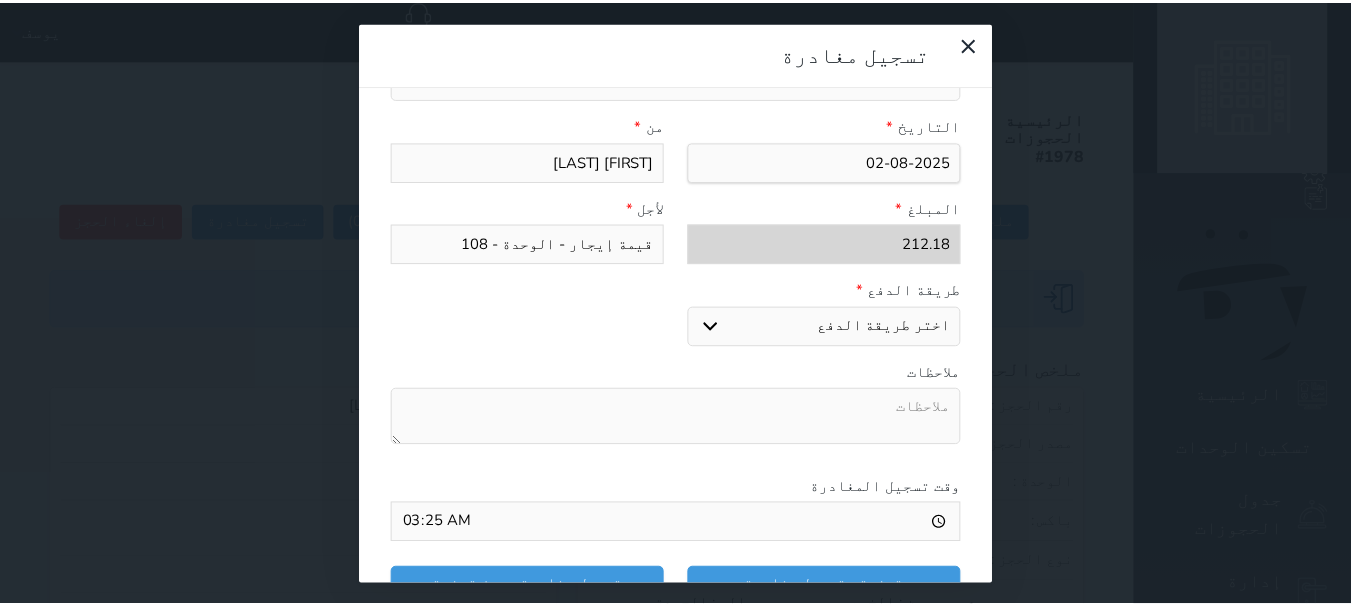 scroll, scrollTop: 300, scrollLeft: 0, axis: vertical 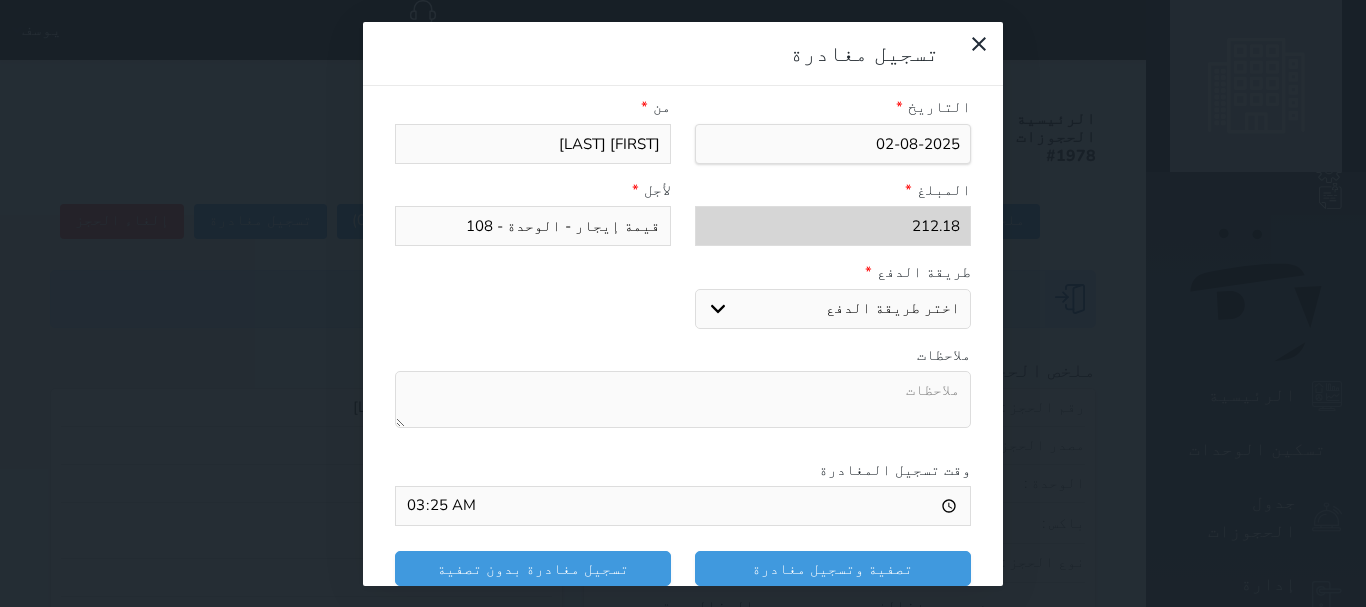 click on "اختر طريقة الدفع   دفع نقدى   تحويل بنكى   مدى   بطاقة ائتمان" at bounding box center [833, 309] 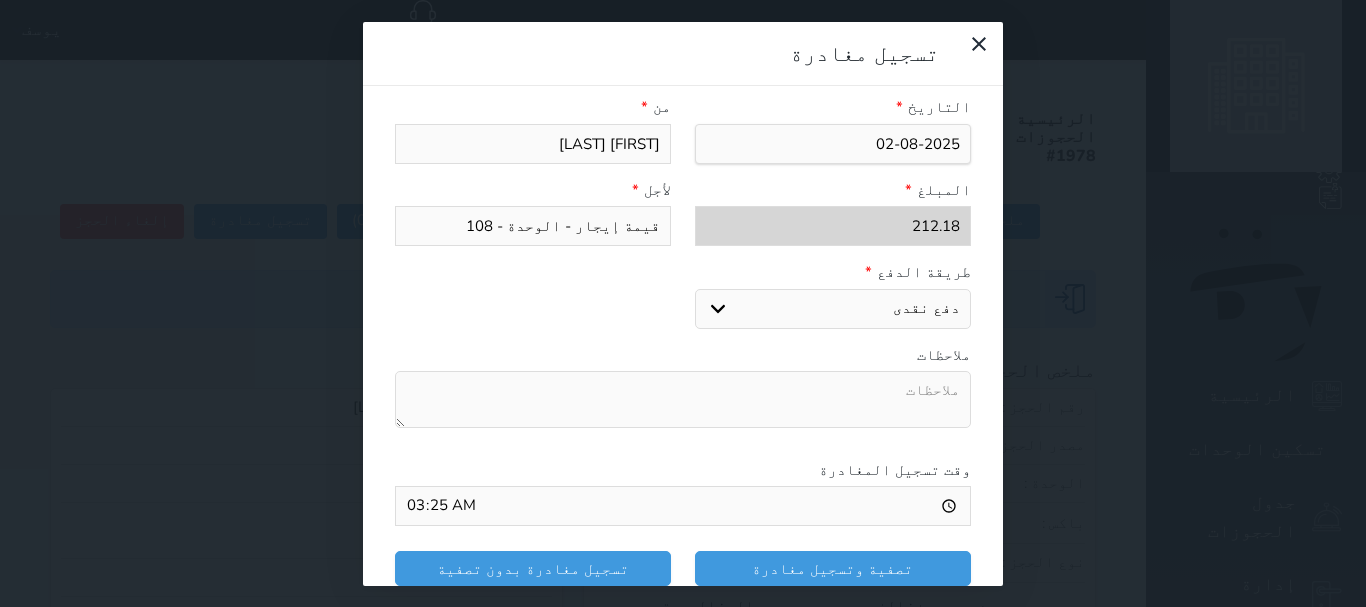 click on "اختر طريقة الدفع   دفع نقدى   تحويل بنكى   مدى   بطاقة ائتمان" at bounding box center [833, 309] 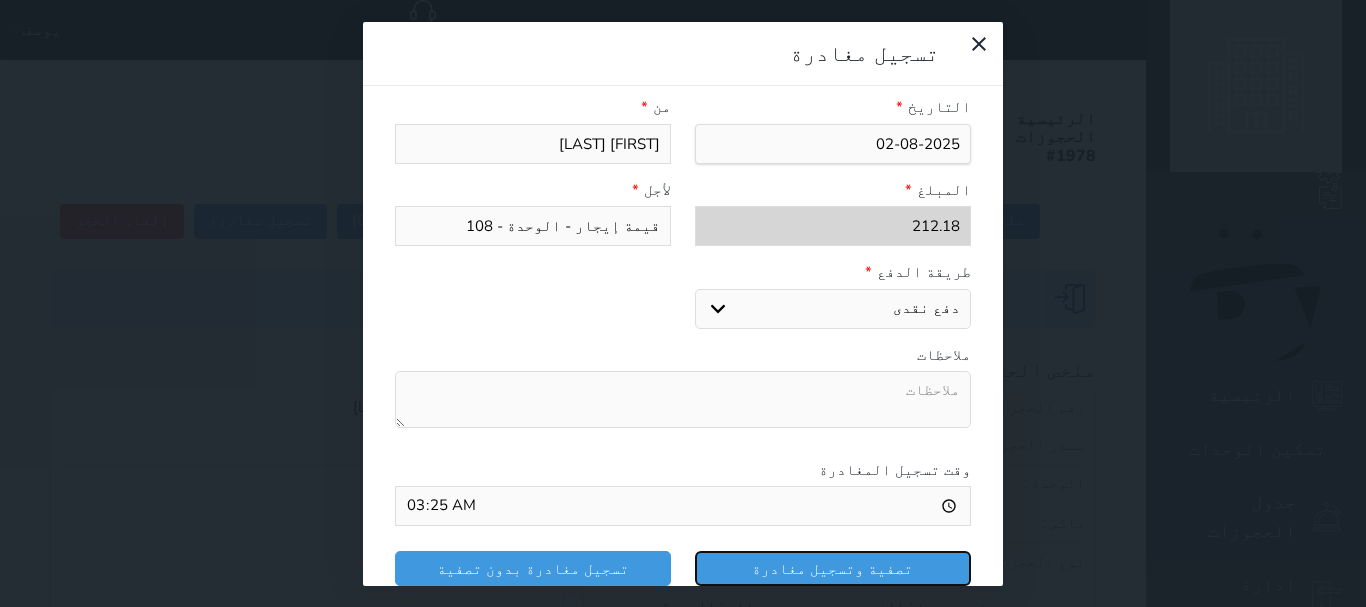 click on "تصفية وتسجيل مغادرة" at bounding box center [833, 568] 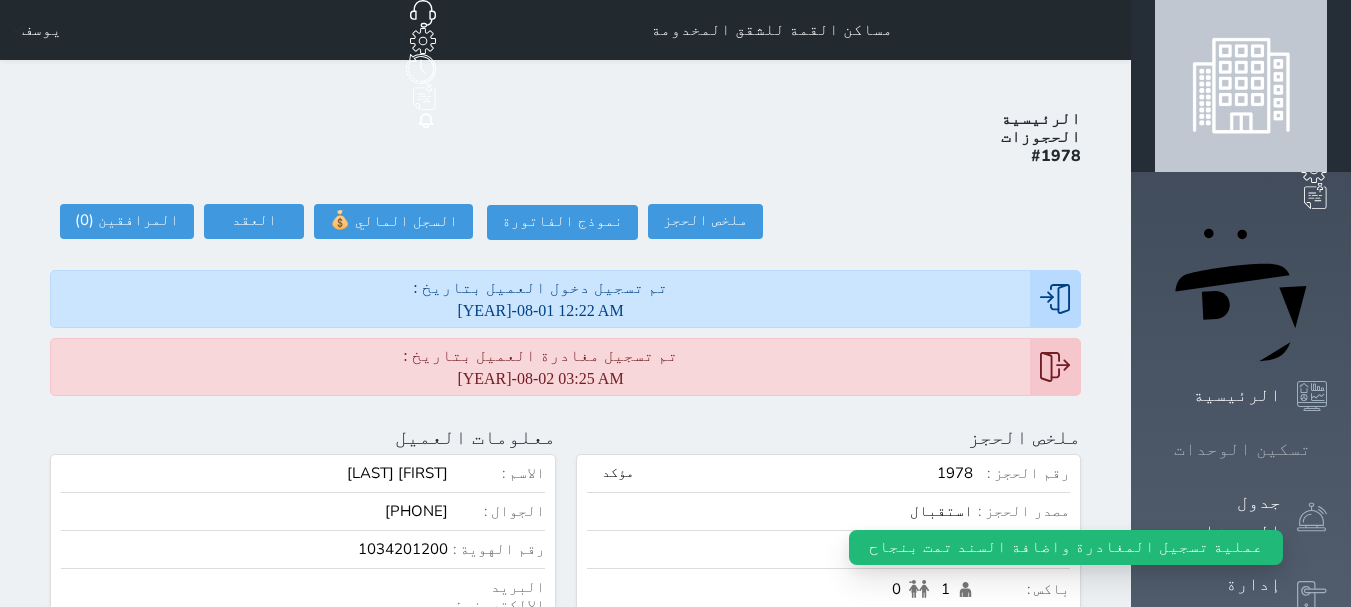 click 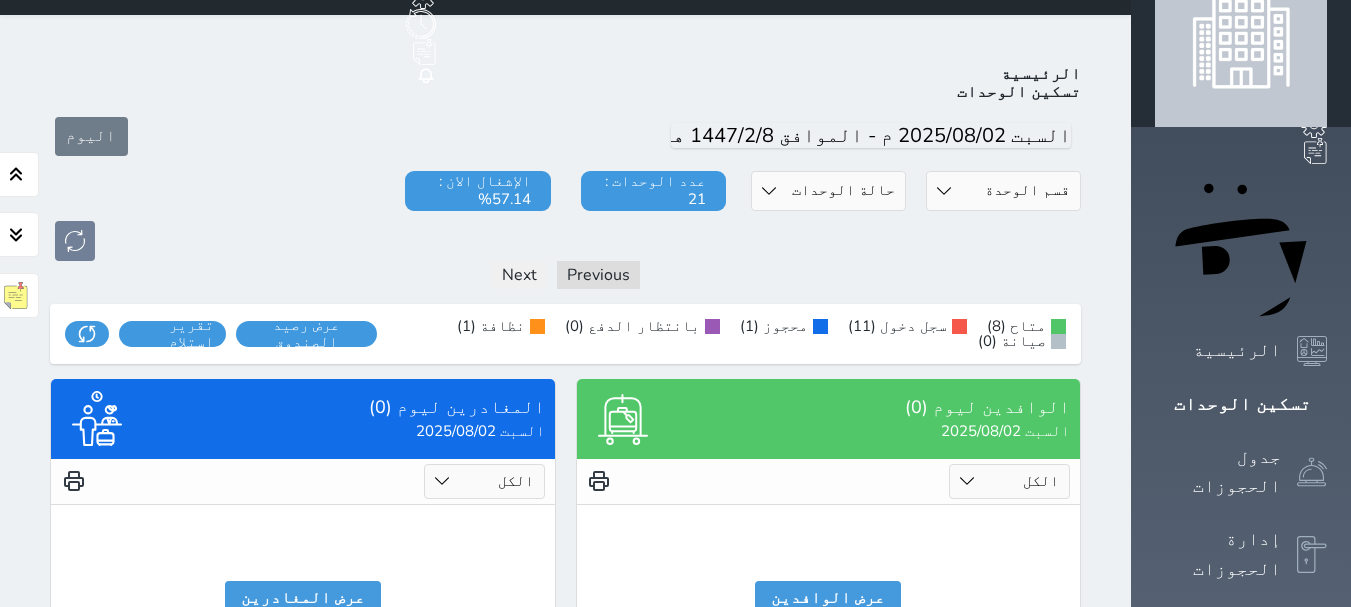 scroll, scrollTop: 0, scrollLeft: 0, axis: both 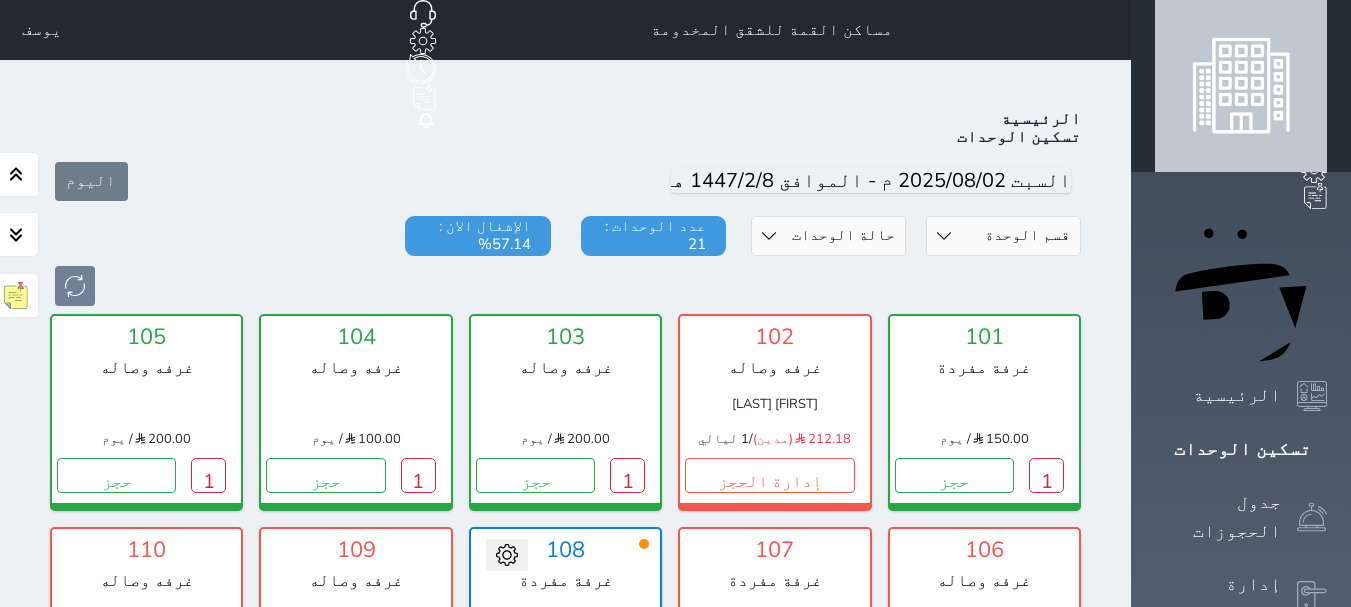 click at bounding box center (507, 555) 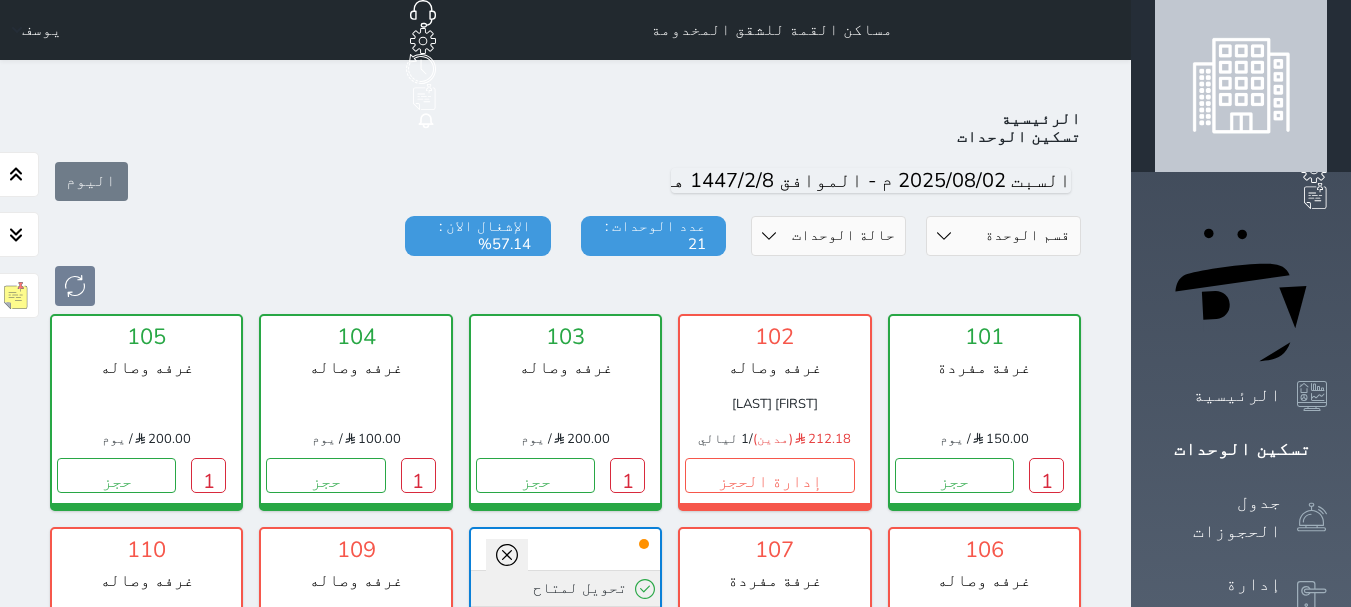 click on "تحويل لمتاح" at bounding box center [565, 588] 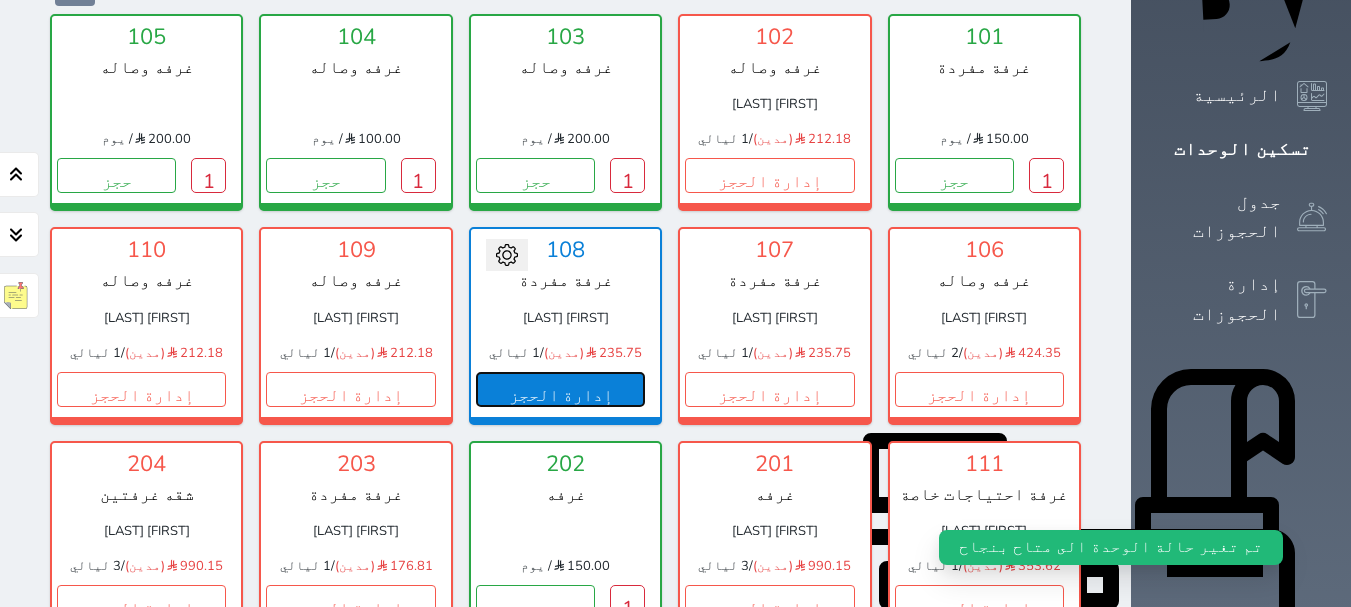 click on "إدارة الحجز" at bounding box center (560, 389) 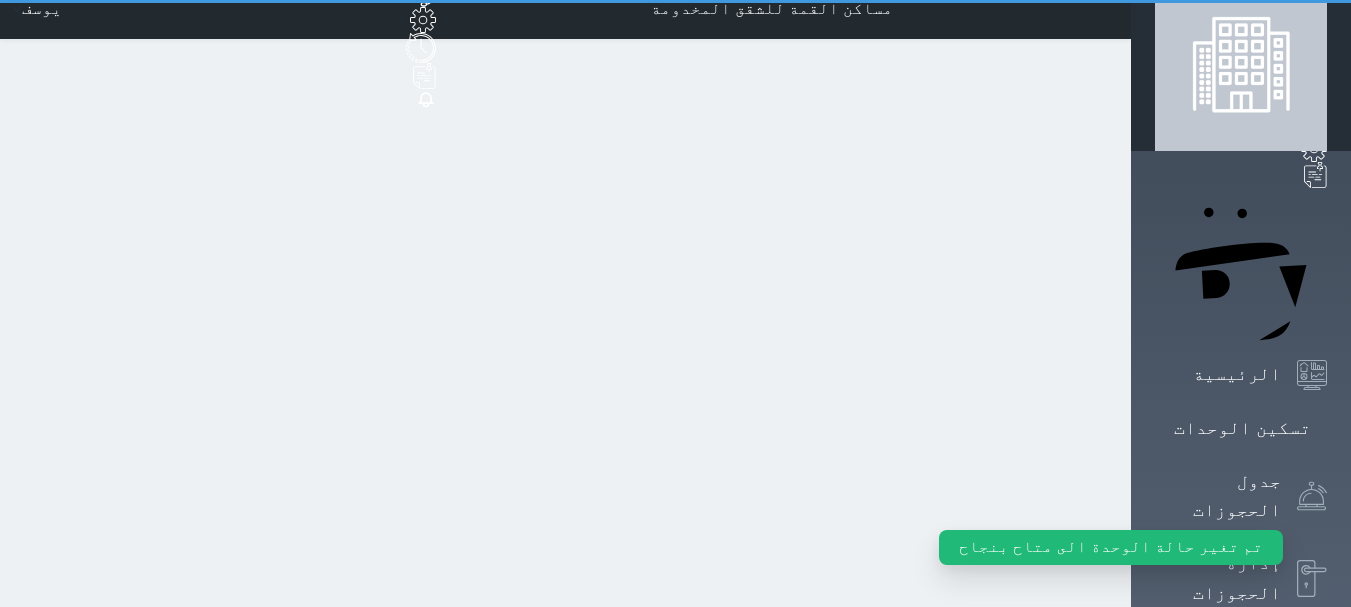 scroll, scrollTop: 0, scrollLeft: 0, axis: both 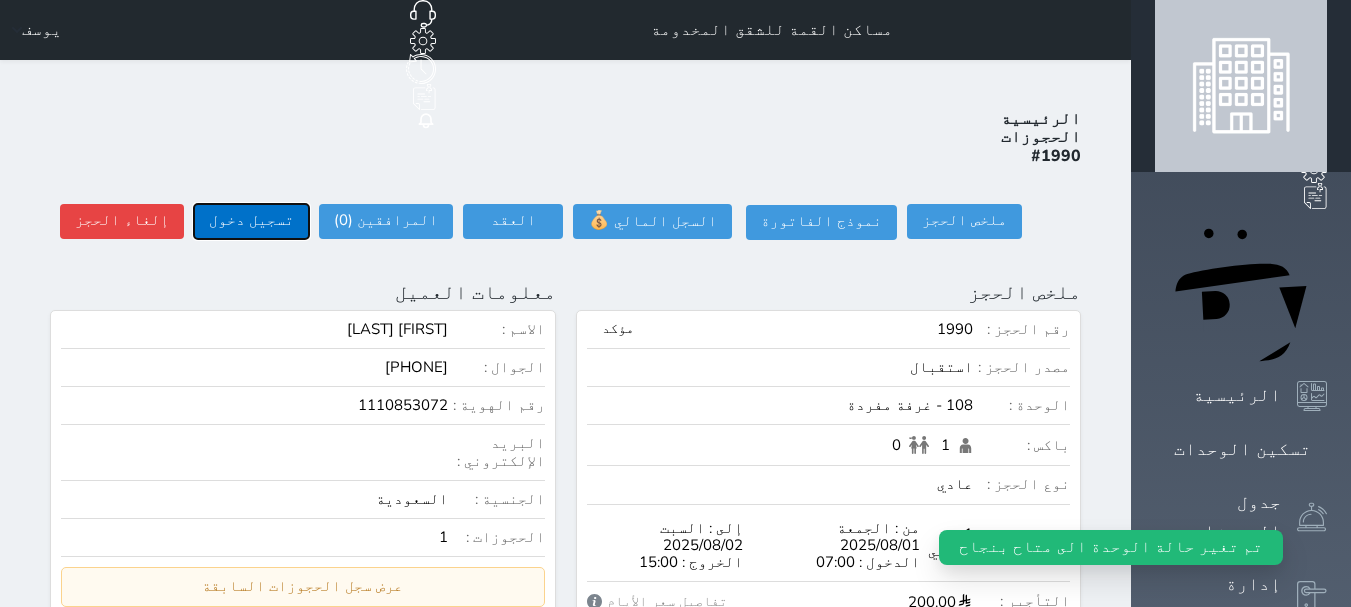 click on "تسجيل دخول" at bounding box center [251, 221] 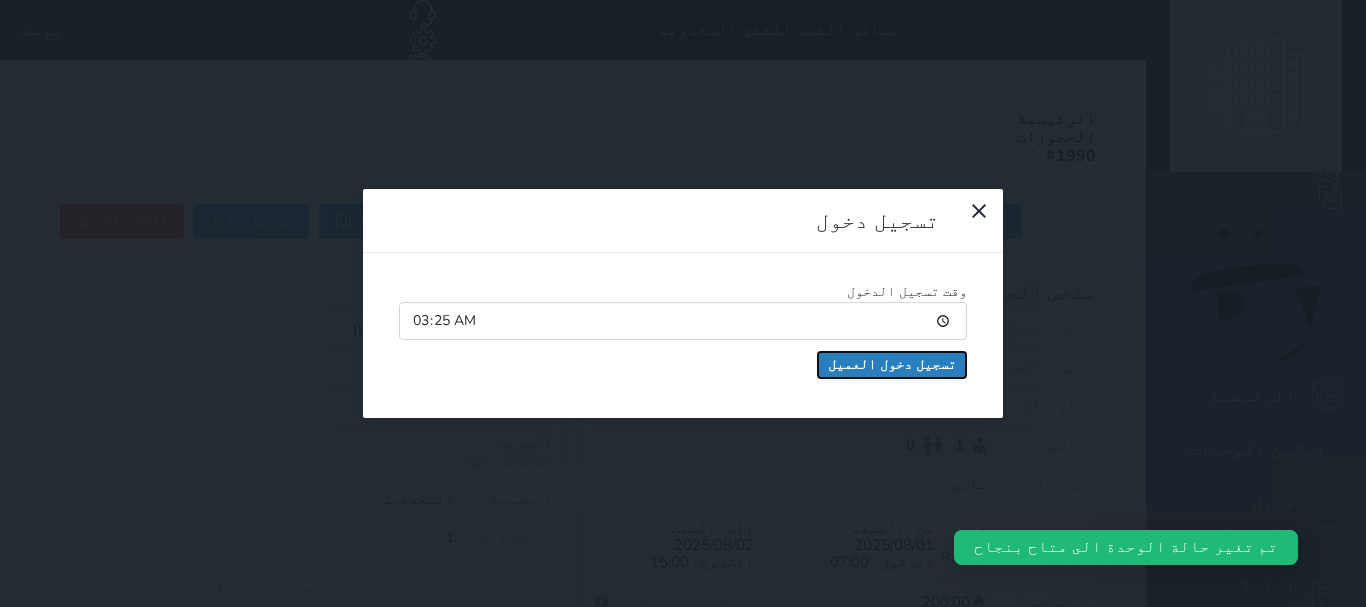 click on "تسجيل دخول العميل" at bounding box center [892, 365] 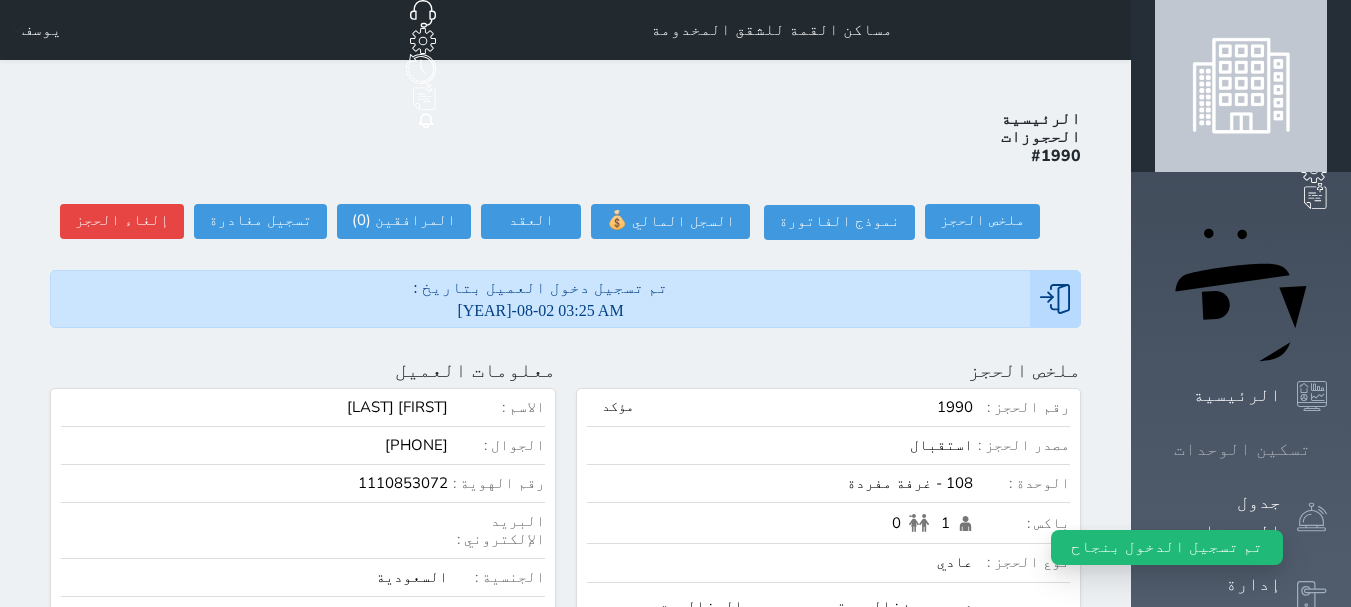 click 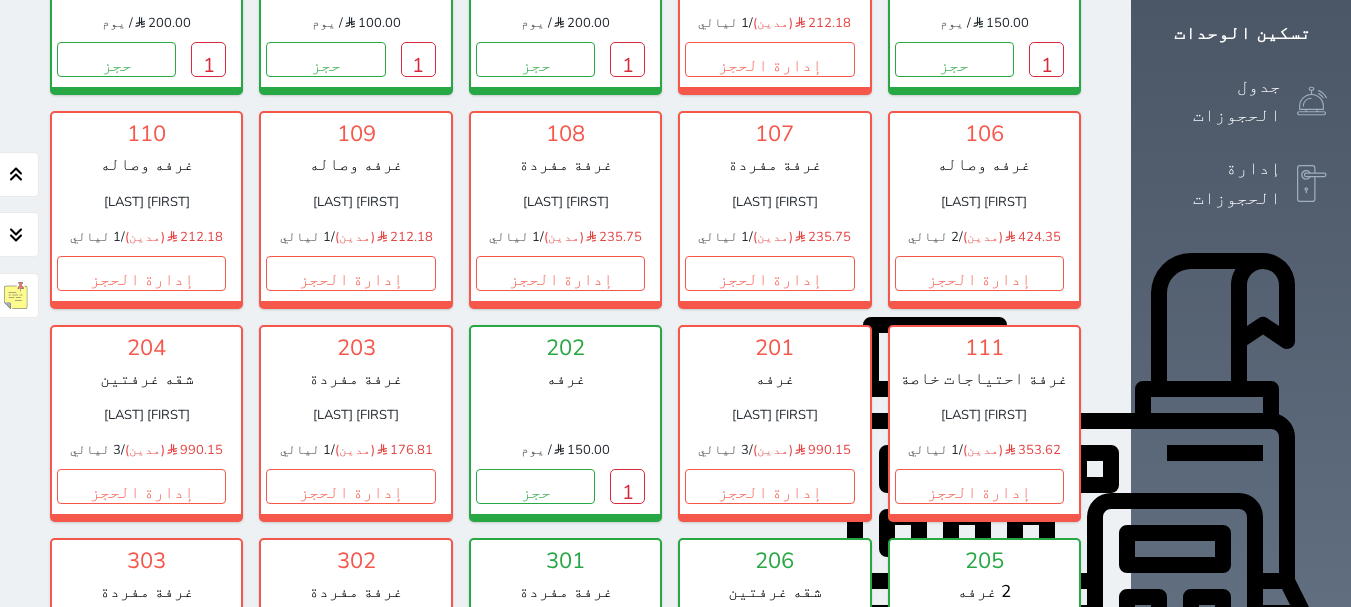 scroll, scrollTop: 500, scrollLeft: 0, axis: vertical 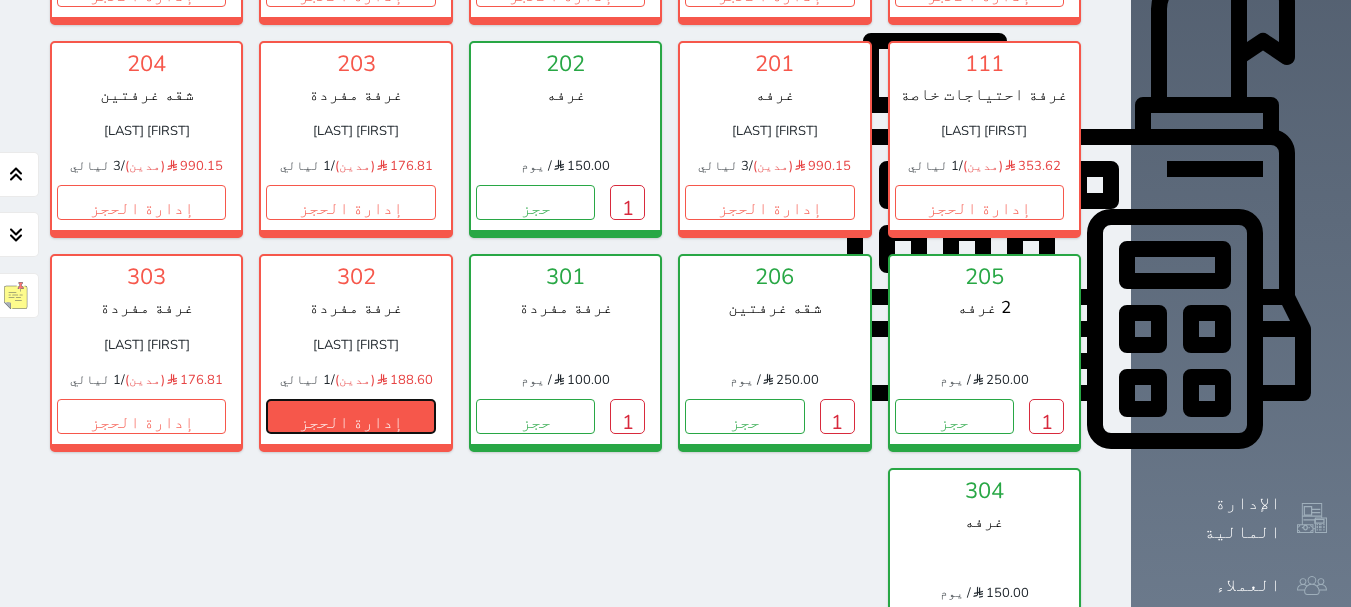 click on "إدارة الحجز" at bounding box center (350, 416) 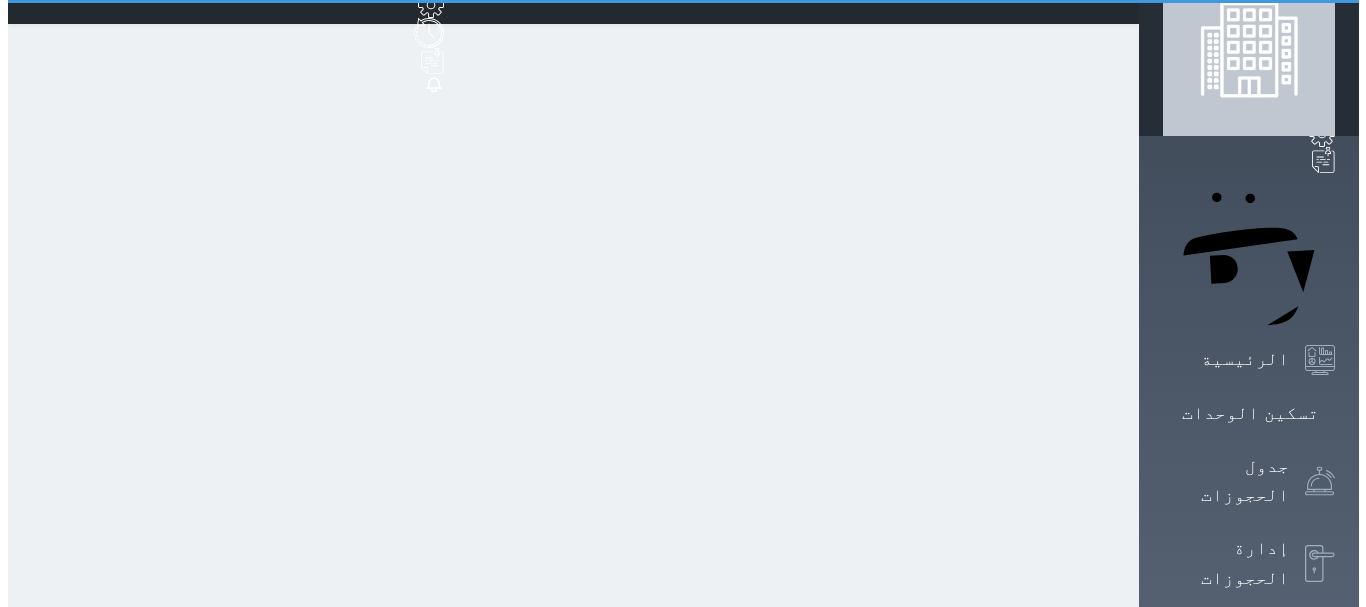 scroll, scrollTop: 0, scrollLeft: 0, axis: both 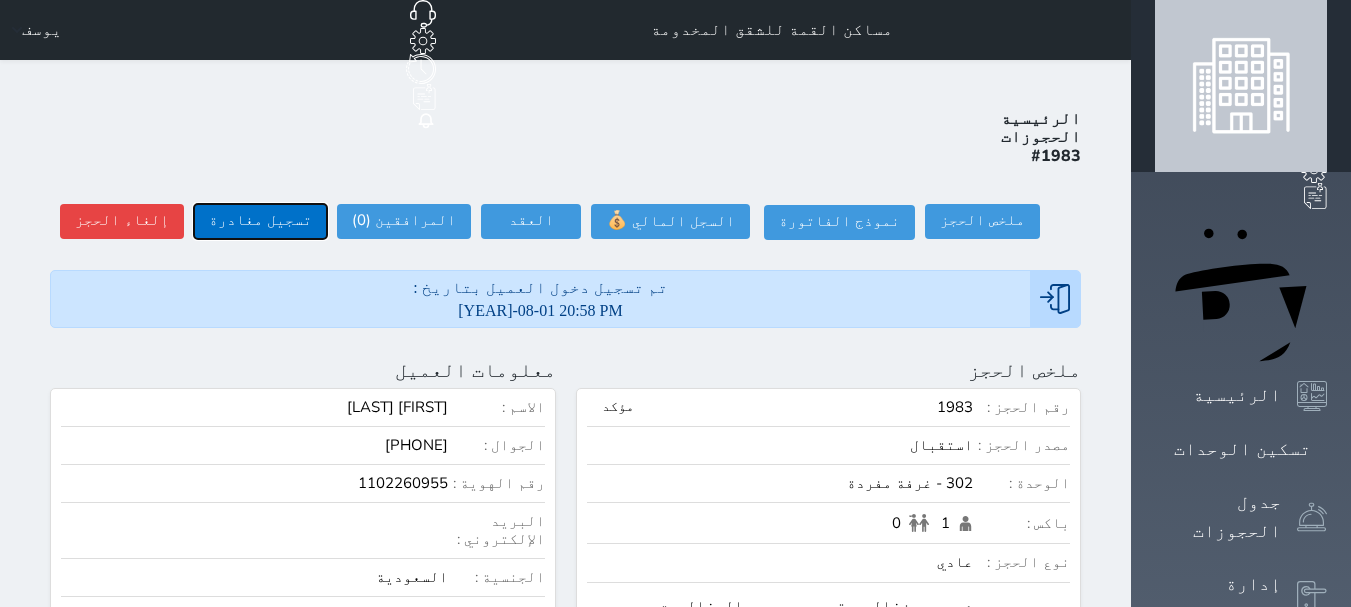 click on "تسجيل مغادرة" at bounding box center (260, 221) 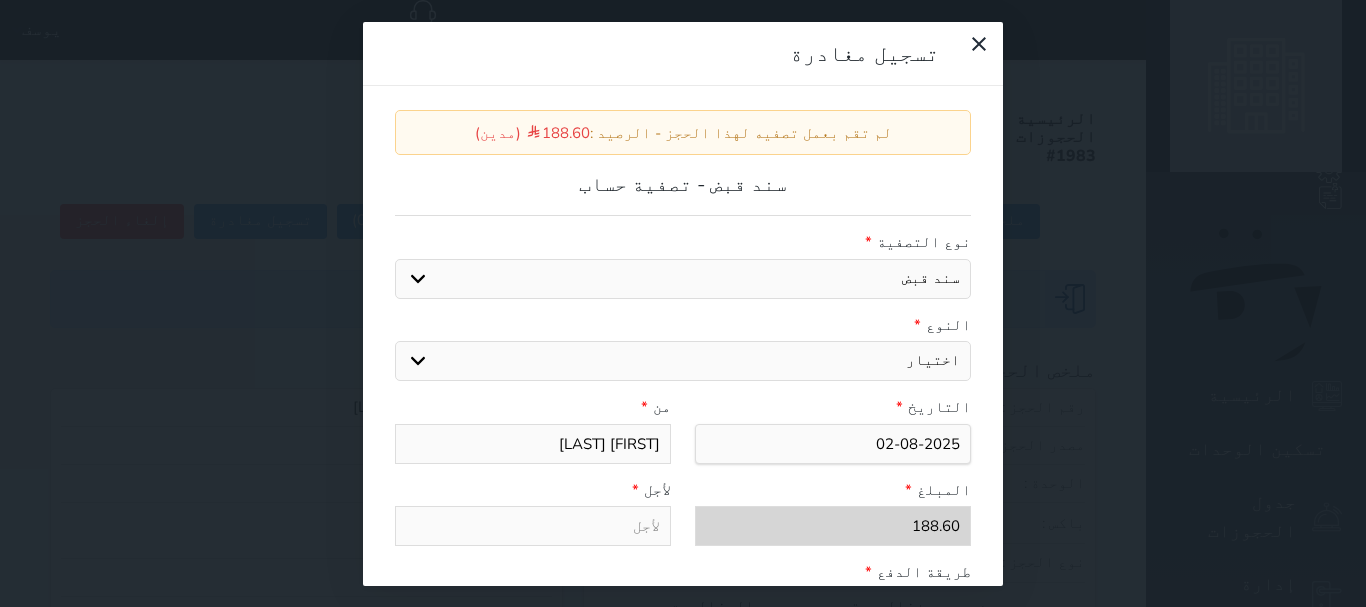 drag, startPoint x: 409, startPoint y: 346, endPoint x: 482, endPoint y: 325, distance: 75.96052 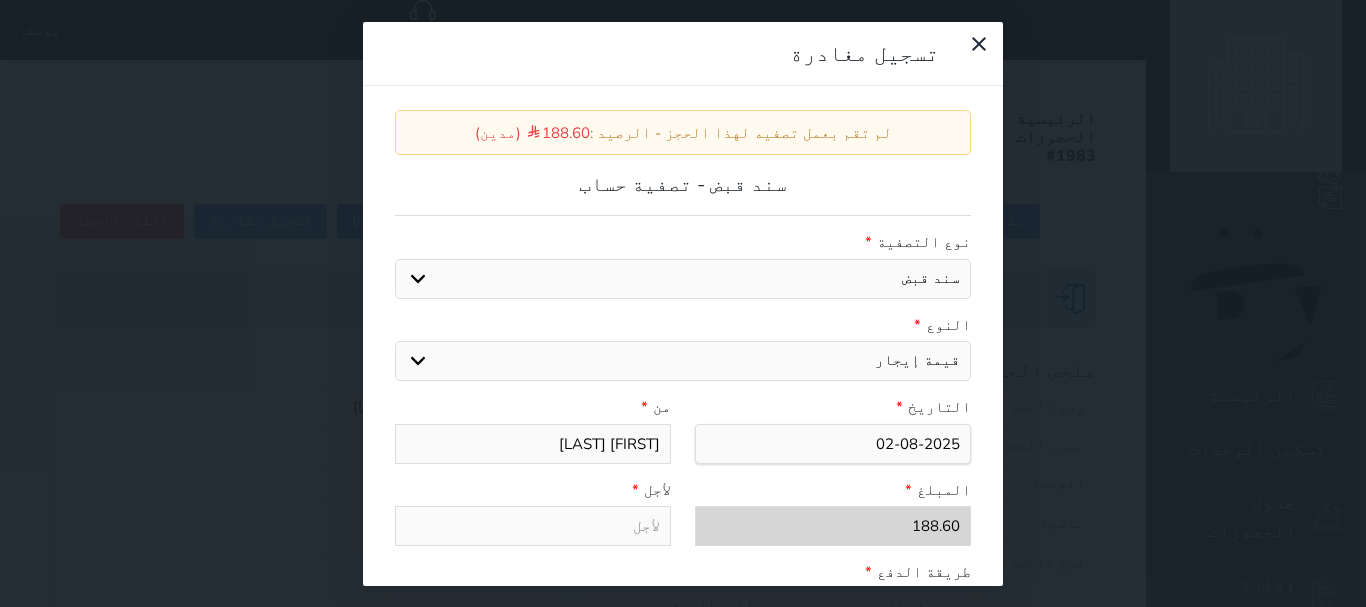 click on "اختيار   مقبوضات عامة
قيمة إيجار
فواتير
عربون
لا ينطبق
آخر
مغسلة
واي فاي - الإنترنت
مواقف السيارات
طعام
الأغذية والمشروبات
مشروبات
المشروبات الباردة
المشروبات الساخنة
الإفطار
غداء
عشاء
مخبز و كعك
حمام سباحة
الصالة الرياضية
سبا و خدمات الجمال
اختيار وإسقاط (خدمات النقل)
ميني بار
كابل - تلفزيون
سرير إضافي
تصفيف الشعر
التسوق" at bounding box center (683, 361) 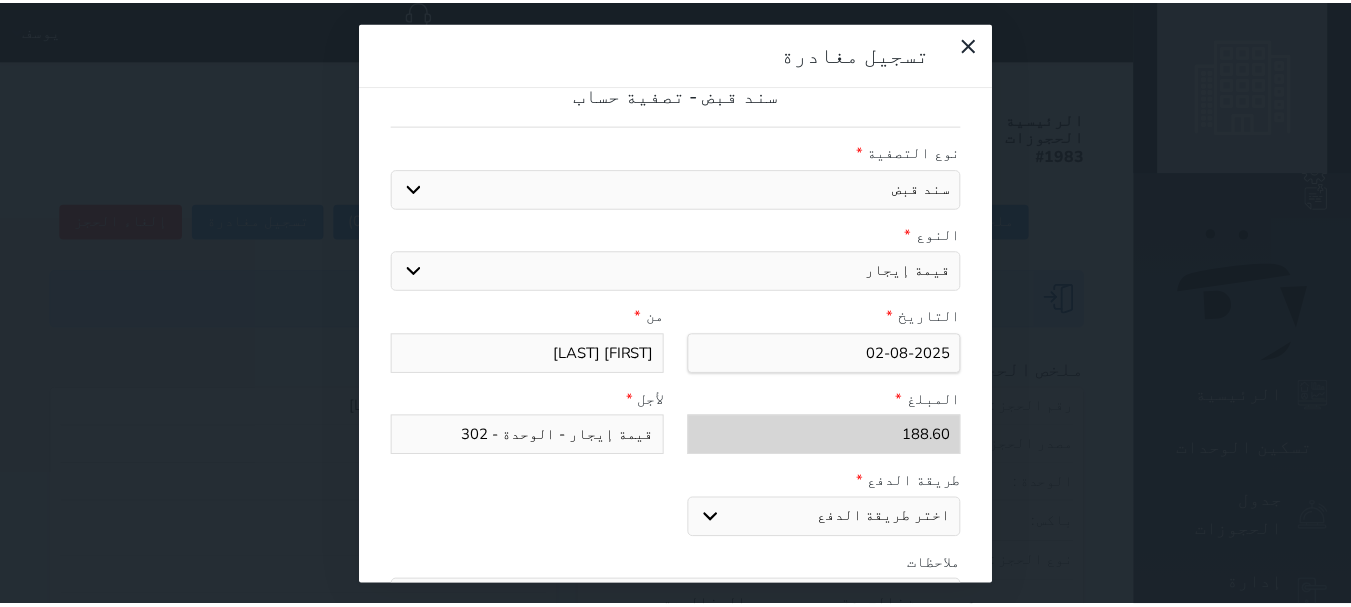 scroll, scrollTop: 309, scrollLeft: 0, axis: vertical 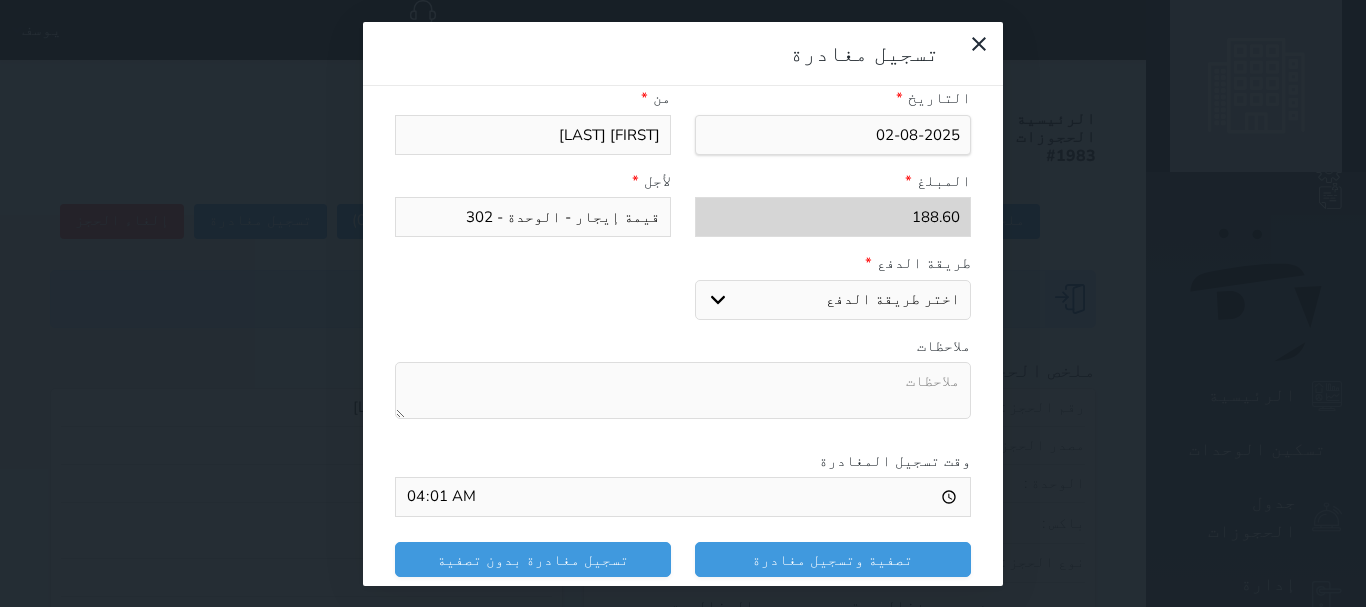 click on "اختر طريقة الدفع   دفع نقدى   تحويل بنكى   مدى   بطاقة ائتمان" at bounding box center (833, 300) 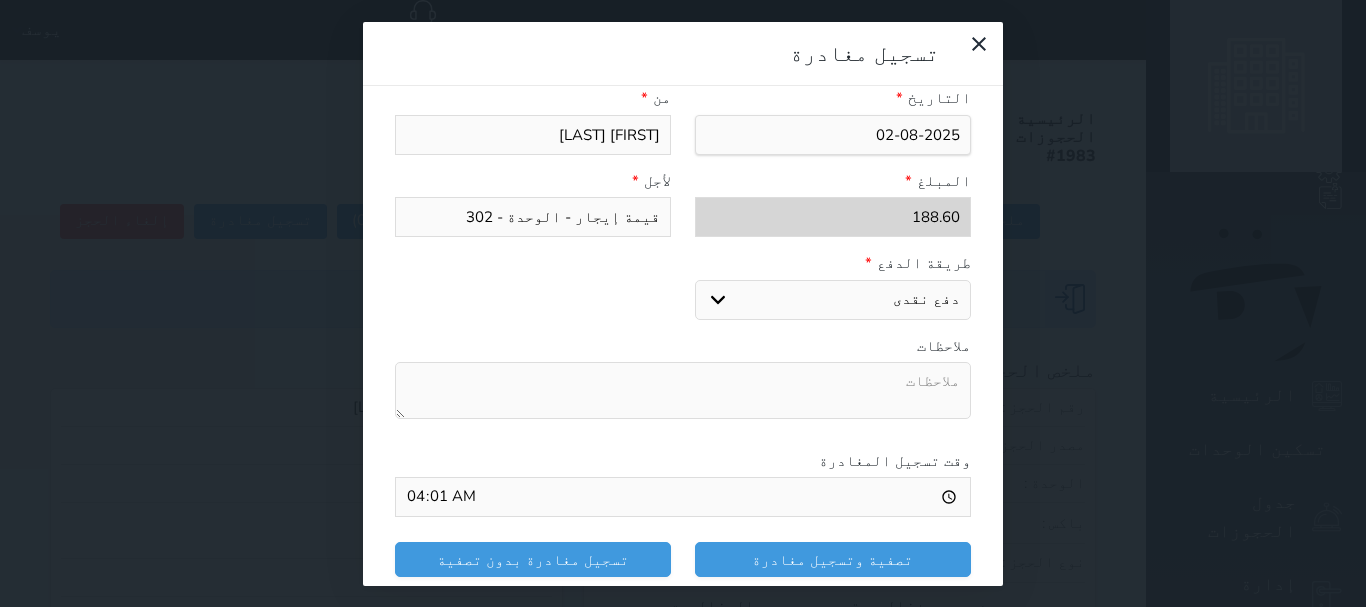 click on "اختر طريقة الدفع   دفع نقدى   تحويل بنكى   مدى   بطاقة ائتمان" at bounding box center [833, 300] 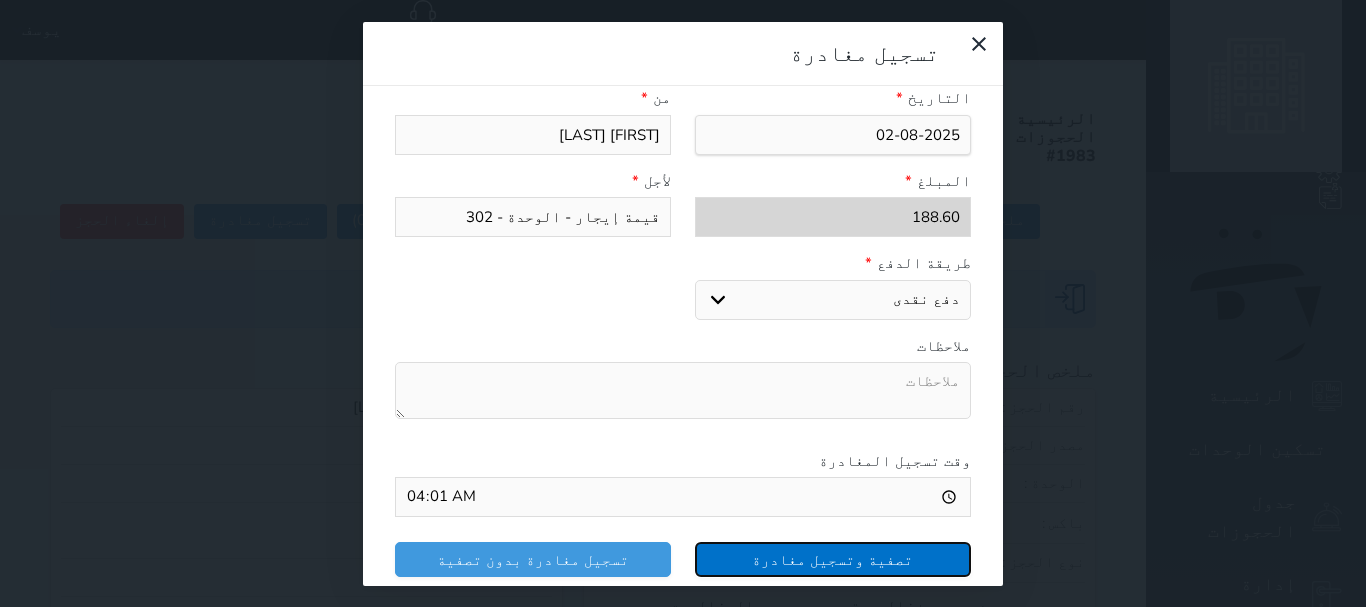 click on "تصفية وتسجيل مغادرة" at bounding box center (833, 559) 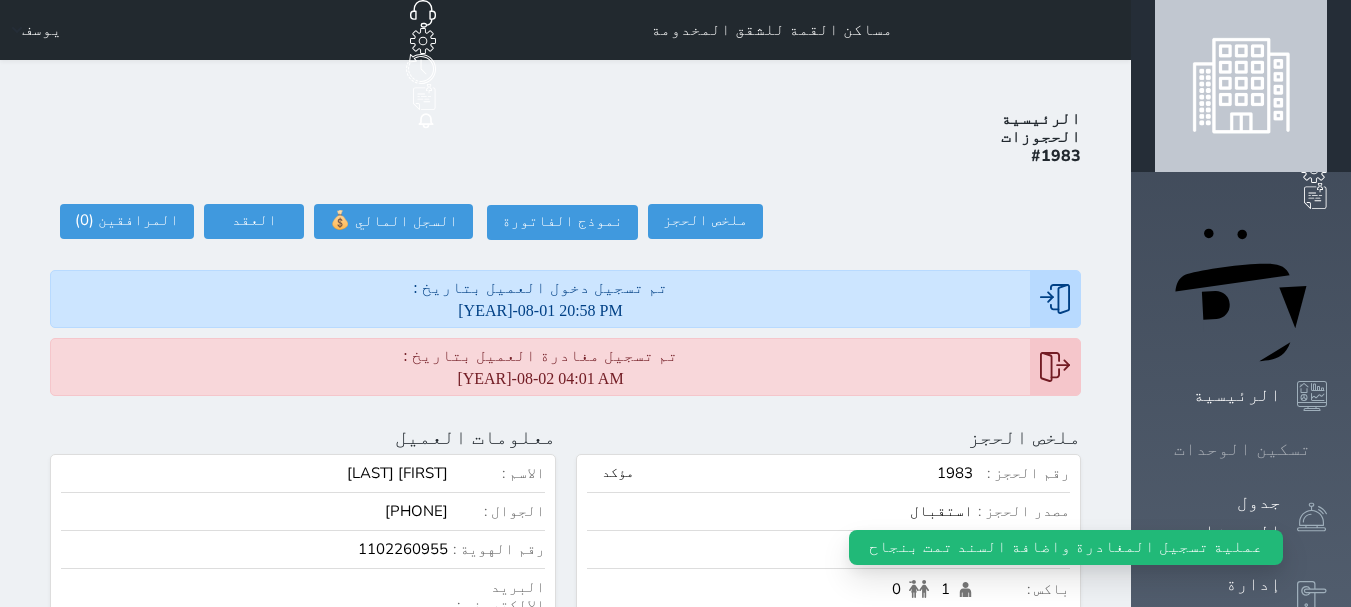 click 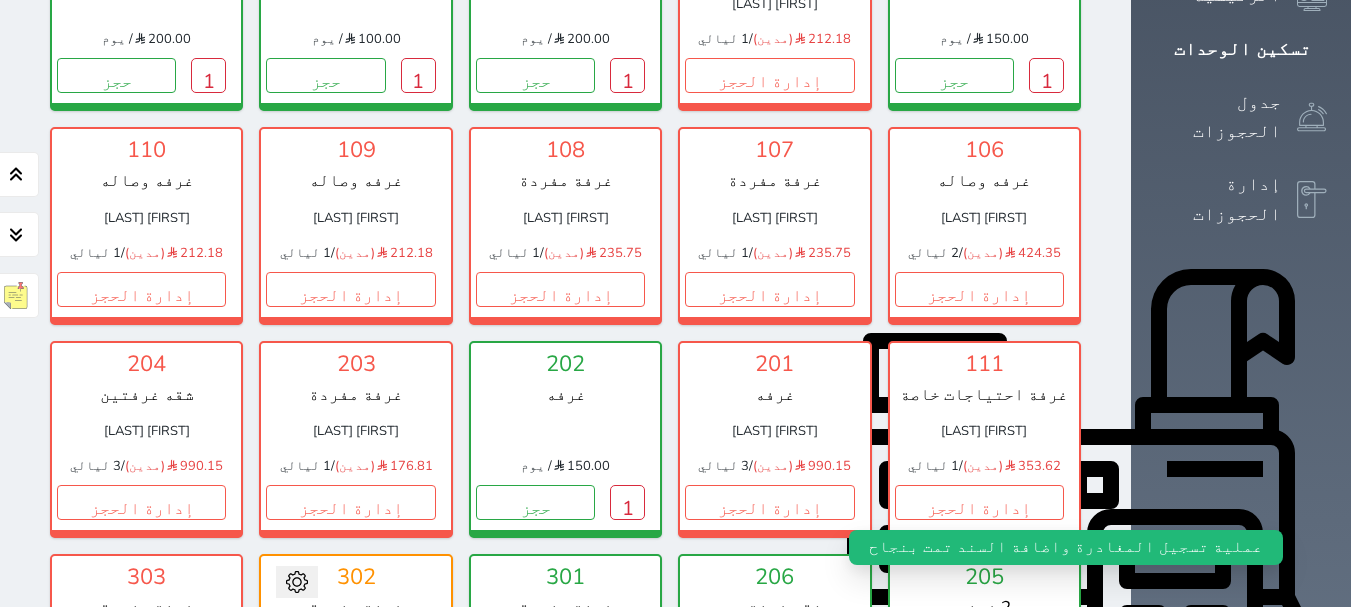 scroll, scrollTop: 578, scrollLeft: 0, axis: vertical 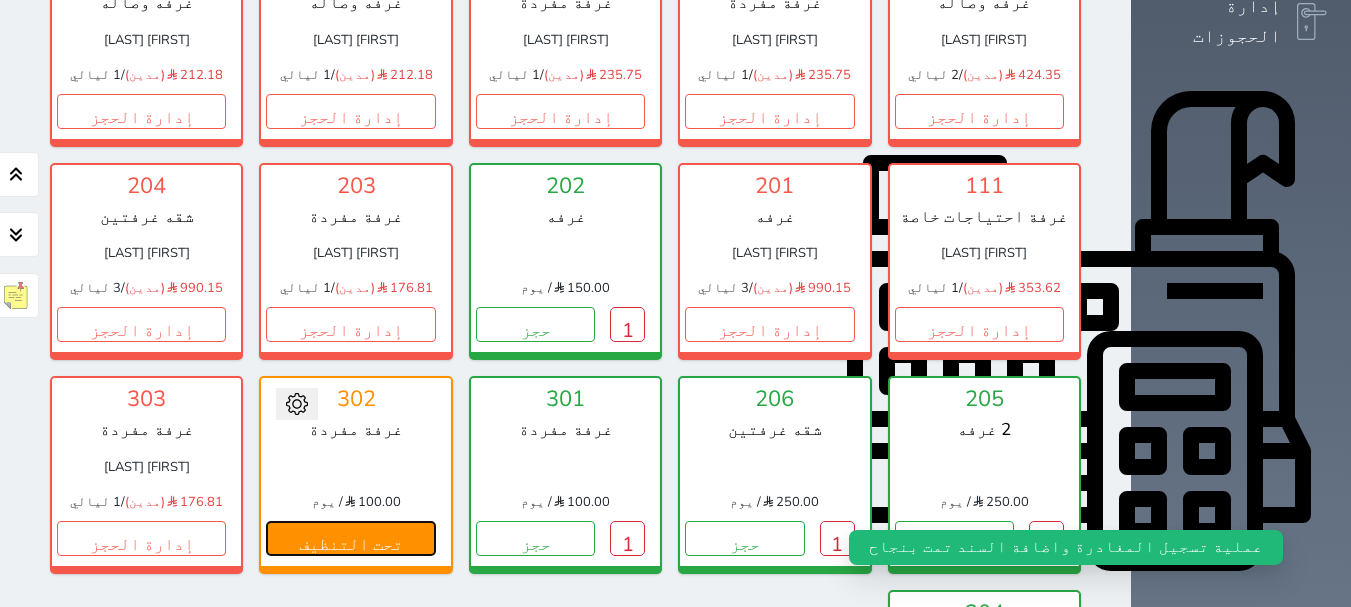 click on "تحت التنظيف" at bounding box center [350, 538] 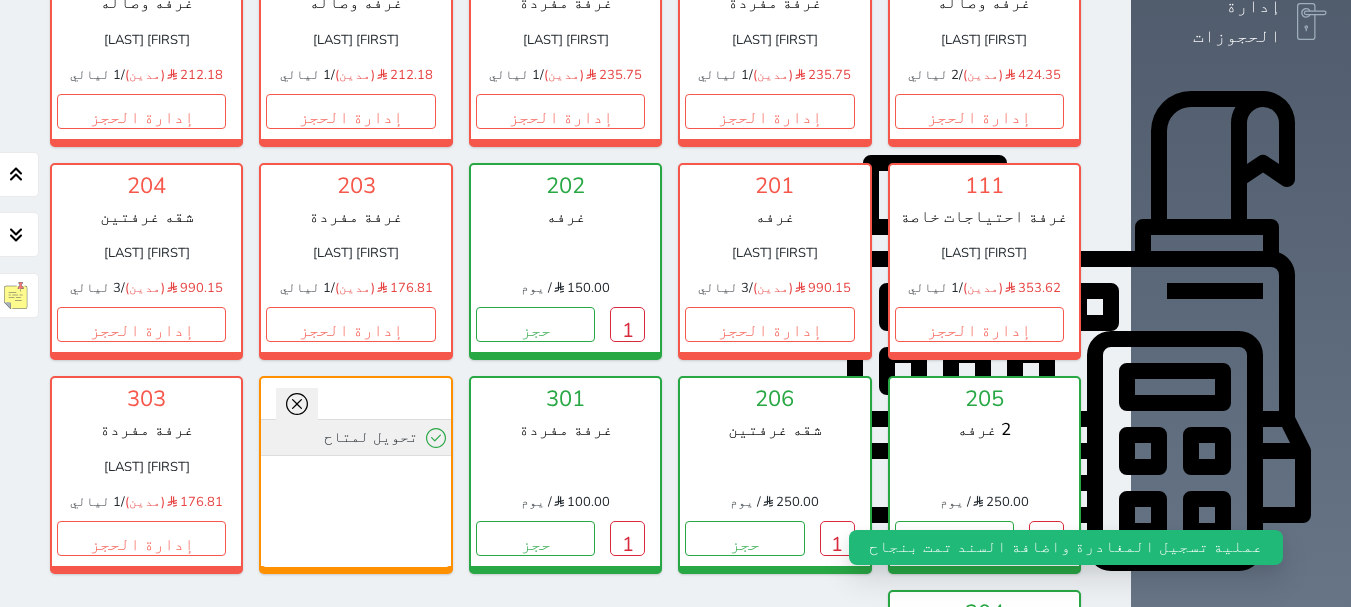 click on "تحويل لمتاح" at bounding box center [355, 437] 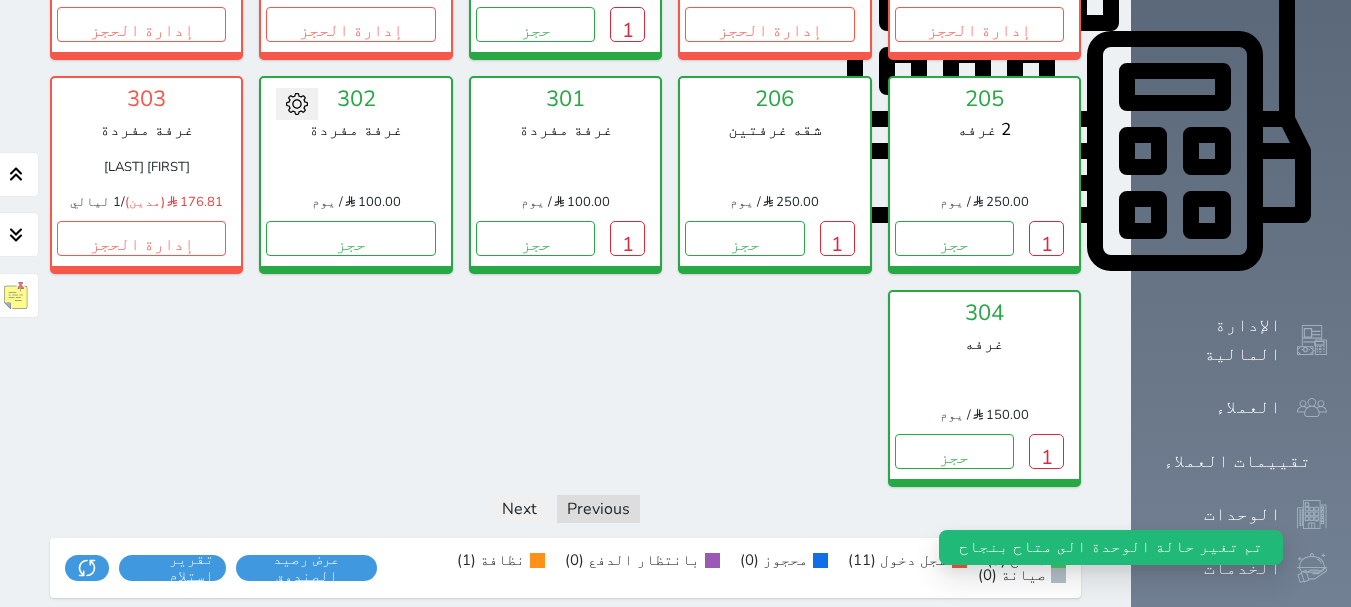 scroll, scrollTop: 678, scrollLeft: 0, axis: vertical 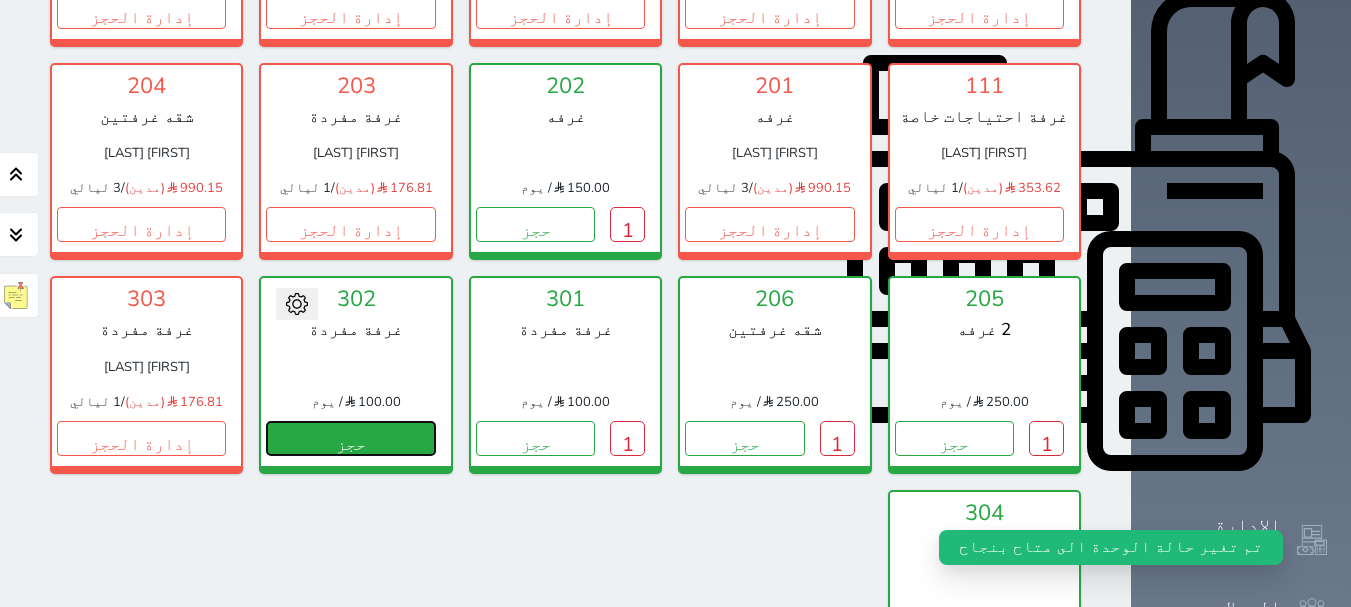 click on "حجز" at bounding box center (350, 438) 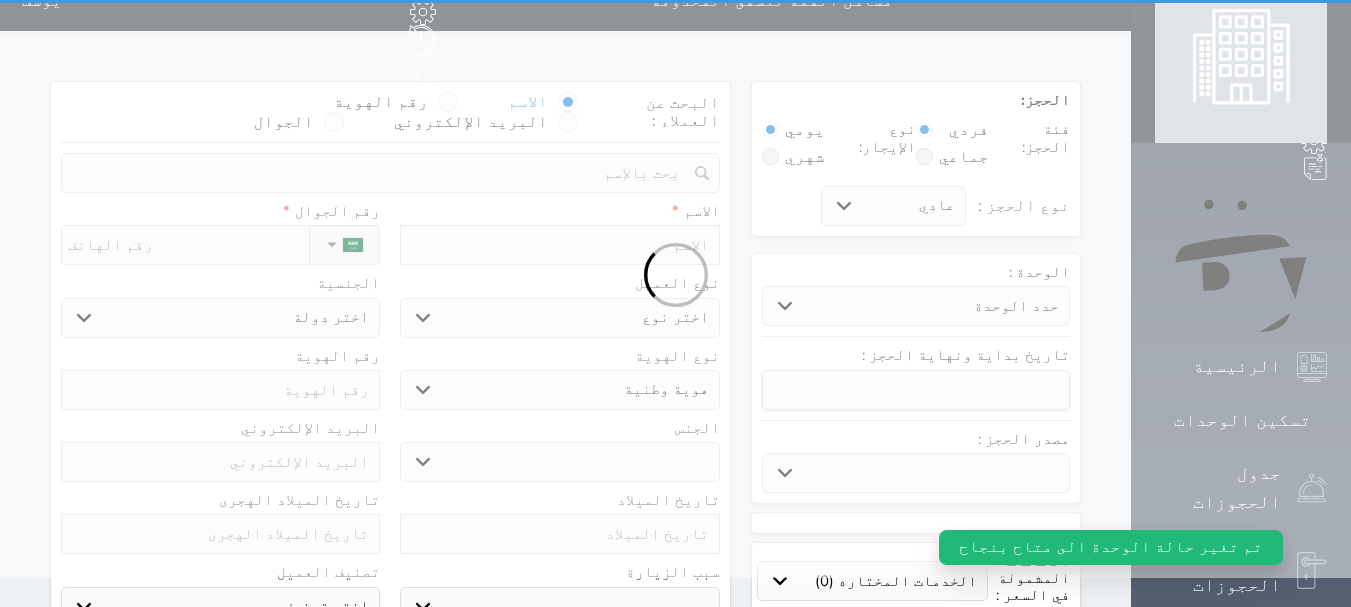 scroll, scrollTop: 0, scrollLeft: 0, axis: both 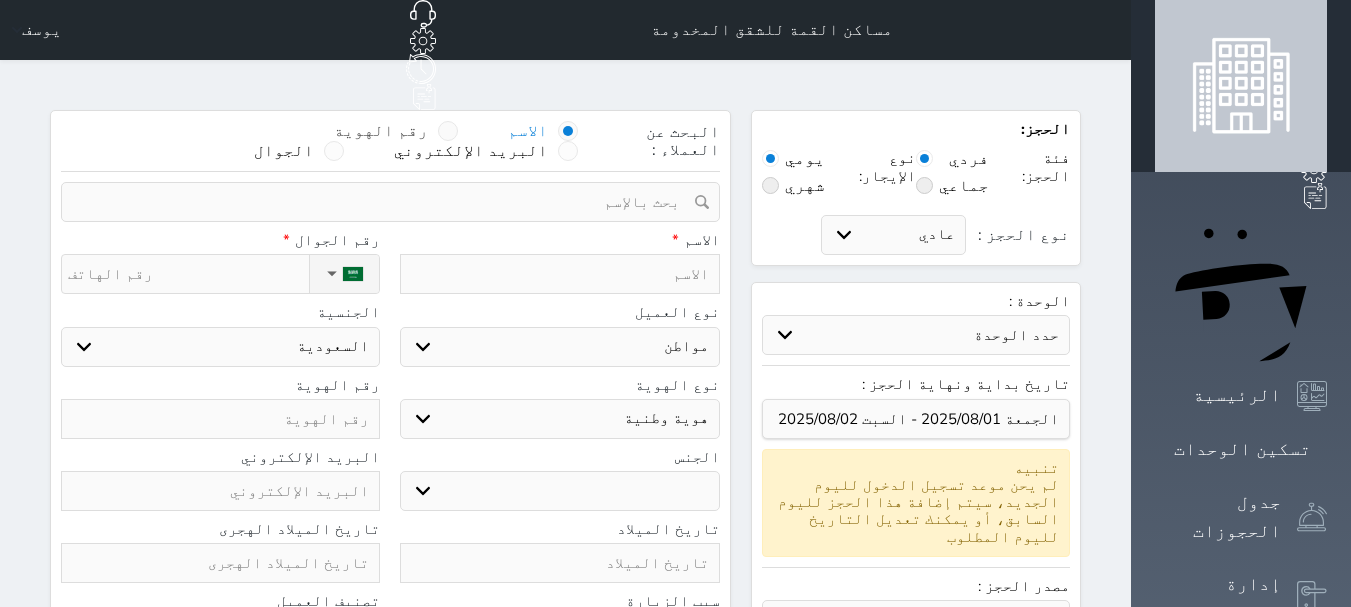 click at bounding box center [448, 131] 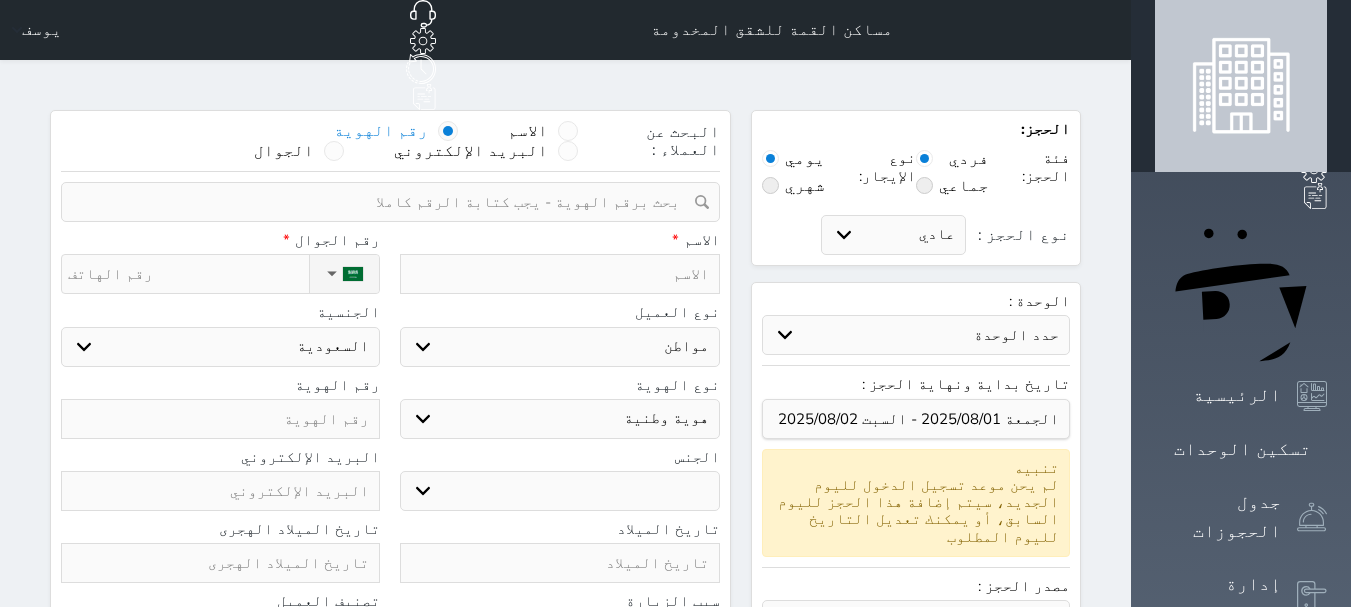 click at bounding box center [383, 202] 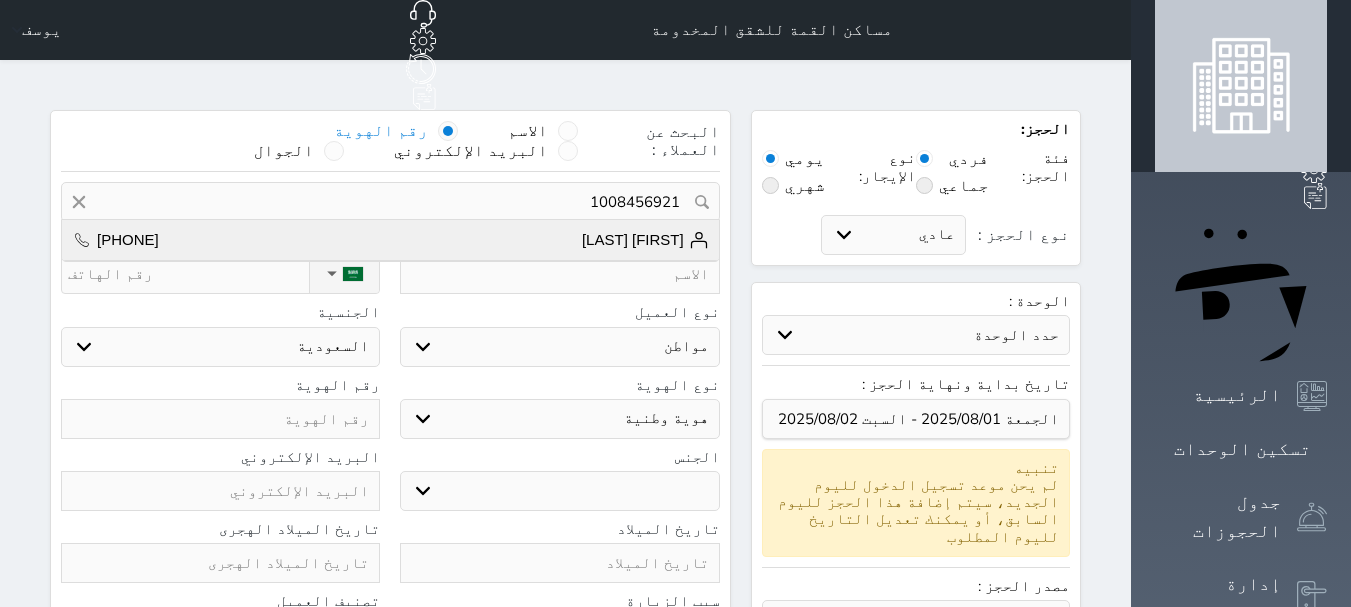 click on "[FIRST] [LAST]" at bounding box center [645, 240] 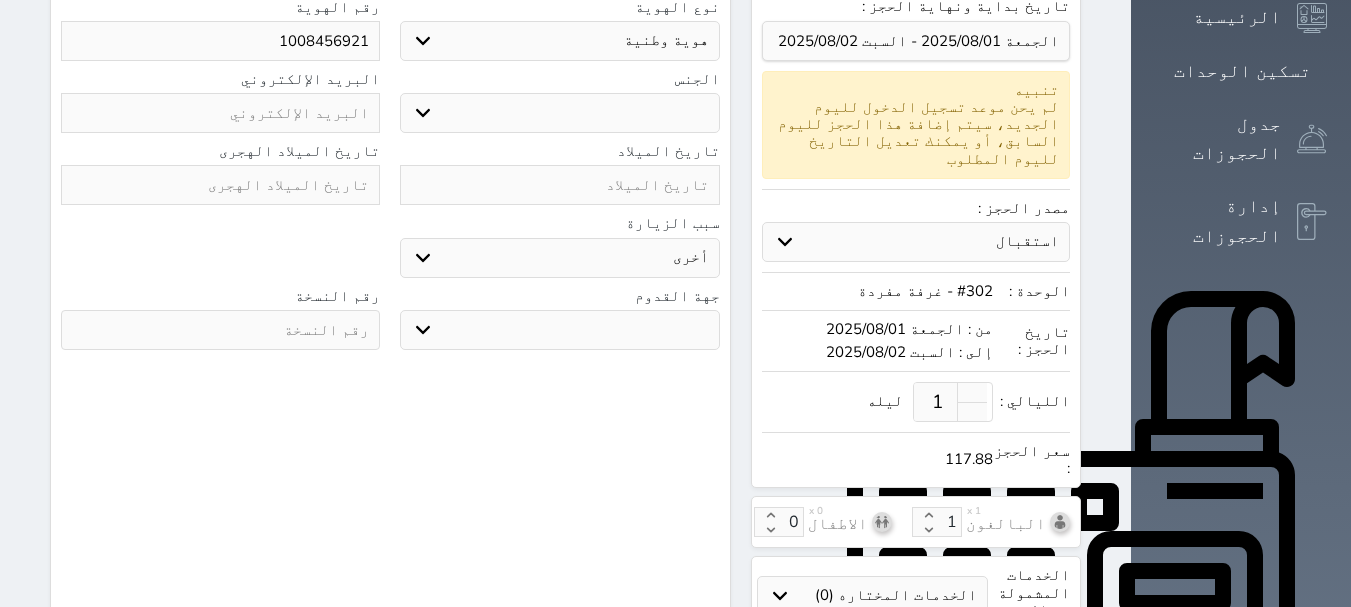 scroll, scrollTop: 400, scrollLeft: 0, axis: vertical 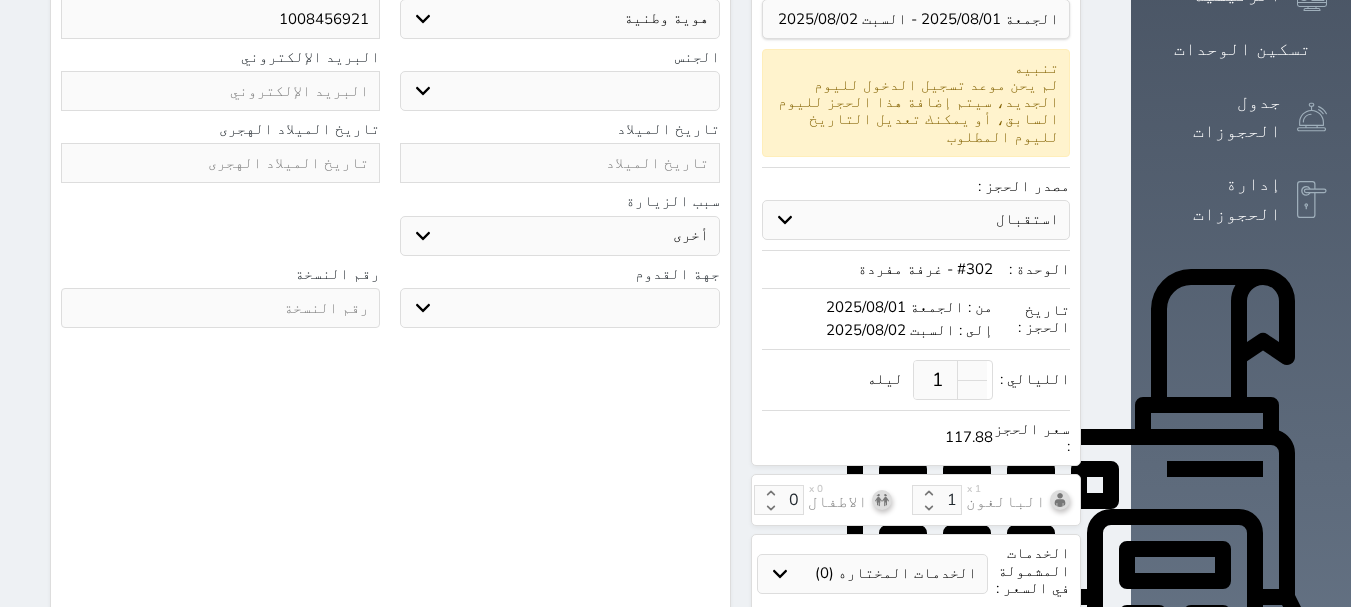 click on "جو بحر ارض" at bounding box center [559, 308] 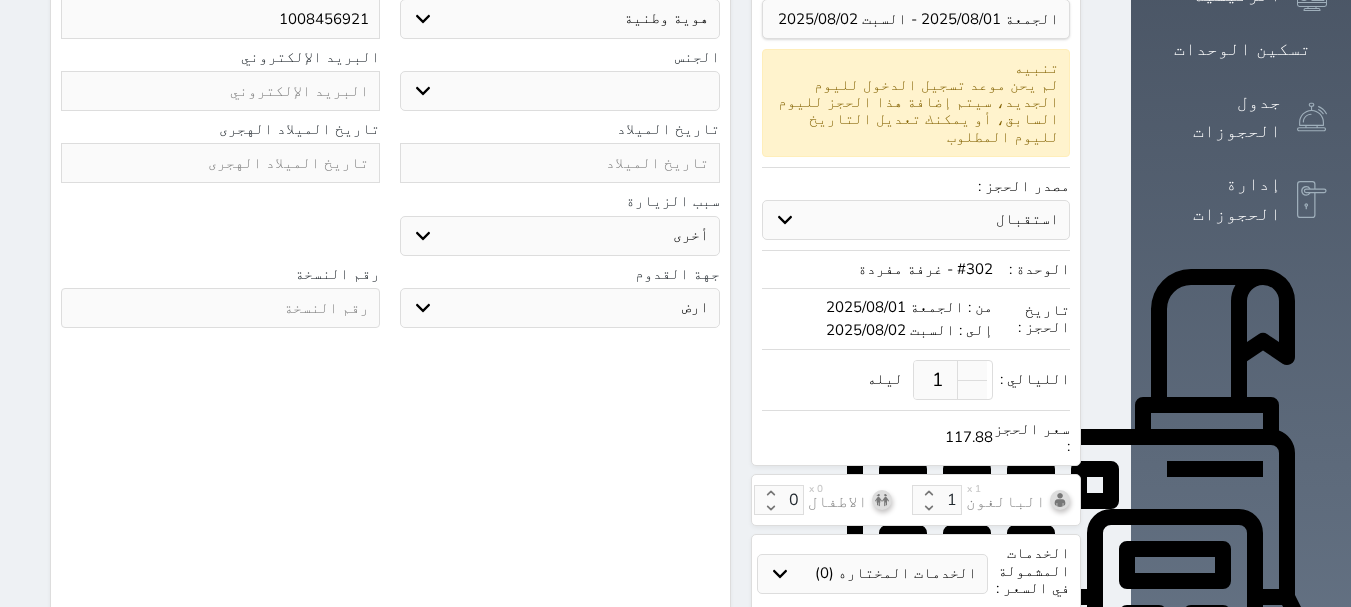 click on "جو بحر ارض" at bounding box center (559, 308) 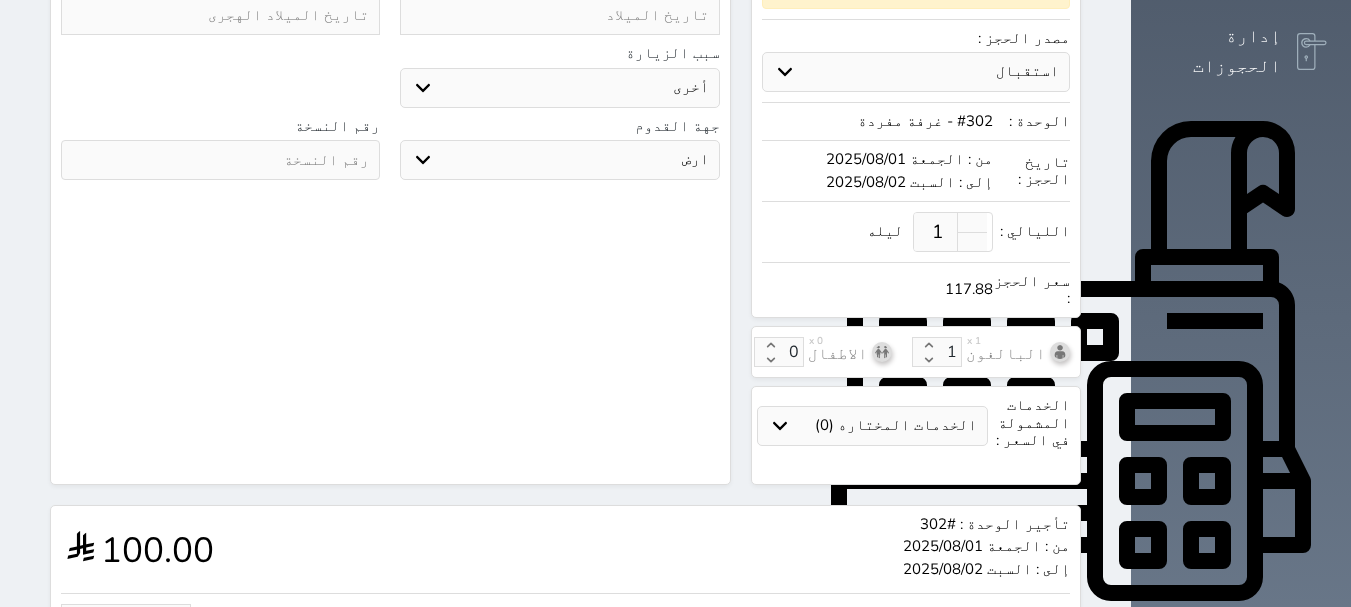 scroll, scrollTop: 704, scrollLeft: 0, axis: vertical 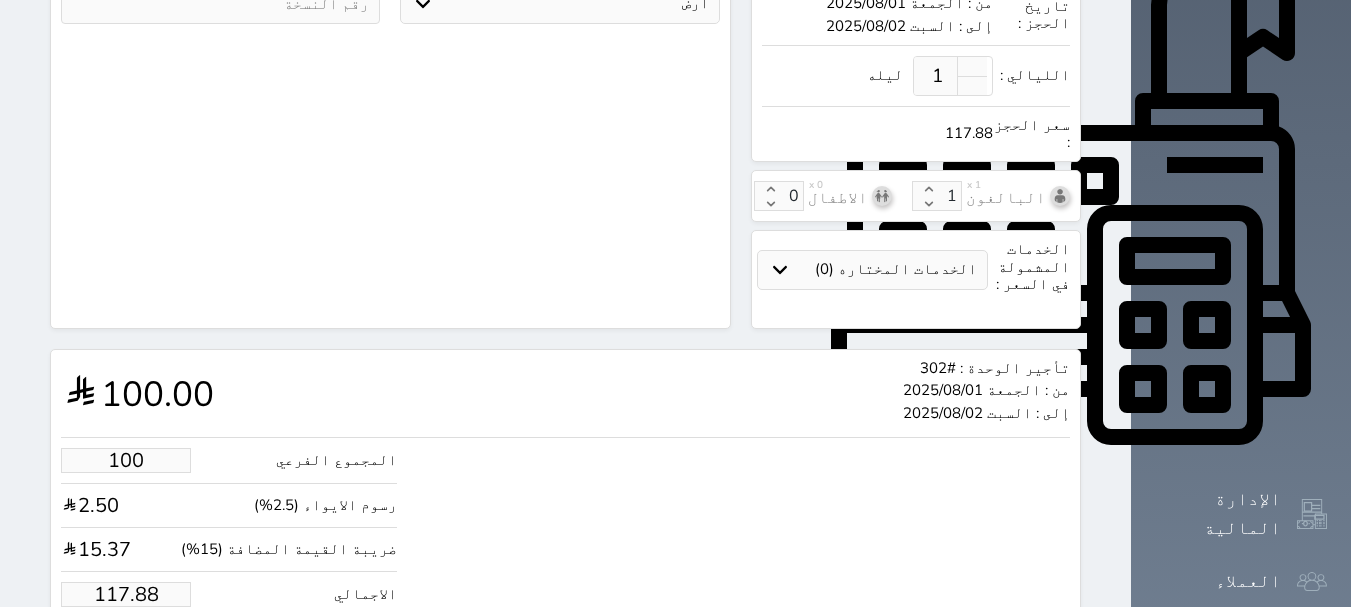 click on "100" at bounding box center [126, 460] 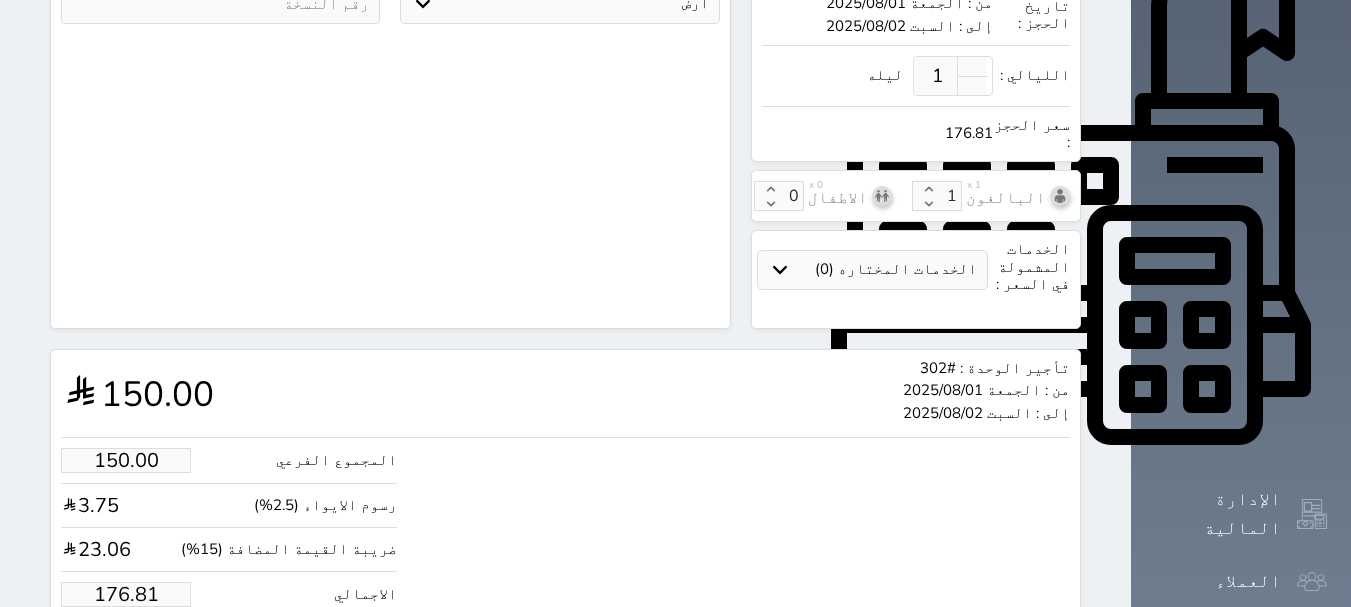 click on "حجز" at bounding box center (149, 655) 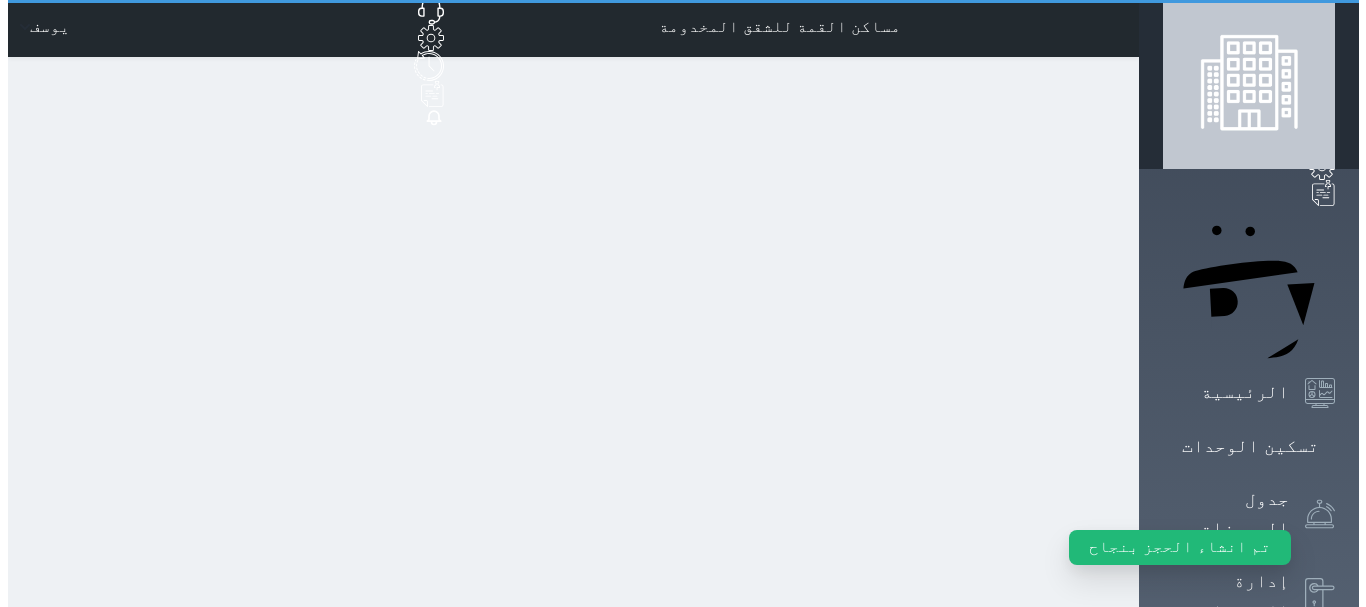 scroll, scrollTop: 0, scrollLeft: 0, axis: both 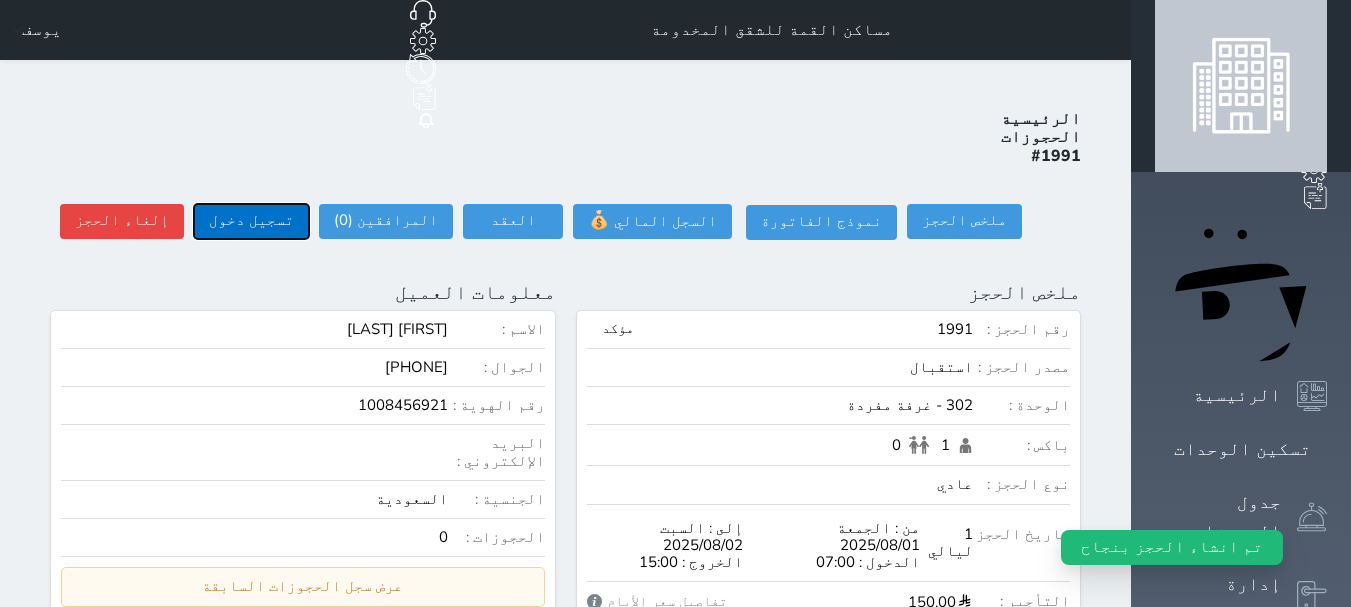 click on "تسجيل دخول" at bounding box center (251, 221) 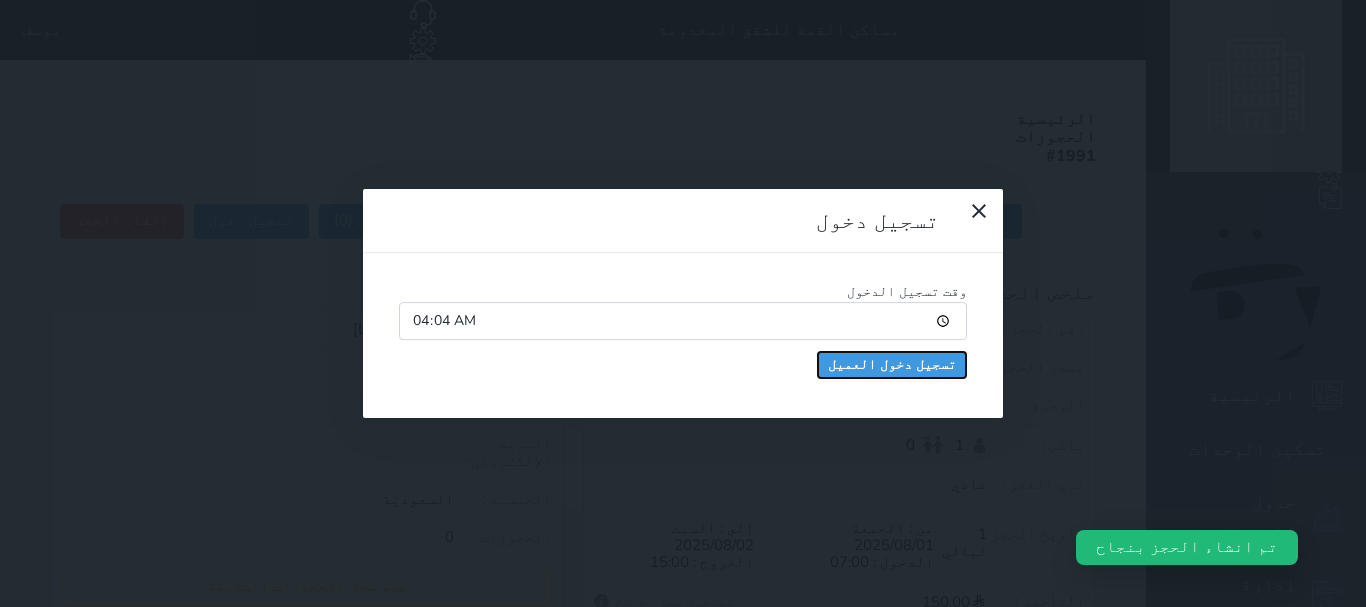 drag, startPoint x: 688, startPoint y: 180, endPoint x: 651, endPoint y: 11, distance: 173.00288 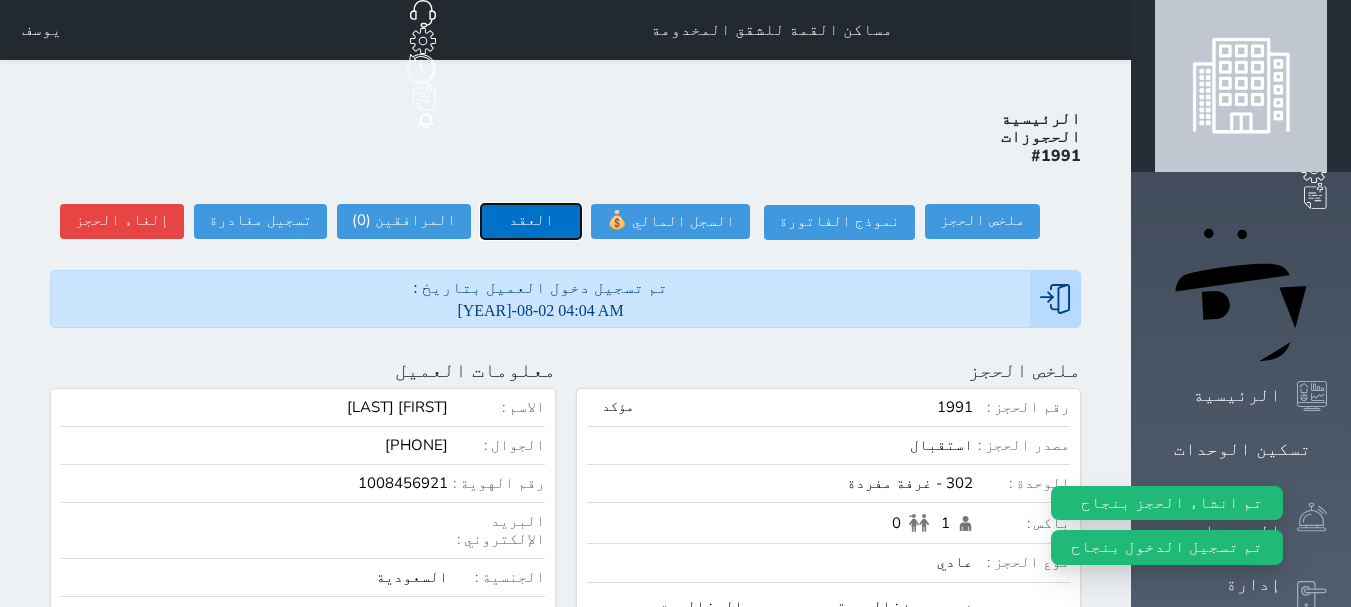 click on "العقد" at bounding box center [531, 221] 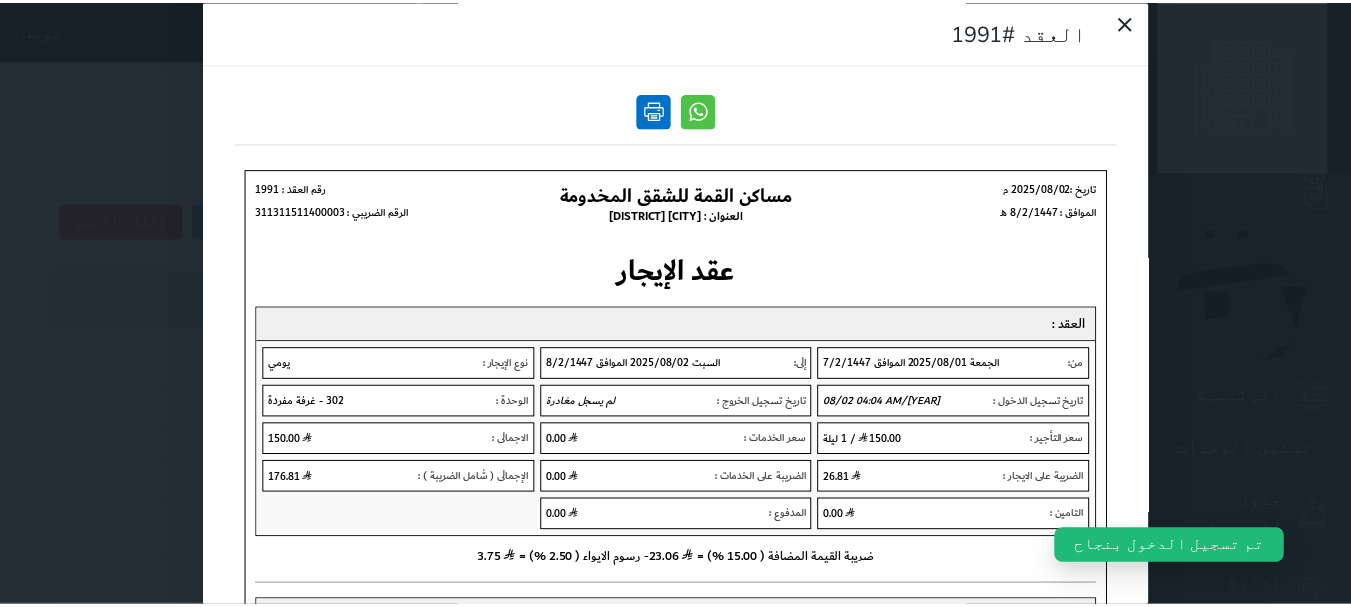 scroll, scrollTop: 0, scrollLeft: 0, axis: both 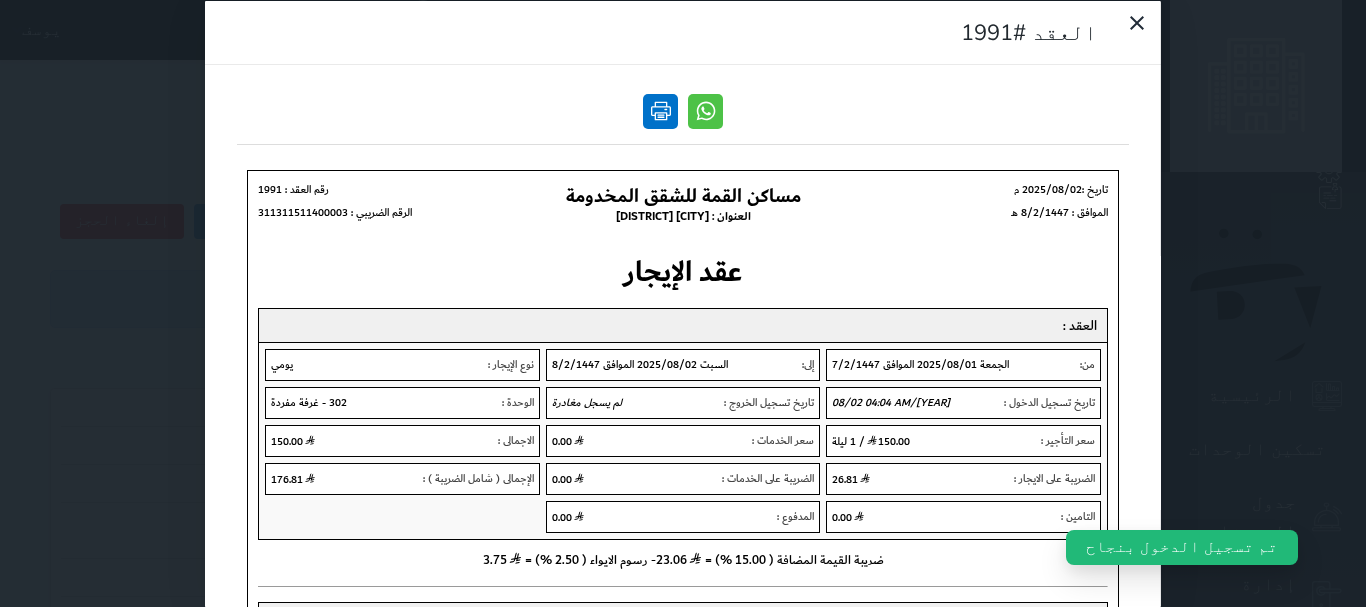 click at bounding box center [660, 110] 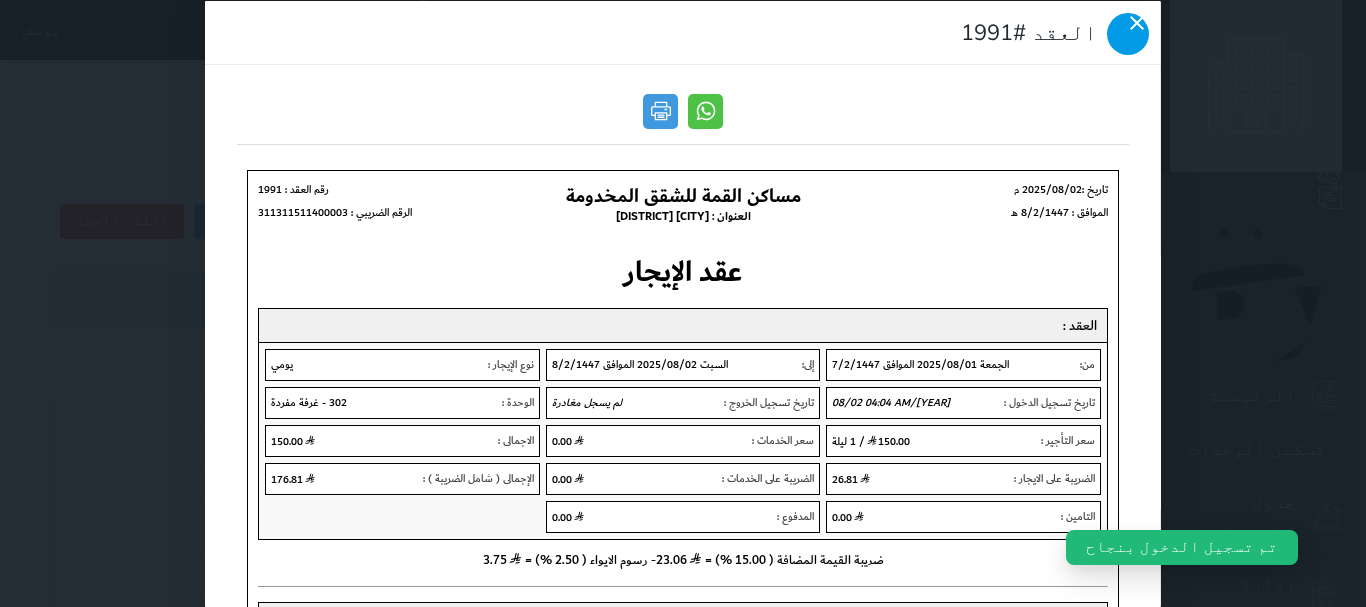 click 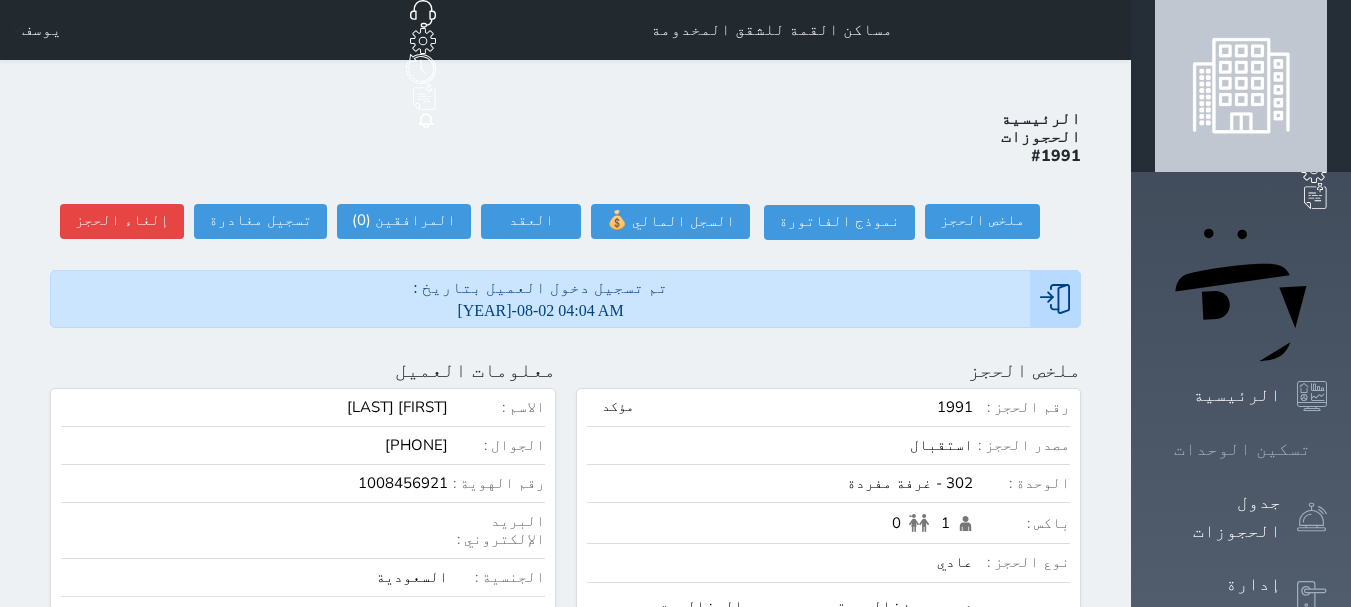 click 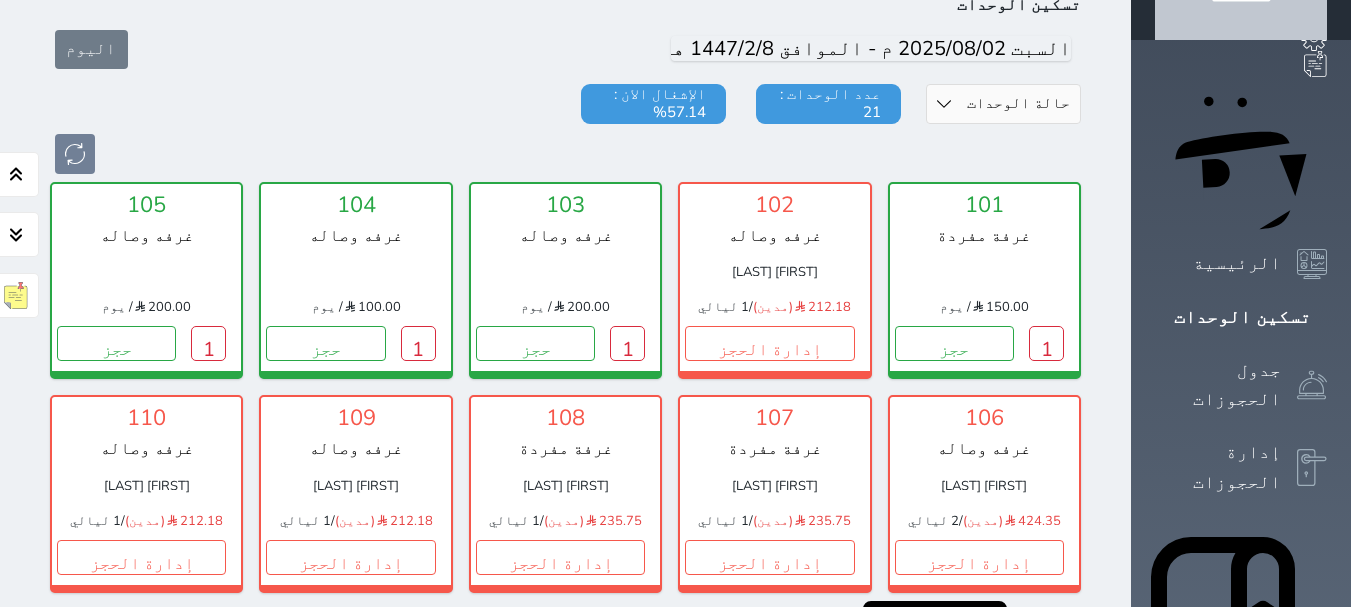 scroll, scrollTop: 178, scrollLeft: 0, axis: vertical 